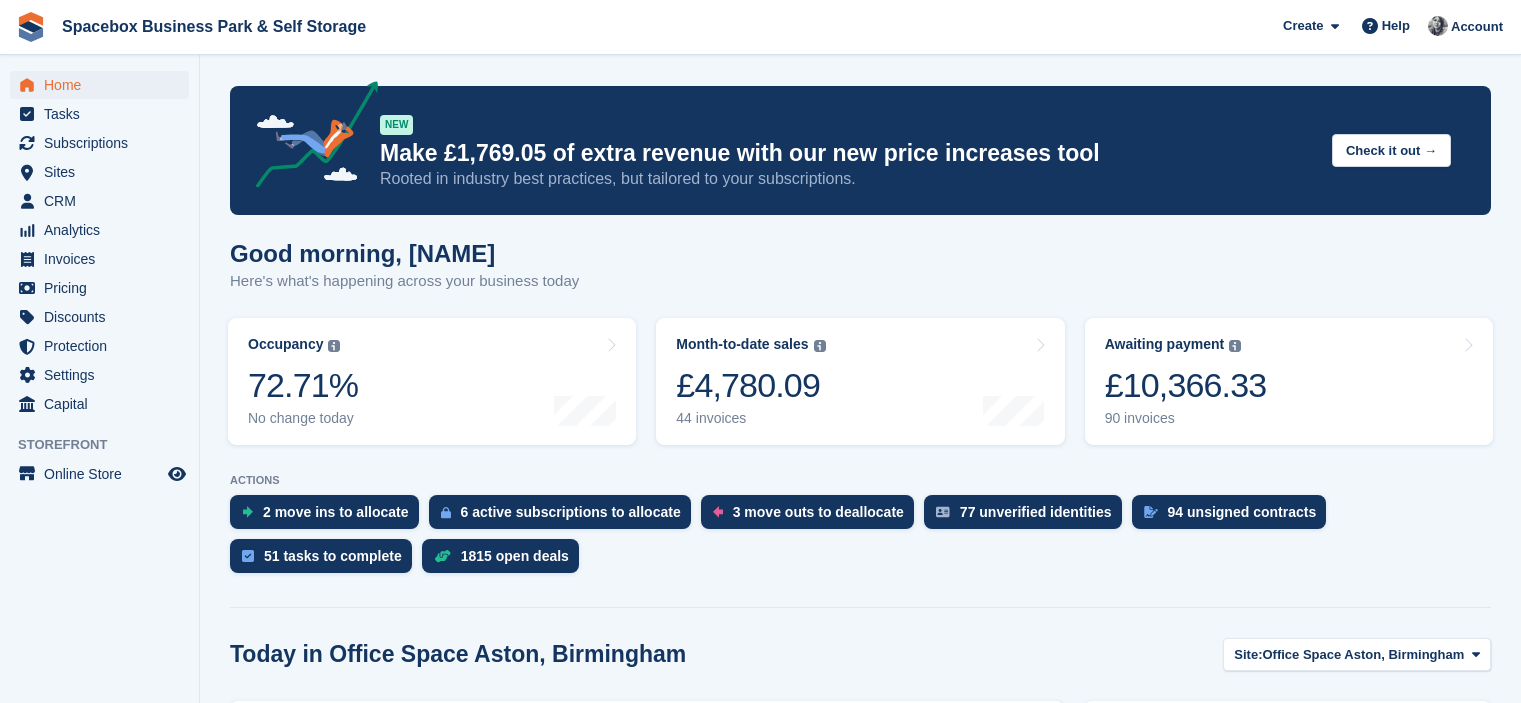 scroll, scrollTop: 0, scrollLeft: 0, axis: both 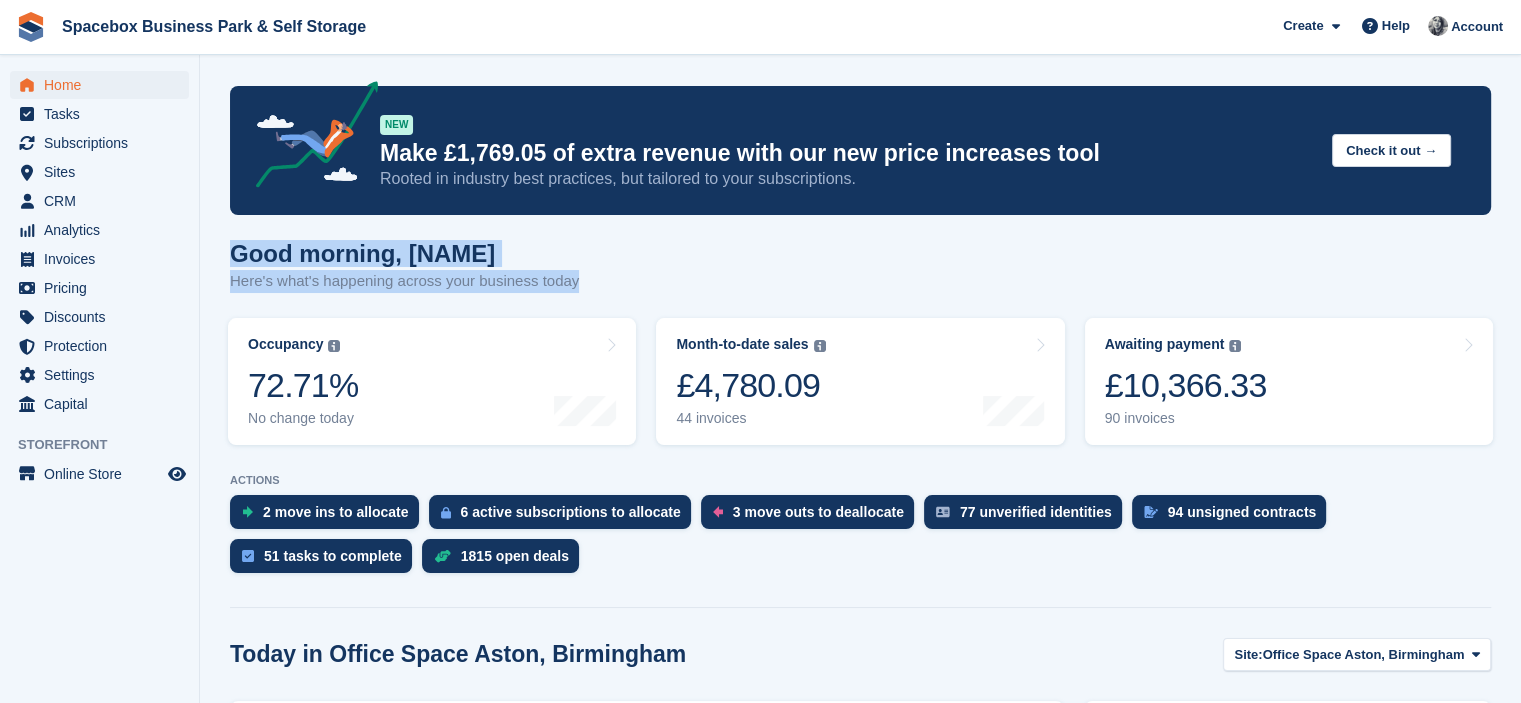 drag, startPoint x: 590, startPoint y: 275, endPoint x: 228, endPoint y: 259, distance: 362.35342 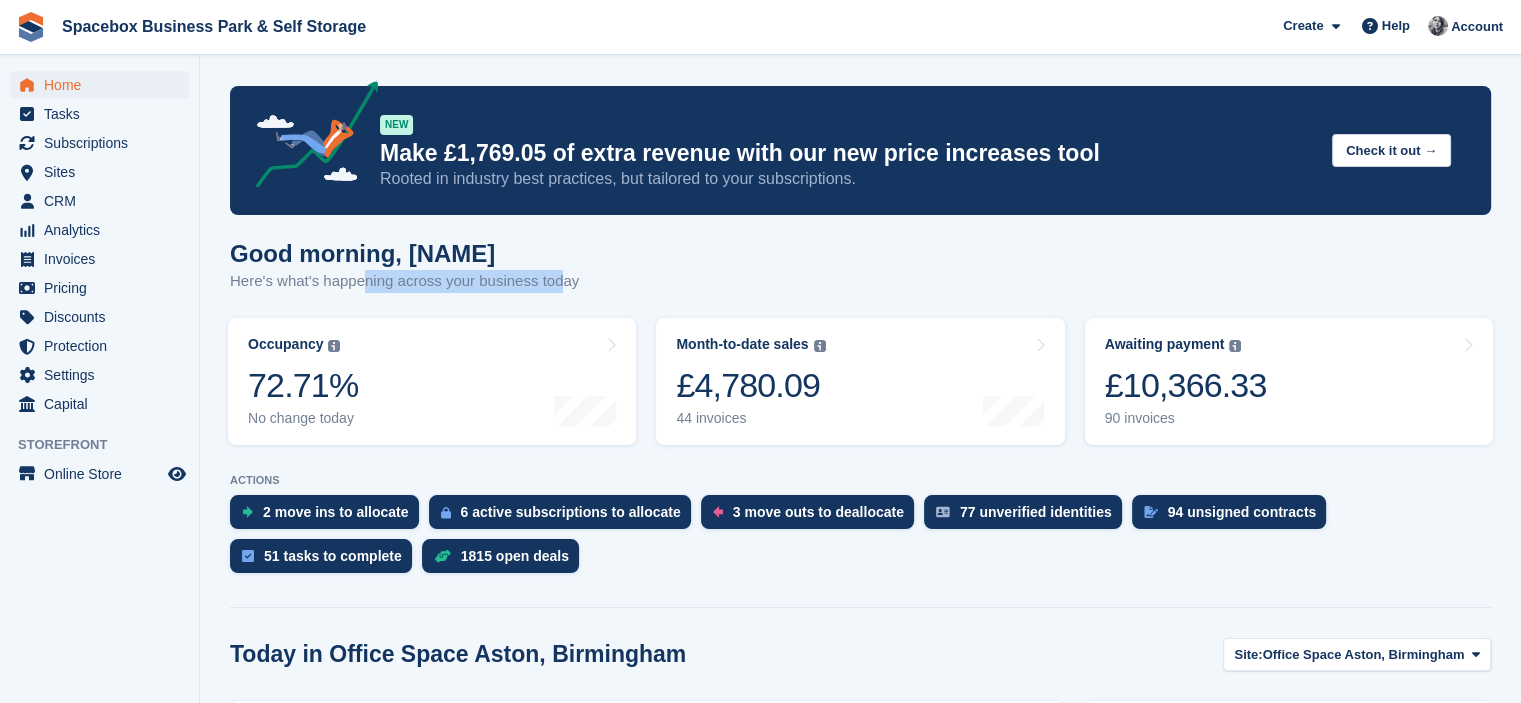 drag, startPoint x: 560, startPoint y: 287, endPoint x: 364, endPoint y: 278, distance: 196.20653 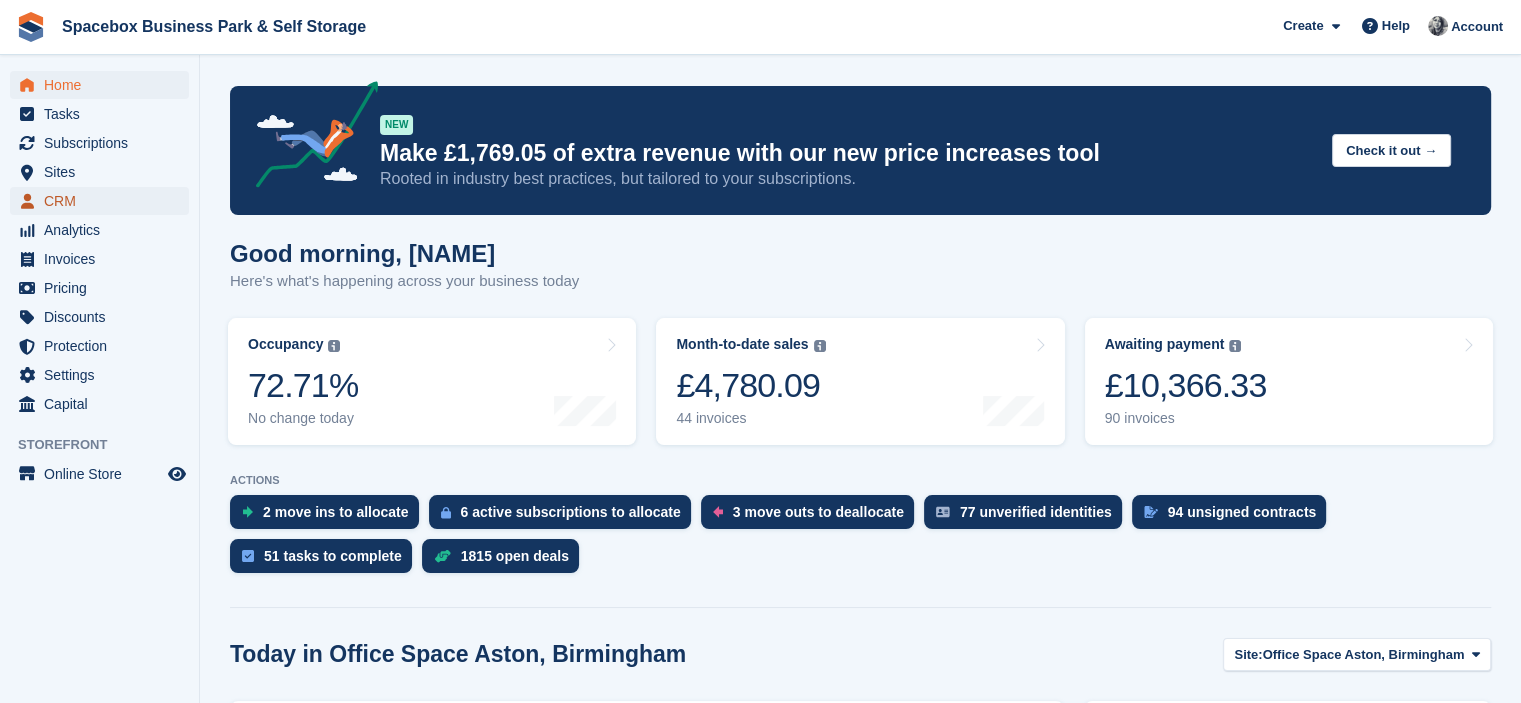 click on "CRM" at bounding box center [104, 201] 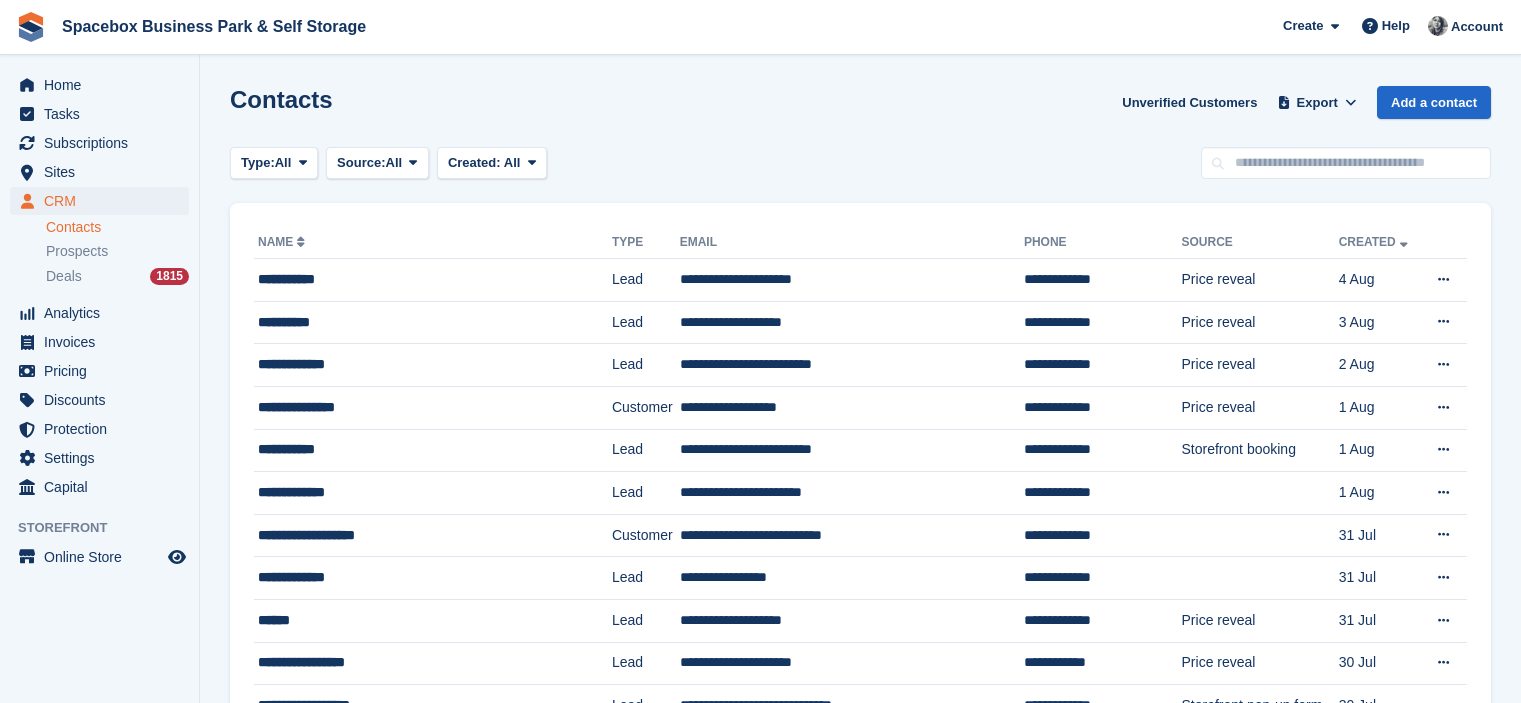 scroll, scrollTop: 0, scrollLeft: 0, axis: both 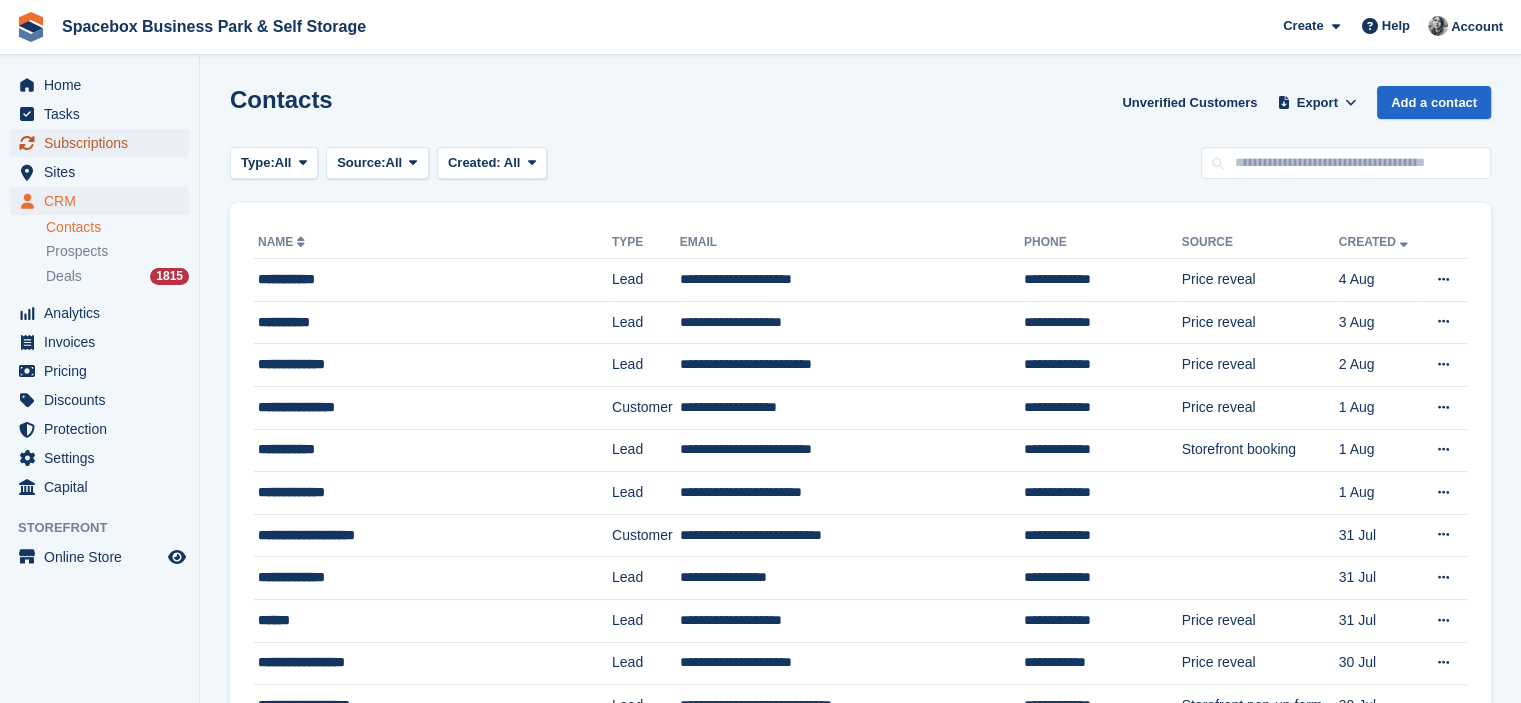 click on "Subscriptions" at bounding box center [104, 143] 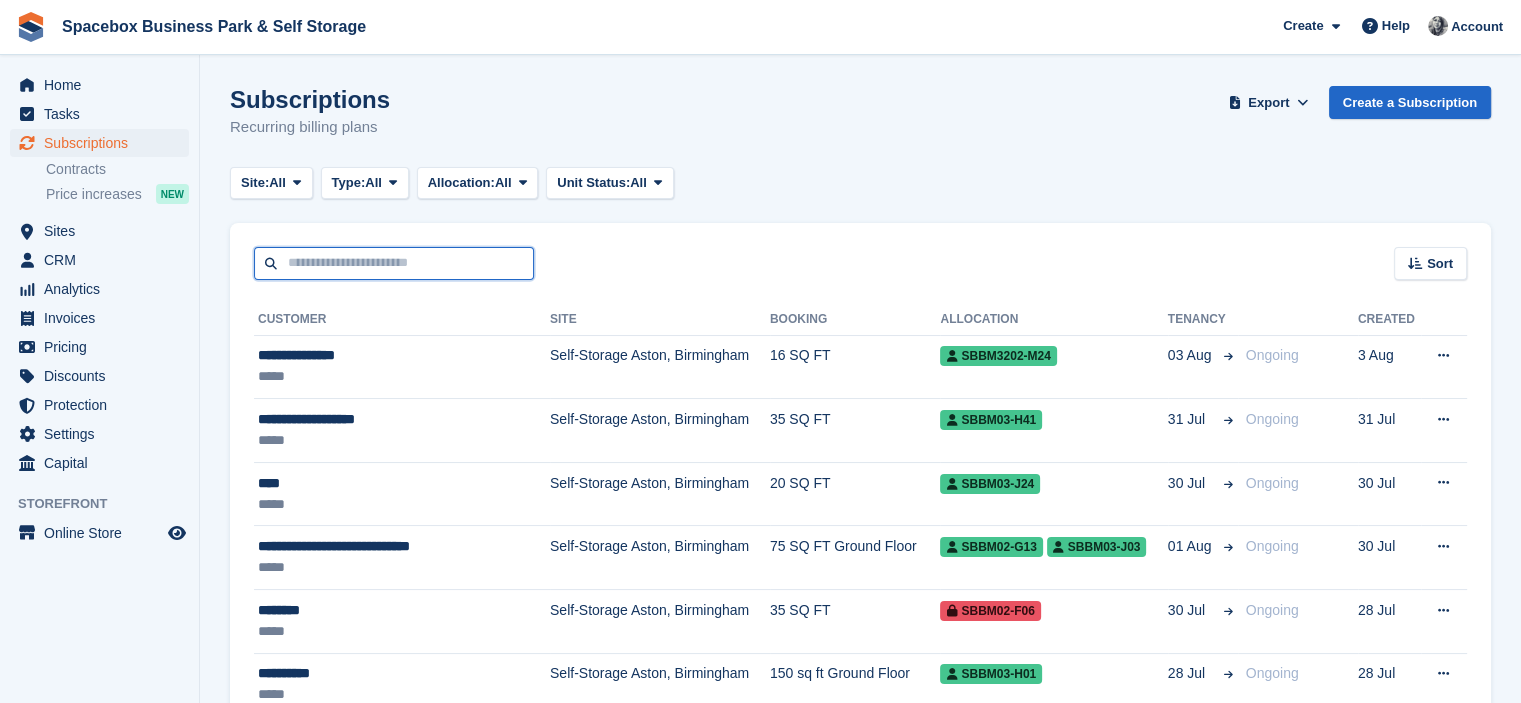 click at bounding box center [394, 263] 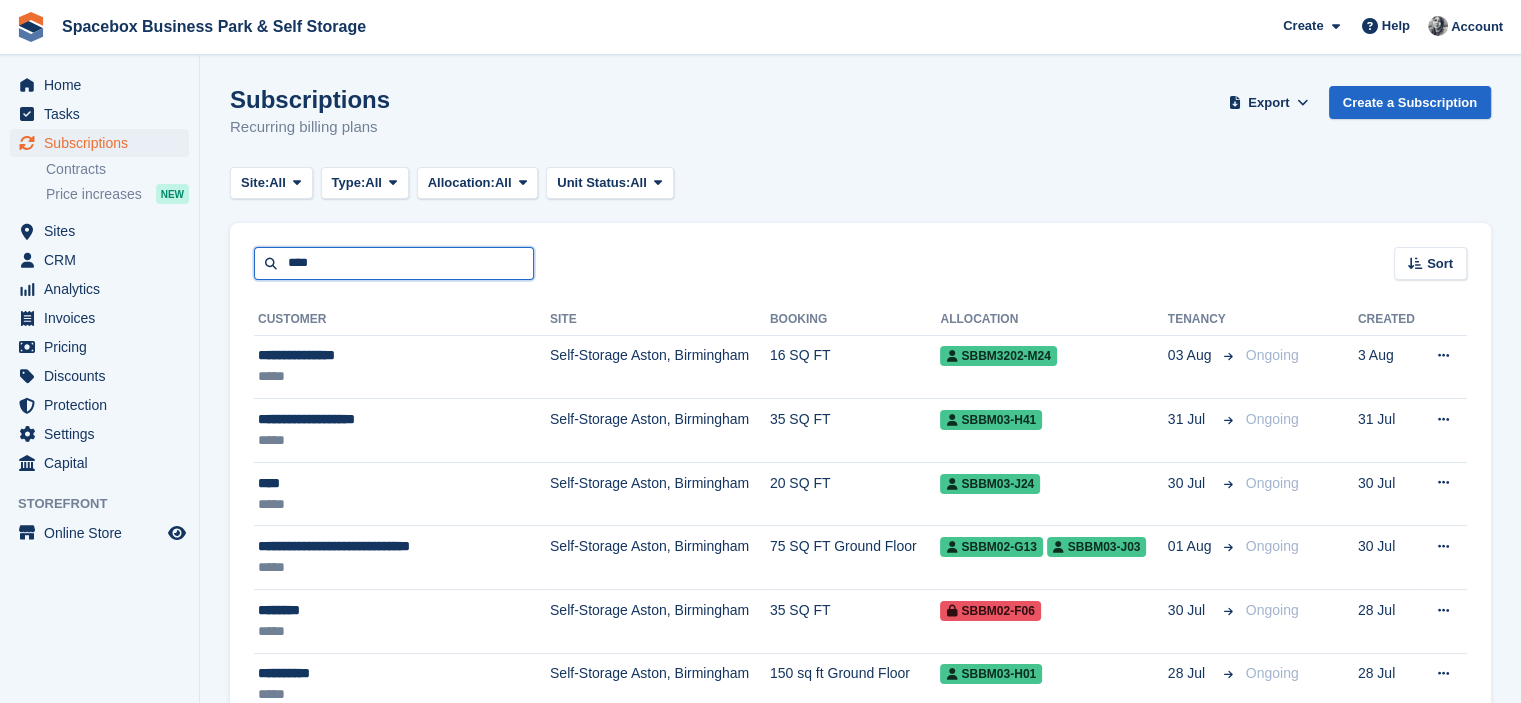 type on "****" 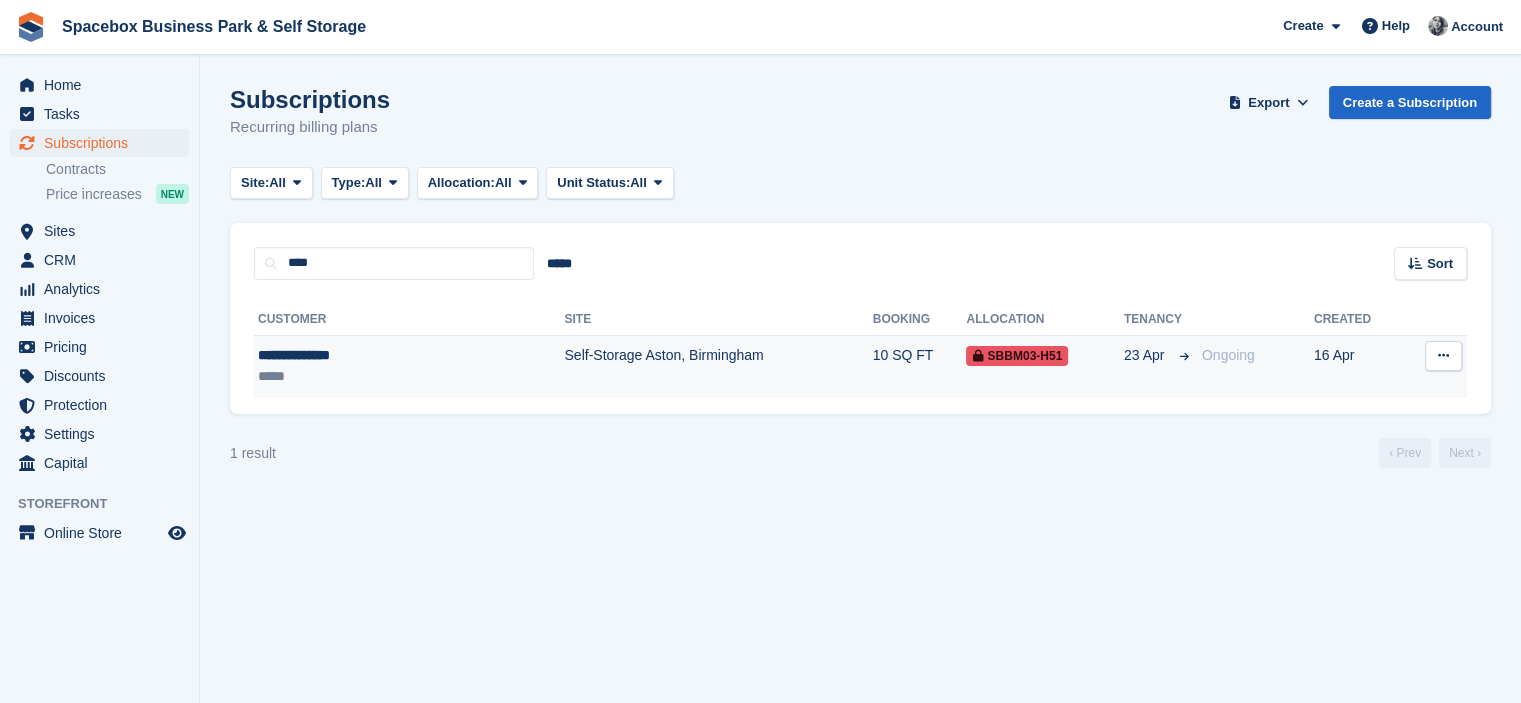 click on "Self-Storage Aston, Birmingham" at bounding box center [718, 366] 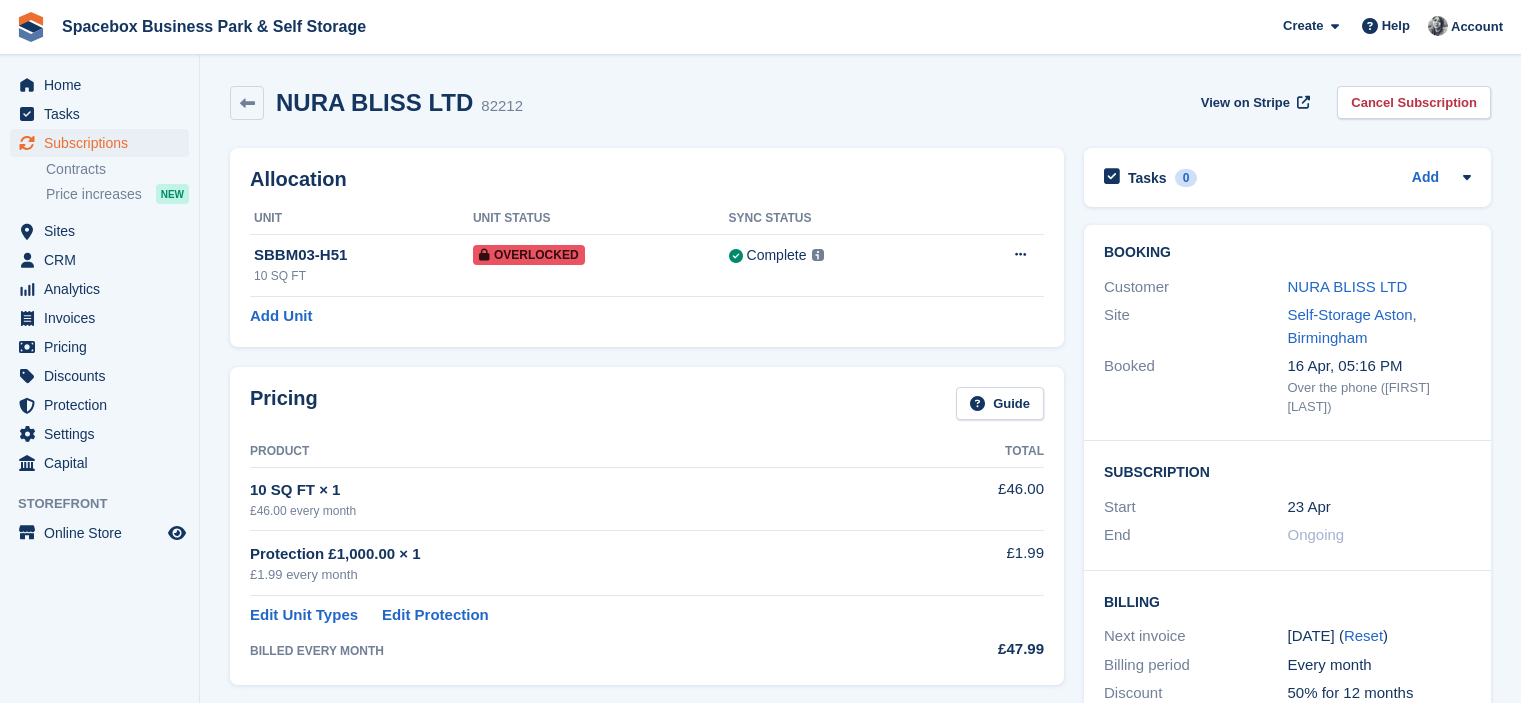 scroll, scrollTop: 0, scrollLeft: 0, axis: both 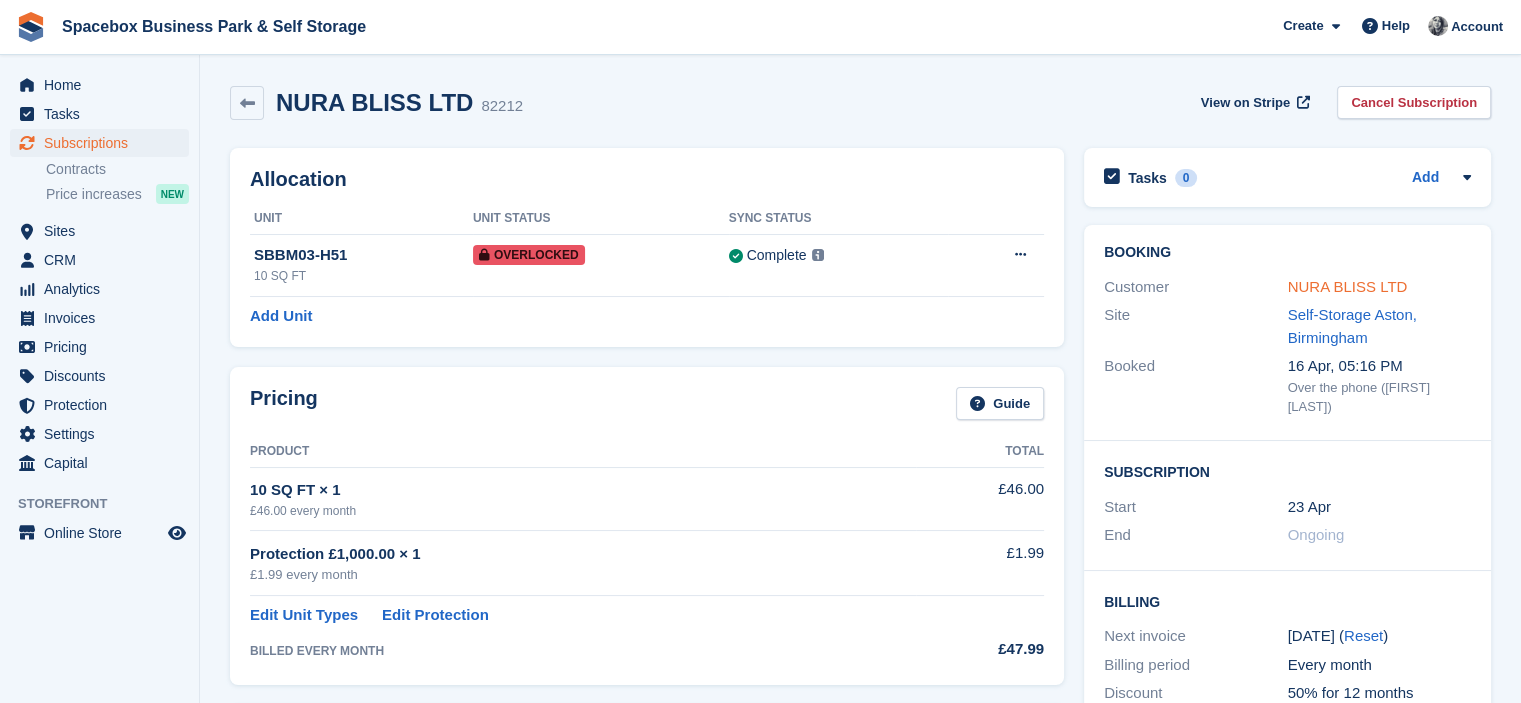 click on "NURA BLISS LTD" at bounding box center [1348, 286] 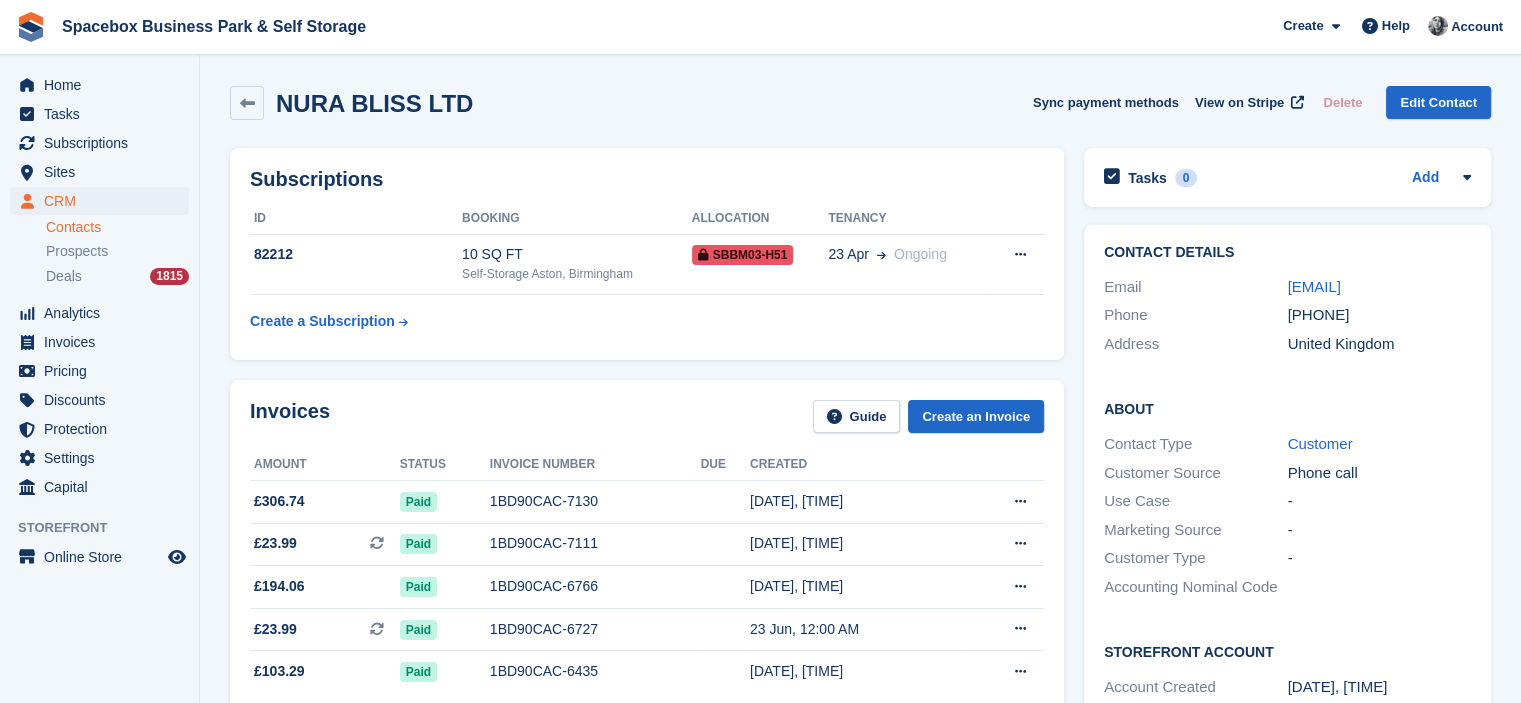 drag, startPoint x: 1278, startPoint y: 293, endPoint x: 1482, endPoint y: 289, distance: 204.03922 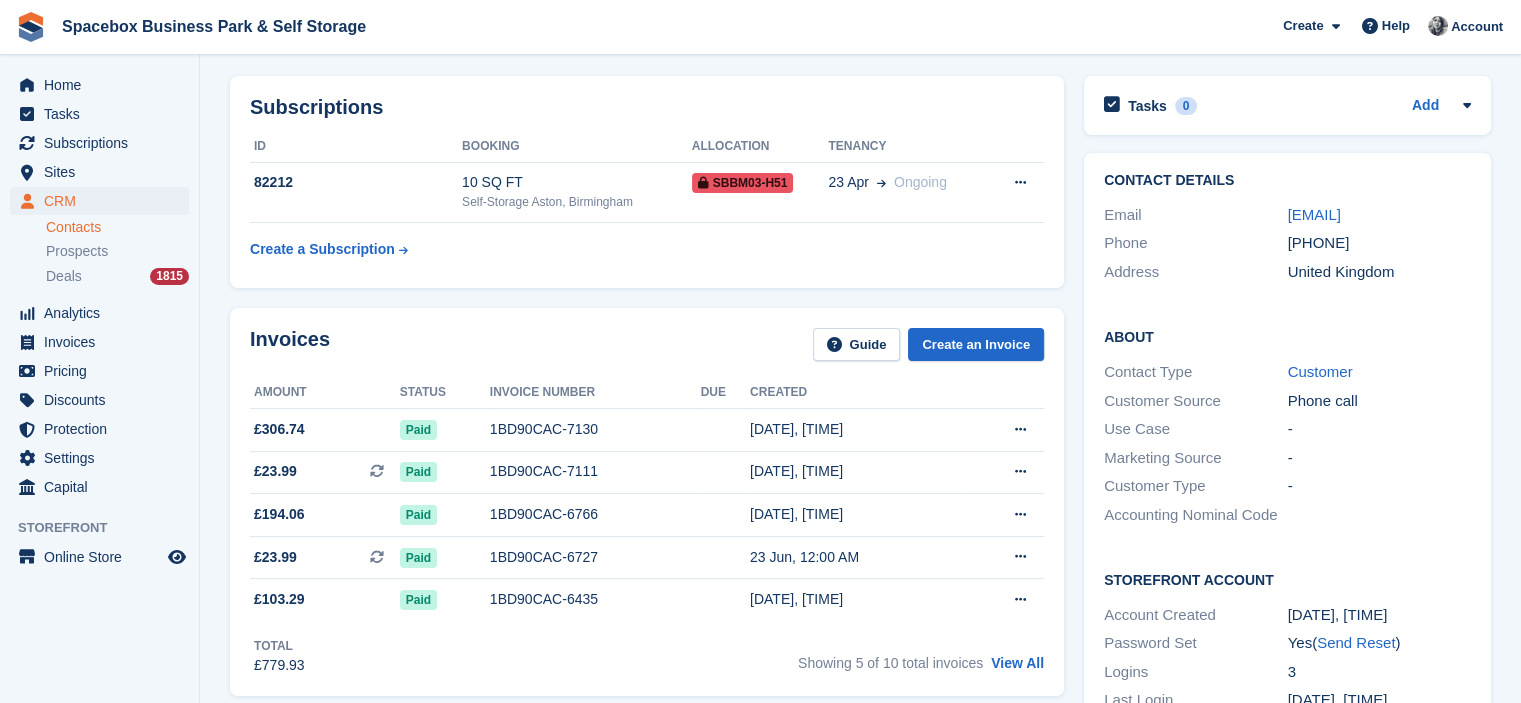 scroll, scrollTop: 80, scrollLeft: 0, axis: vertical 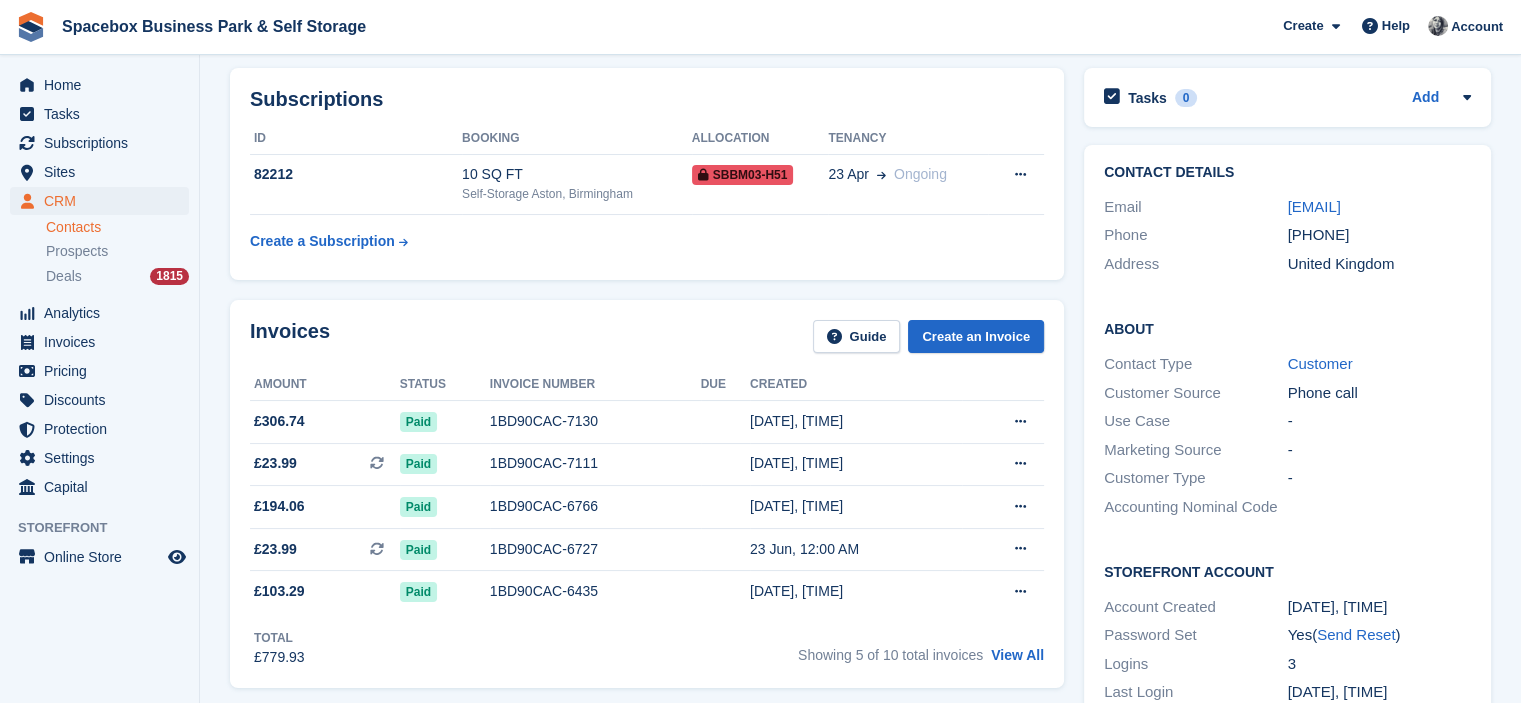 click on "About
Contact Type
Customer
Customer Source
Phone call
Use Case
-
Marketing Source
-
Customer Type
-
Accounting Nominal Code" at bounding box center (1287, 419) 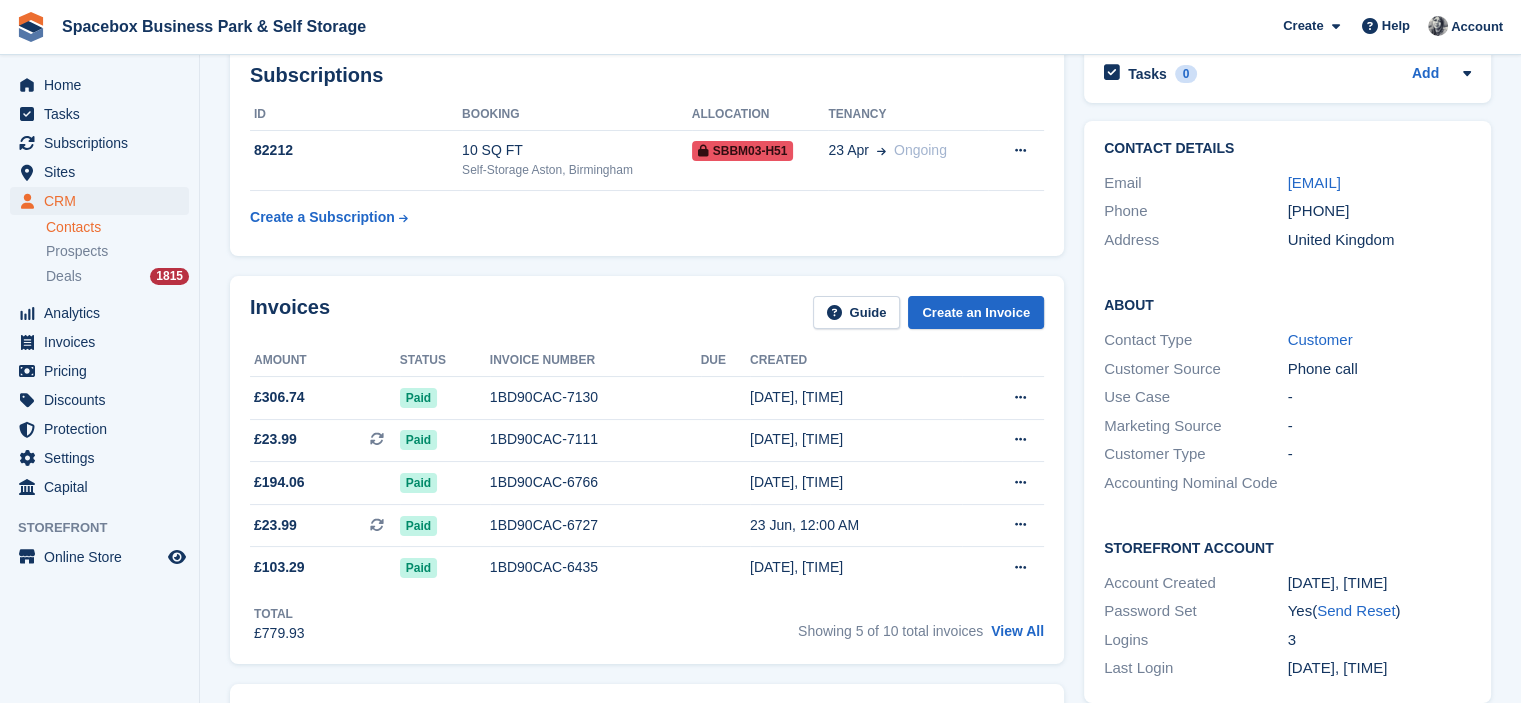 scroll, scrollTop: 0, scrollLeft: 0, axis: both 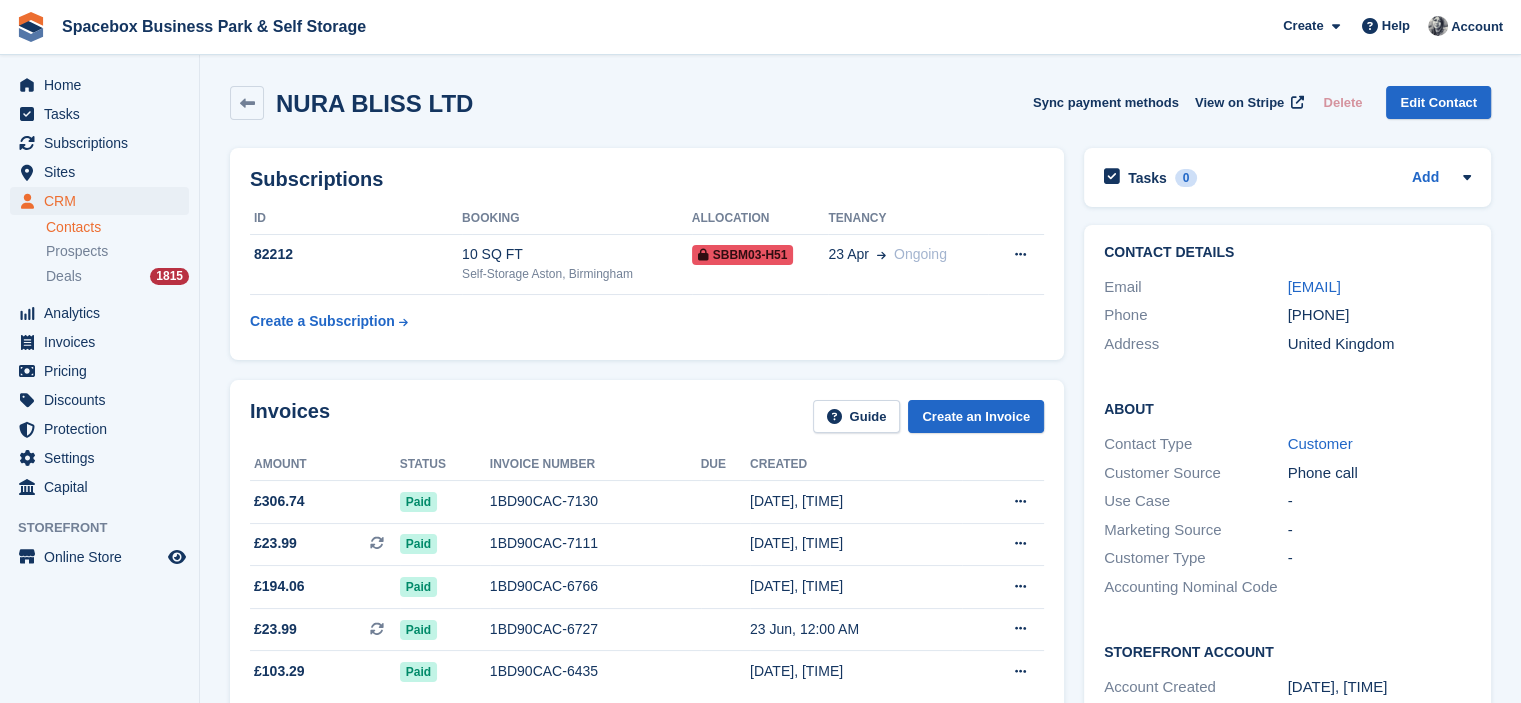 drag, startPoint x: 1314, startPoint y: 311, endPoint x: 1392, endPoint y: 307, distance: 78.10249 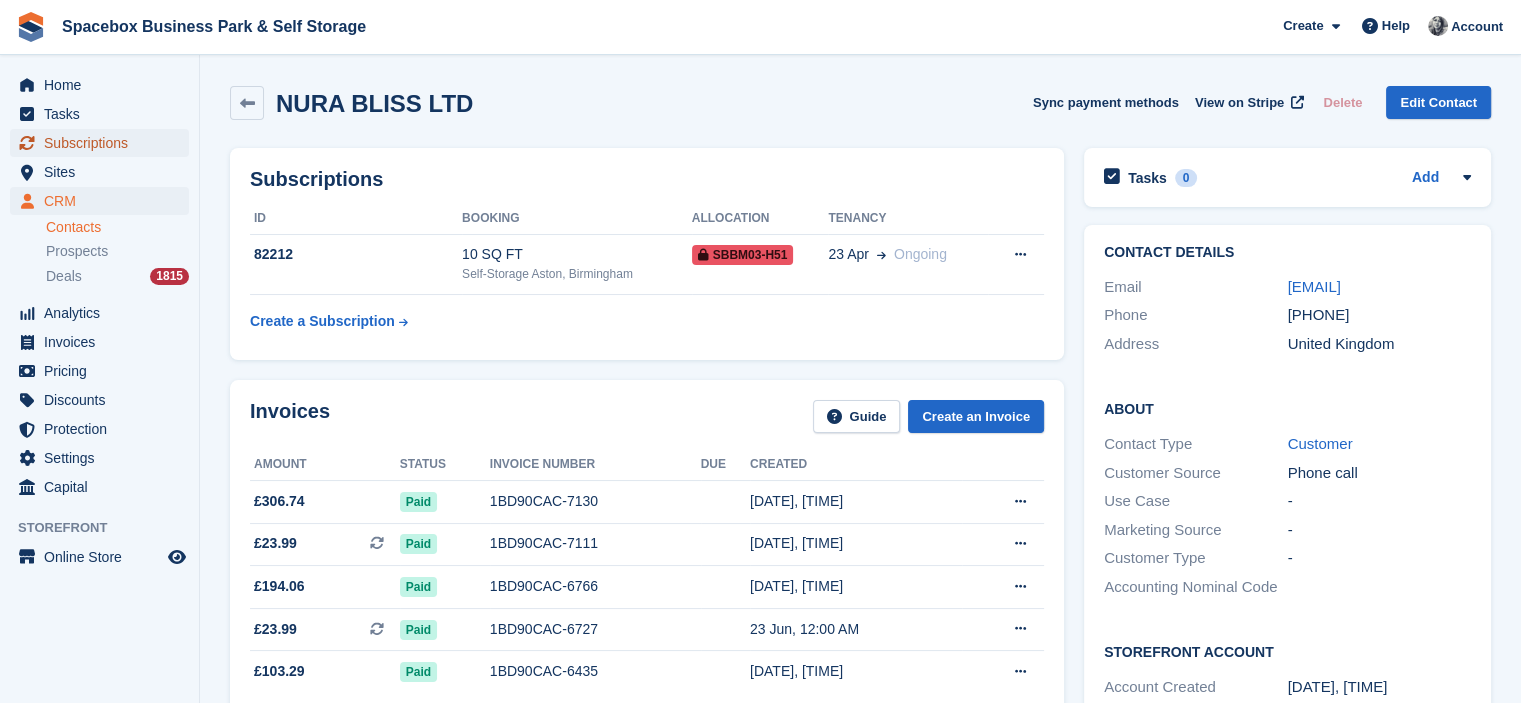 click on "Subscriptions" at bounding box center (104, 143) 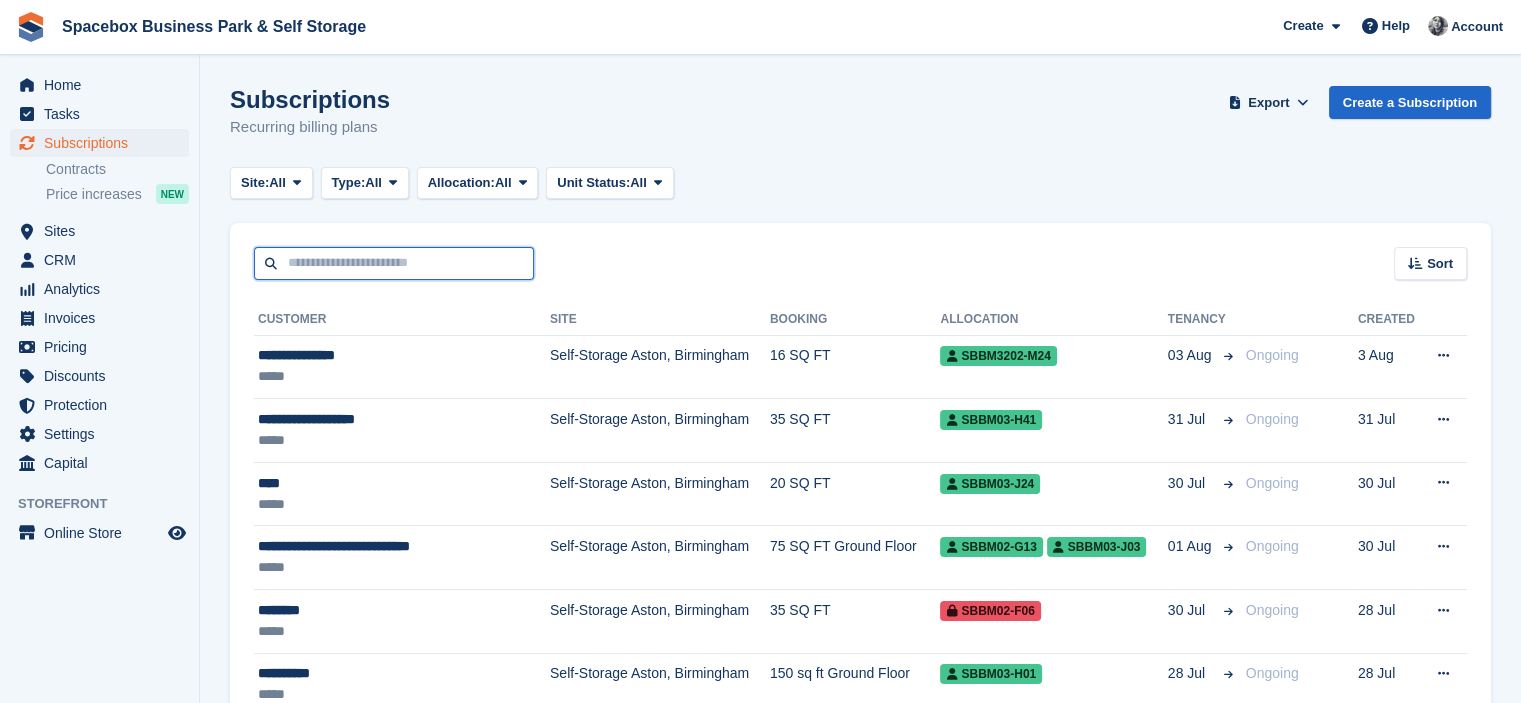 click at bounding box center (394, 263) 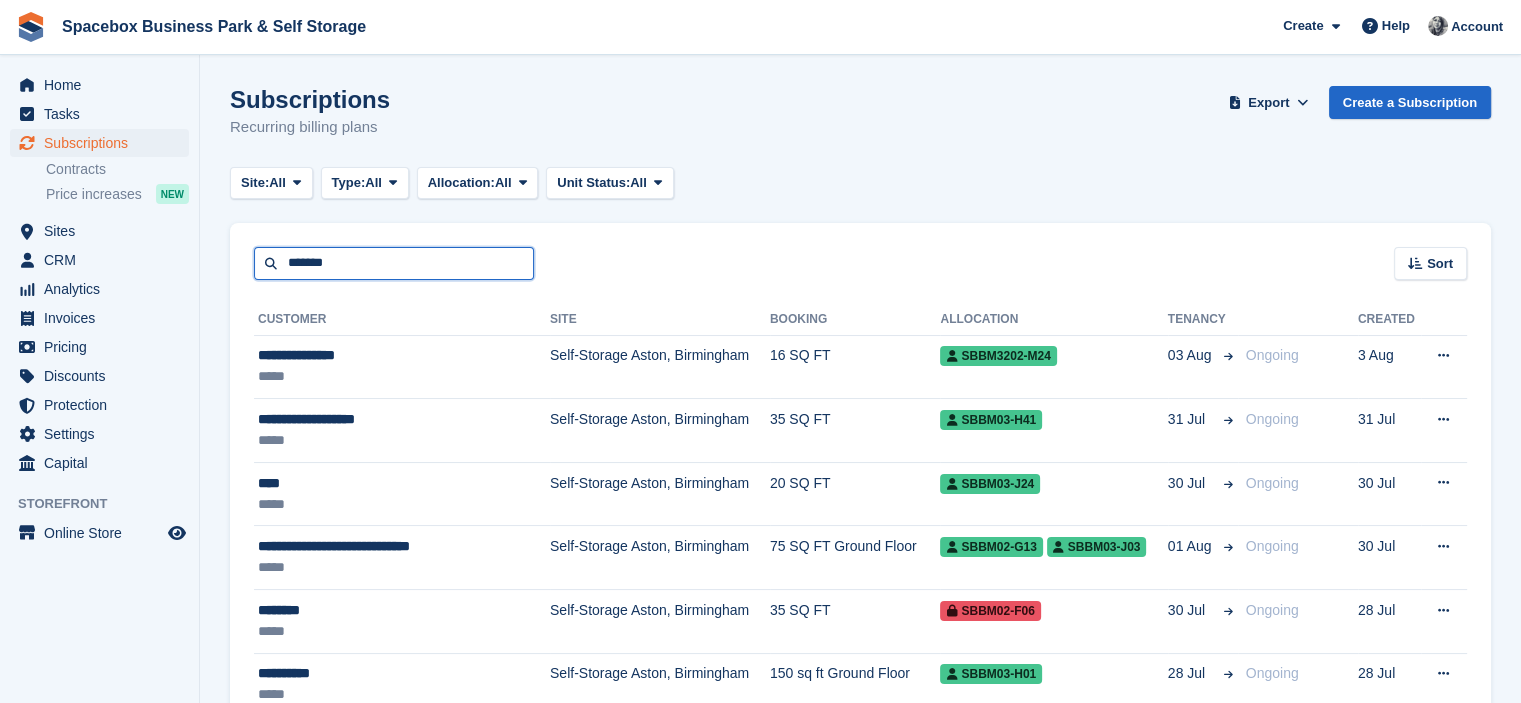 type on "*******" 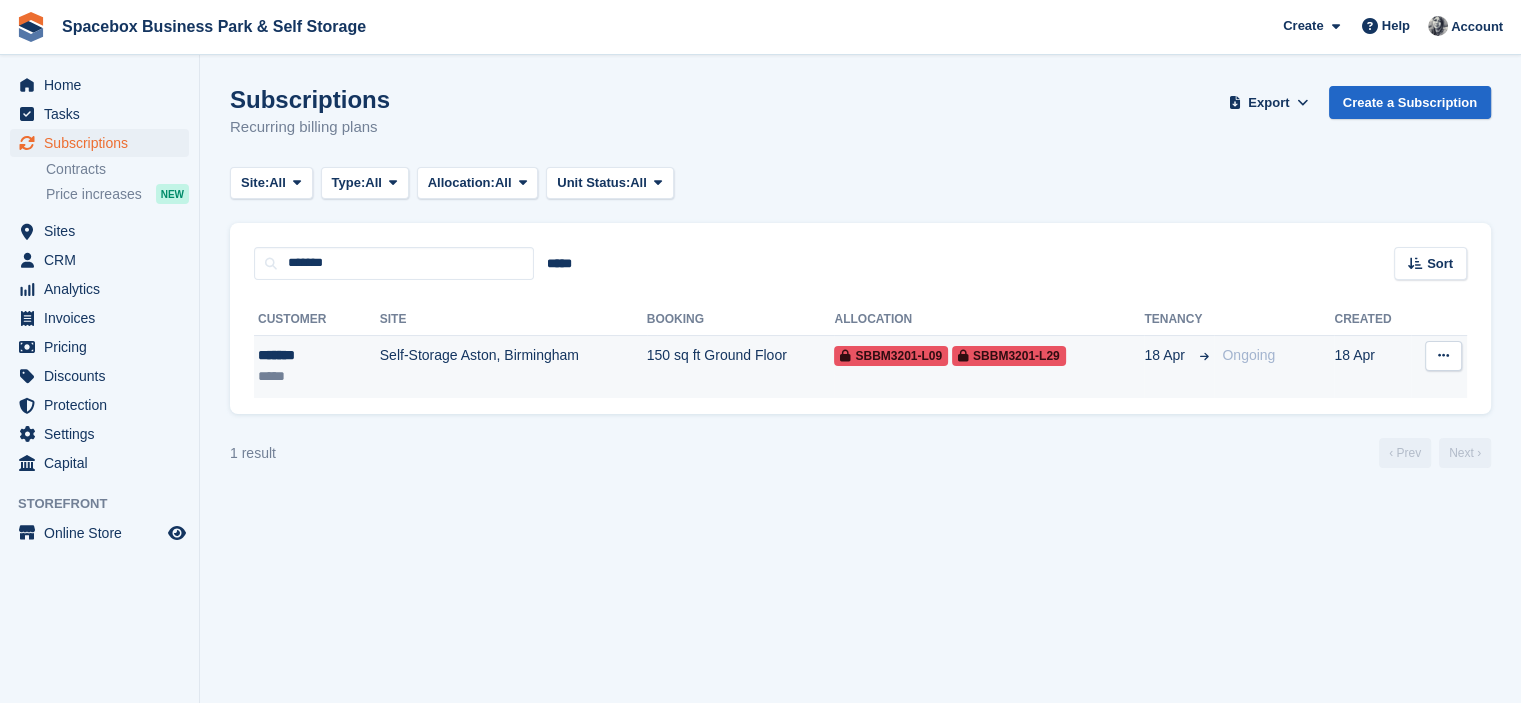 click on "Self-Storage Aston, Birmingham" at bounding box center (513, 366) 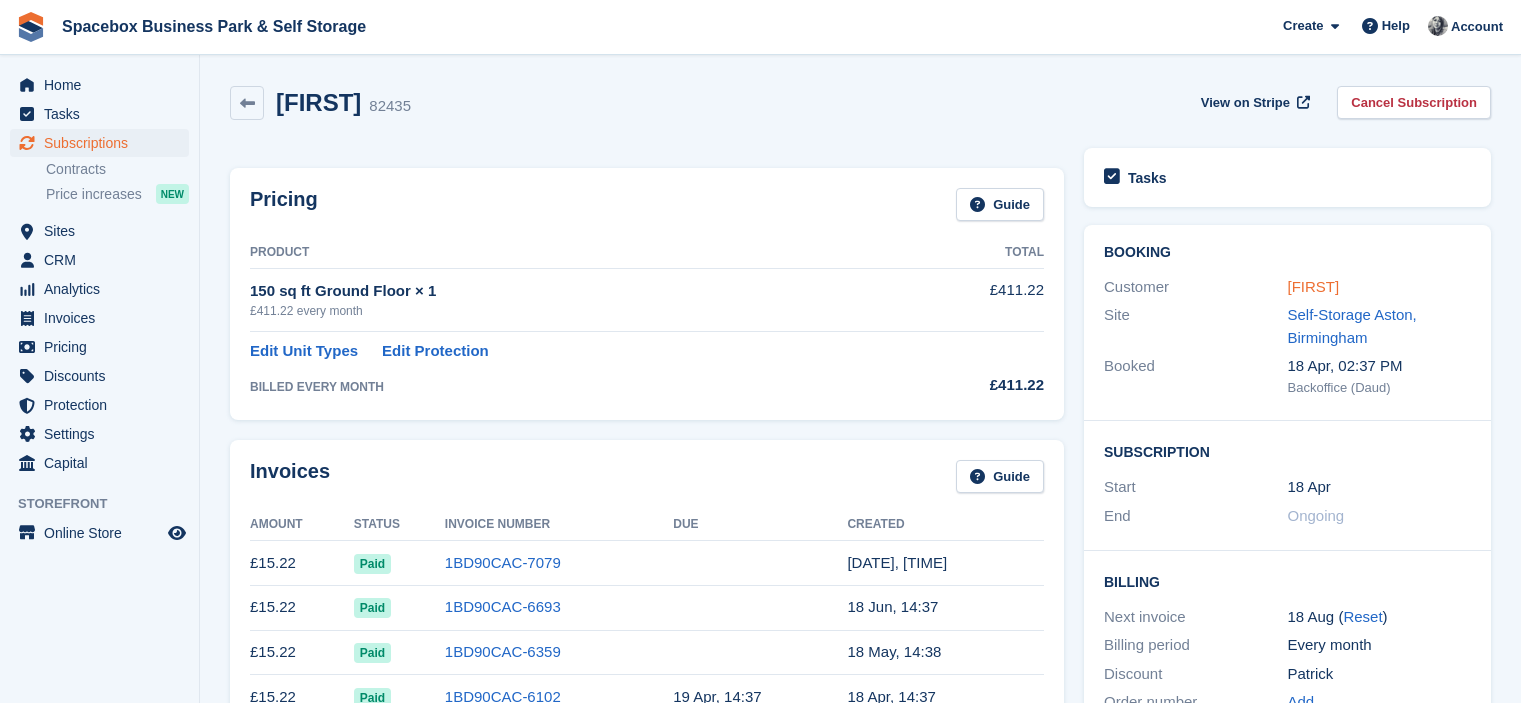 scroll, scrollTop: 0, scrollLeft: 0, axis: both 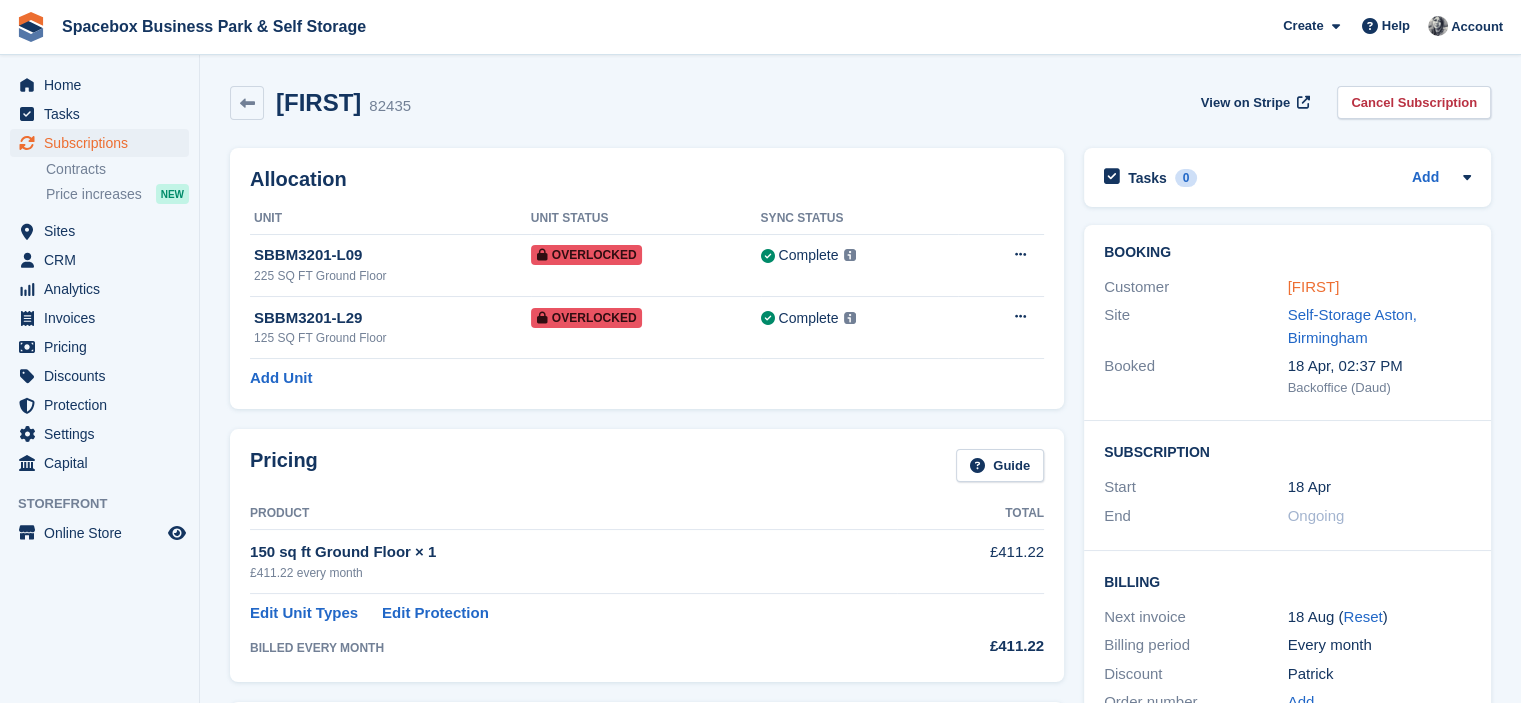 click on "PATRICK" at bounding box center [1314, 286] 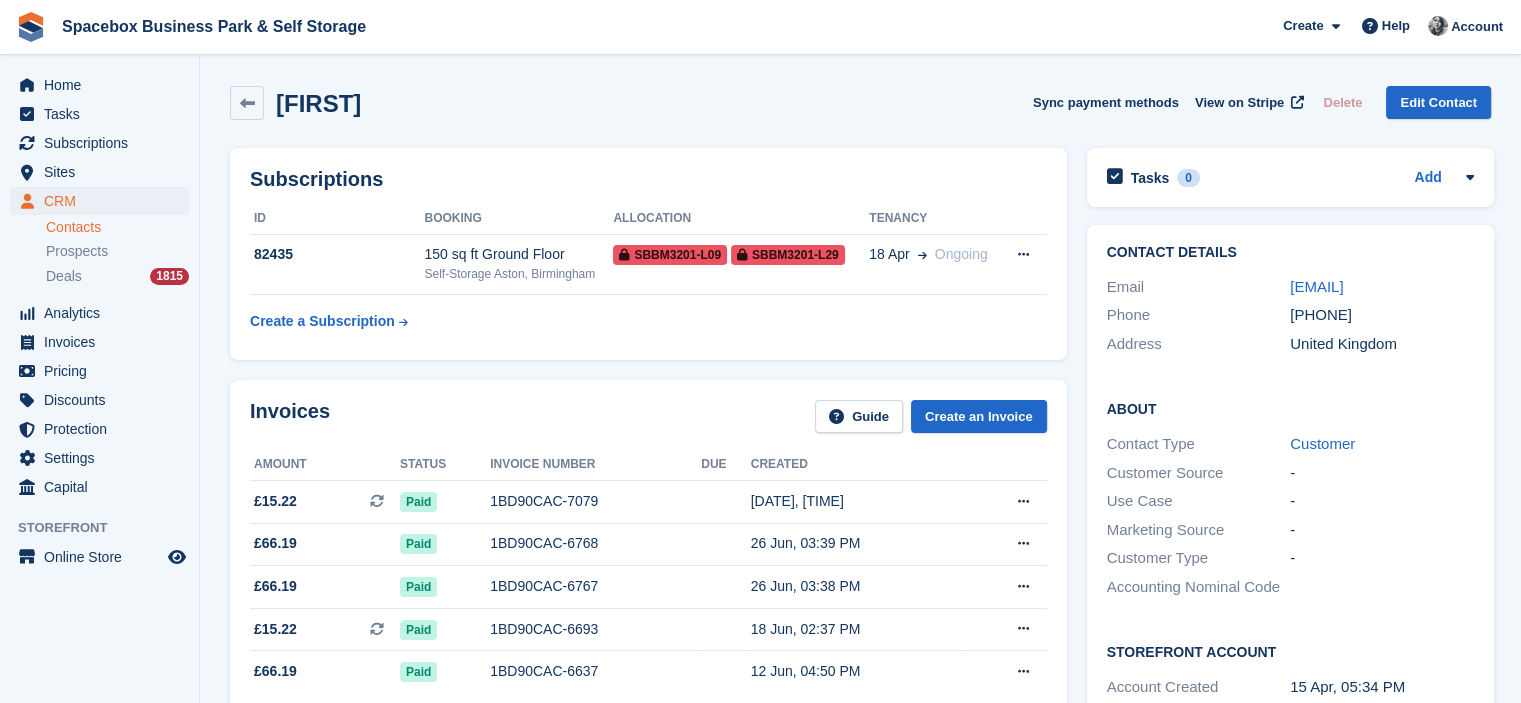 drag, startPoint x: 1357, startPoint y: 310, endPoint x: 1272, endPoint y: 295, distance: 86.313385 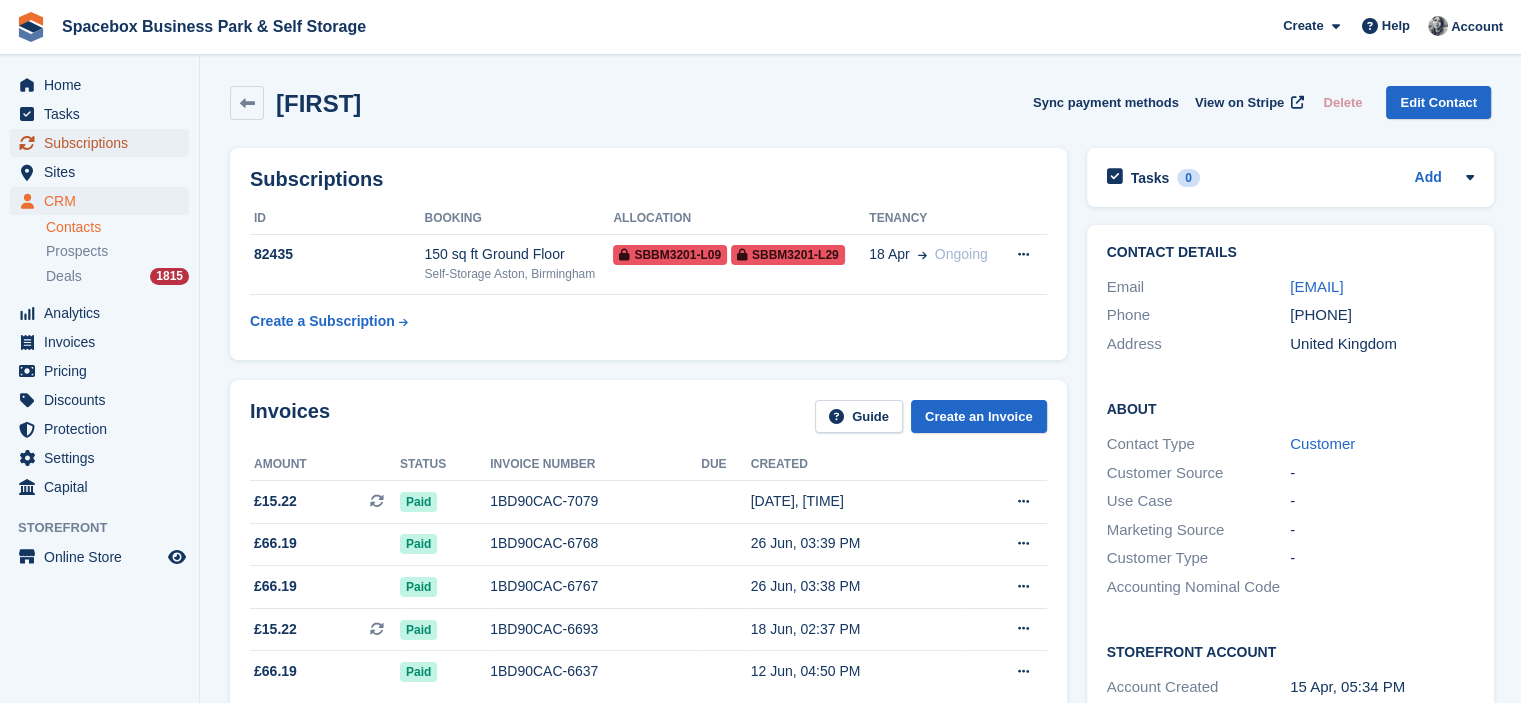click on "Subscriptions" at bounding box center (104, 143) 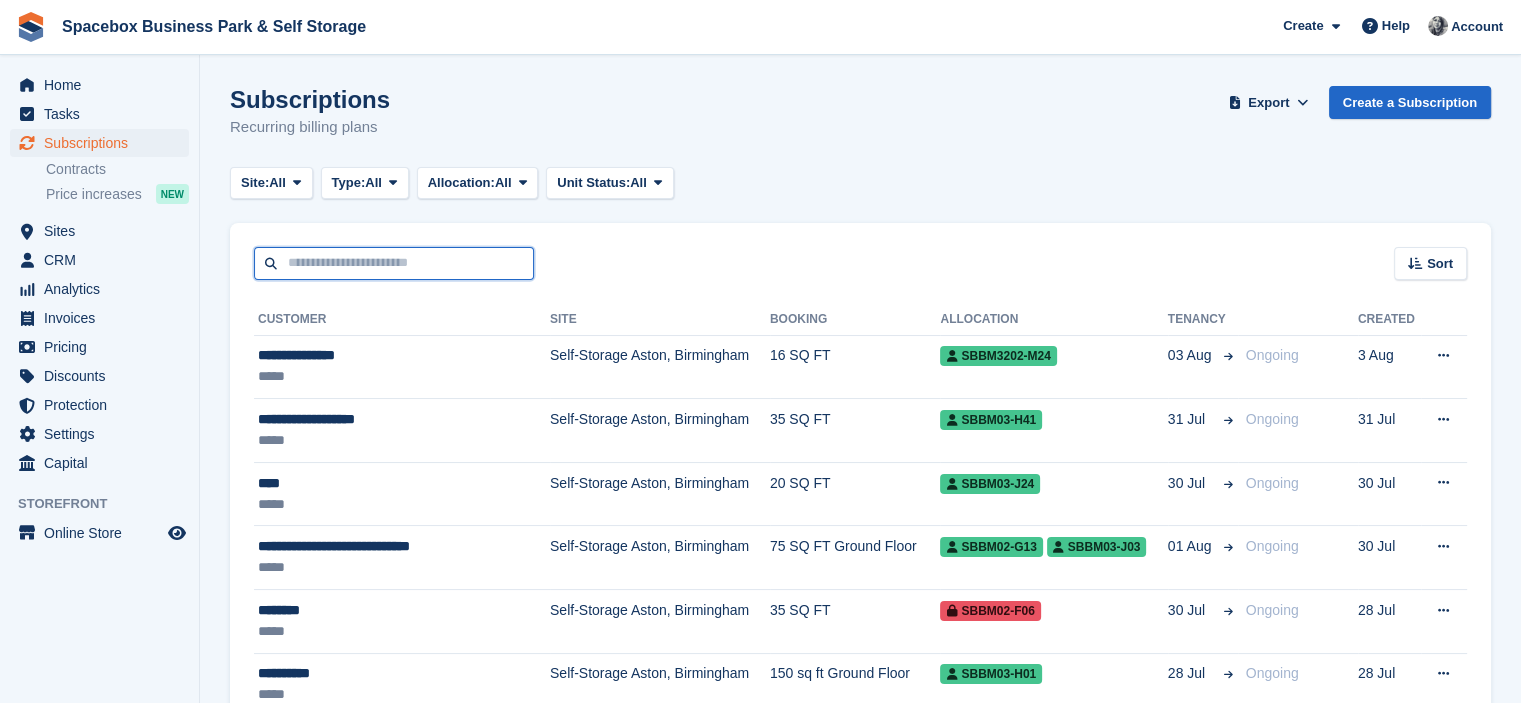 click at bounding box center (394, 263) 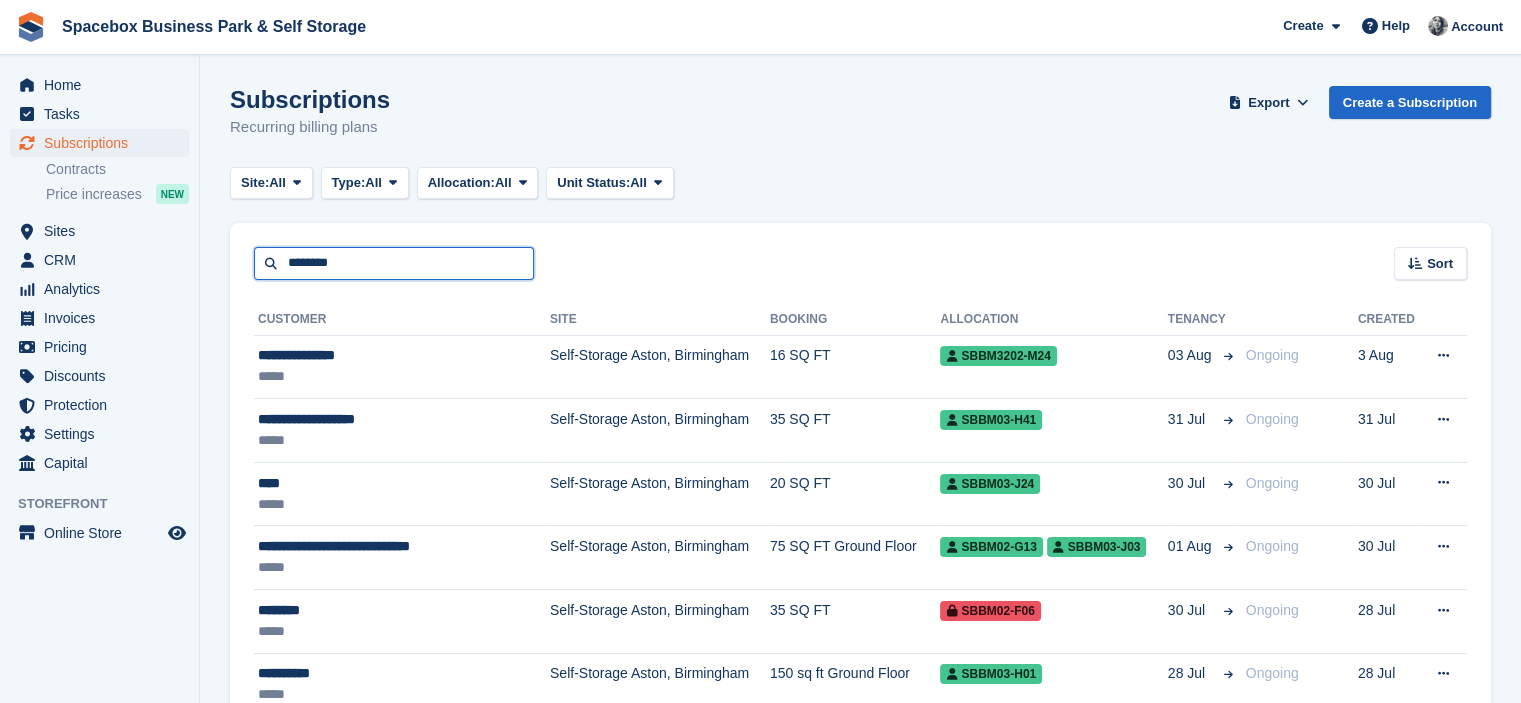 type on "********" 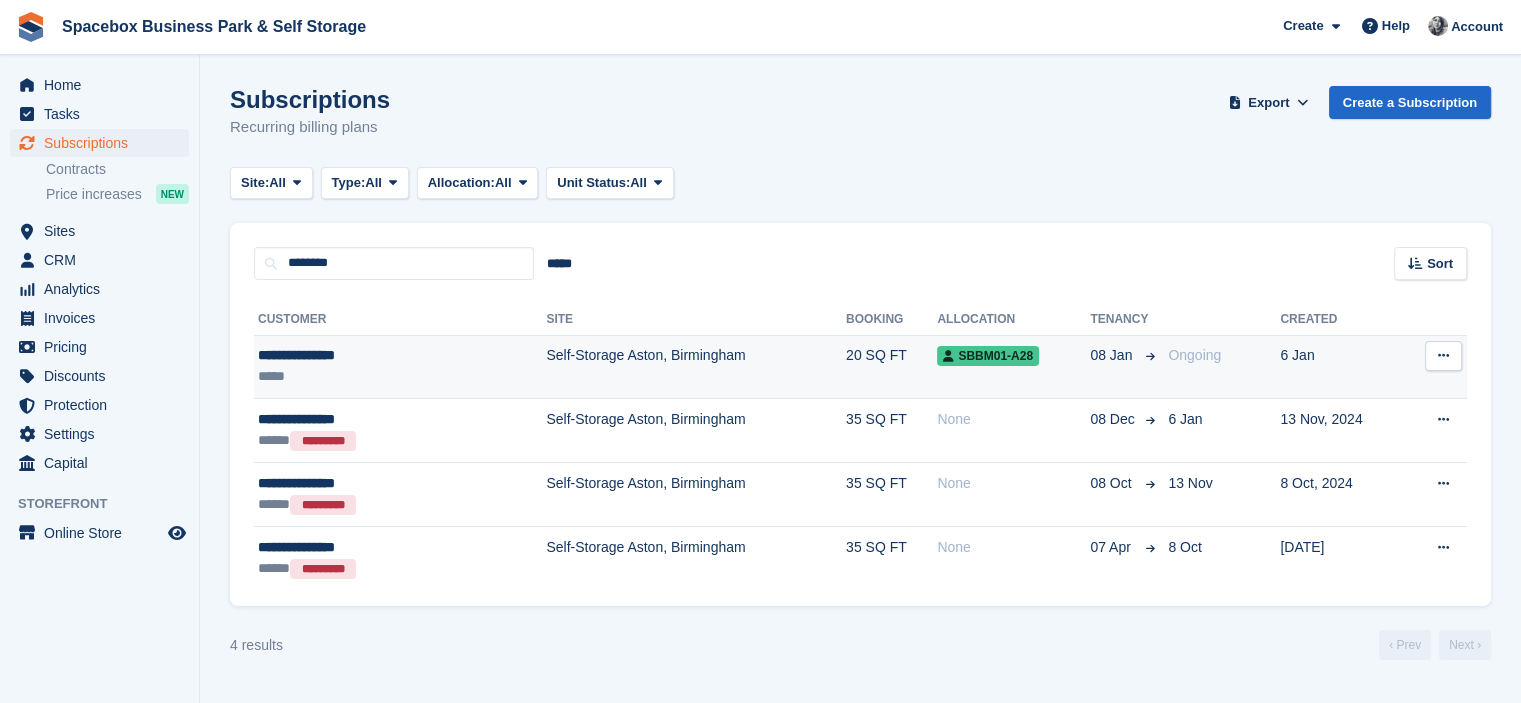 click on "**********" at bounding box center (400, 367) 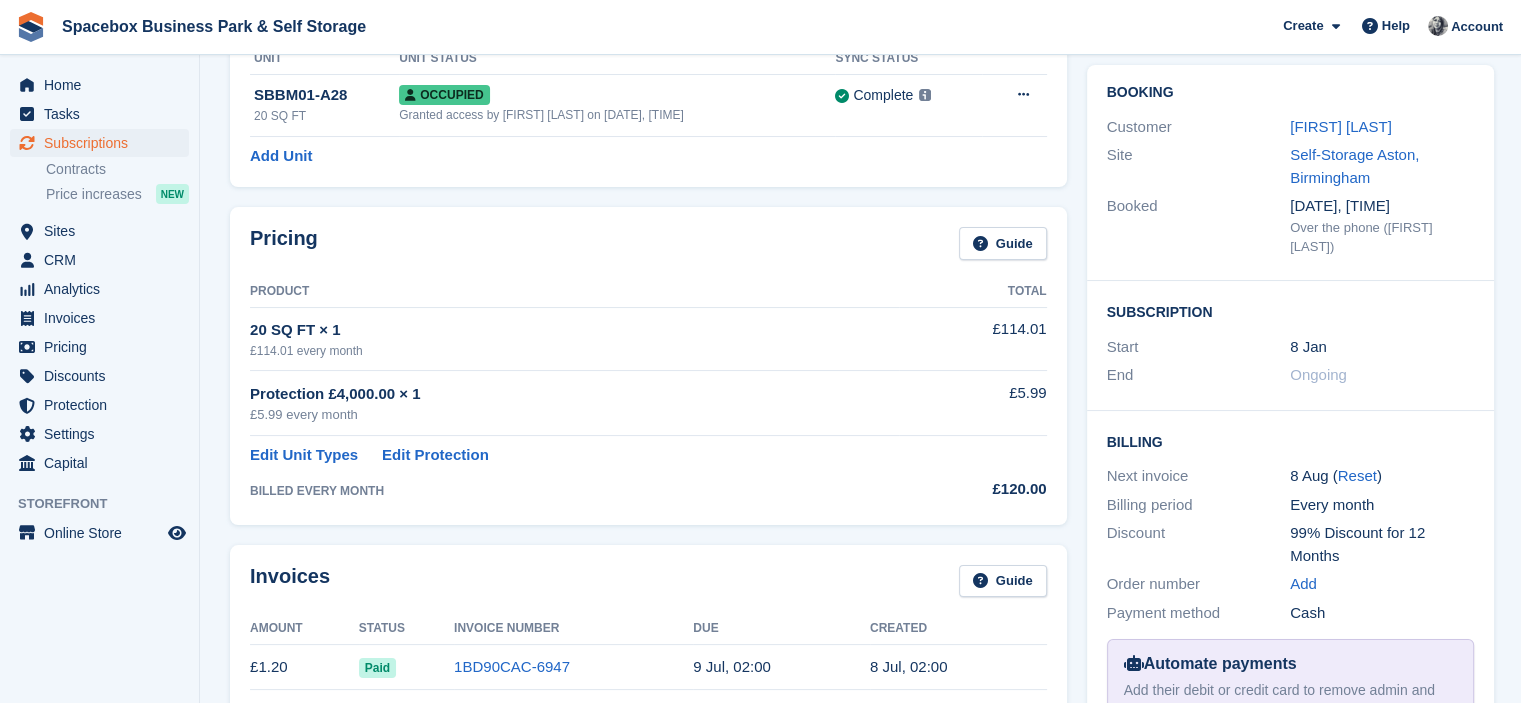 scroll, scrollTop: 0, scrollLeft: 0, axis: both 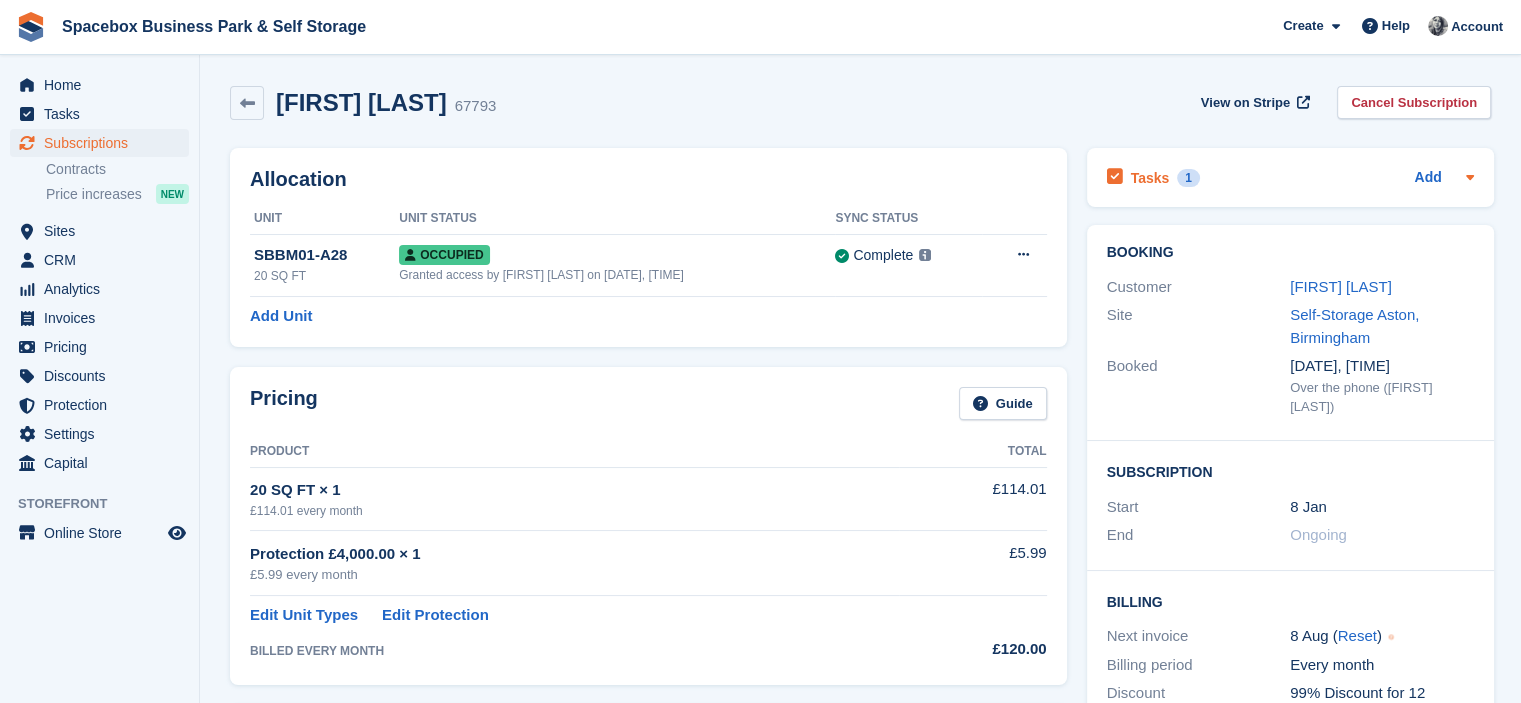 click on "Tasks
1
Add" at bounding box center [1290, 177] 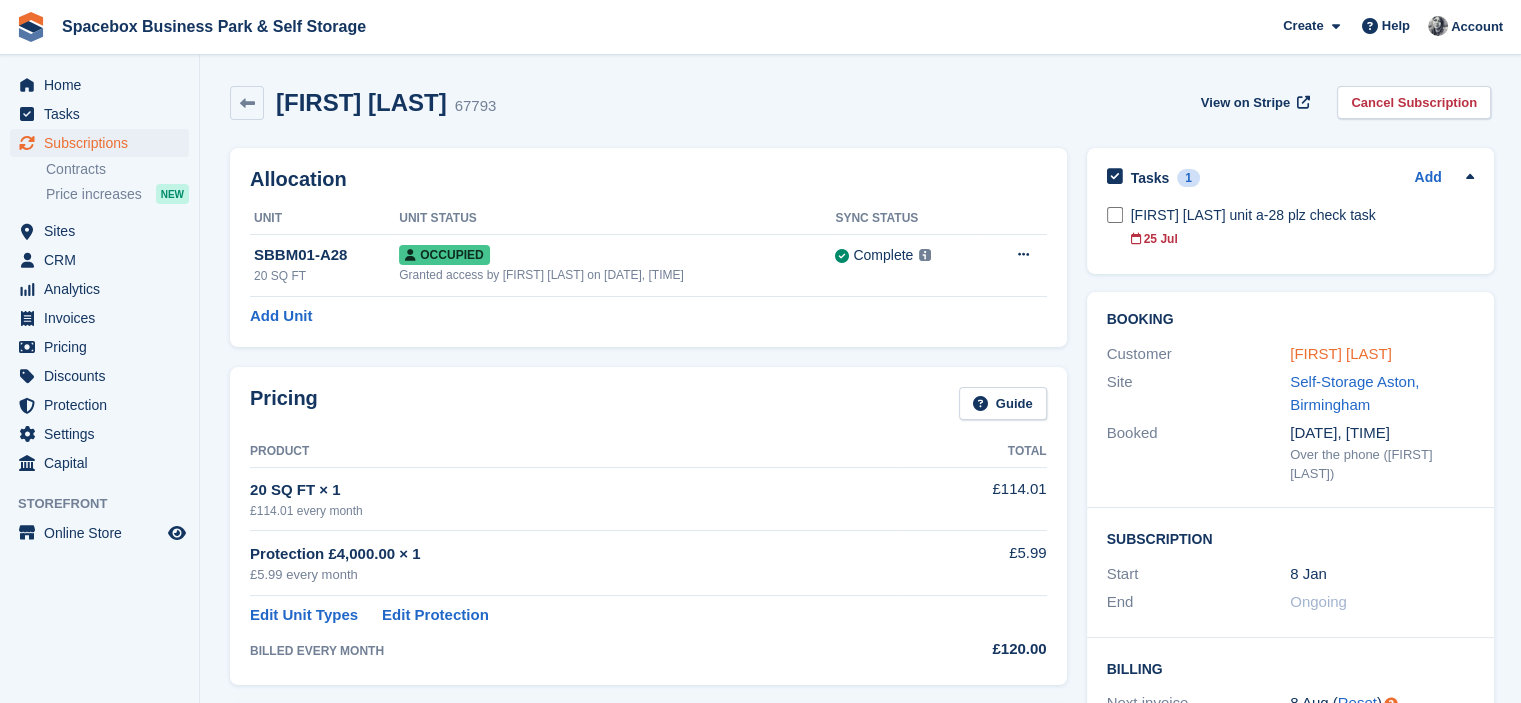 click on "[FIRST] [LAST]" at bounding box center (1341, 353) 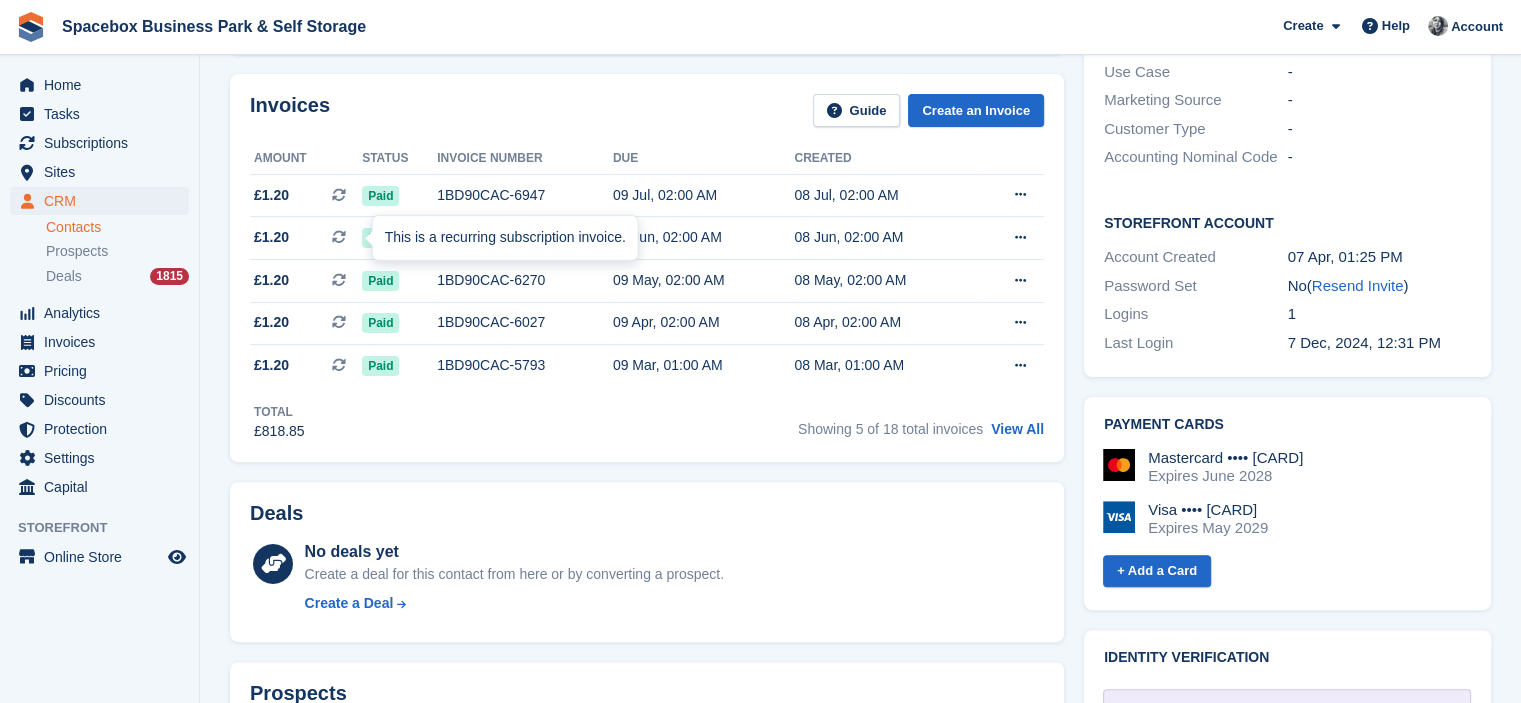 scroll, scrollTop: 0, scrollLeft: 0, axis: both 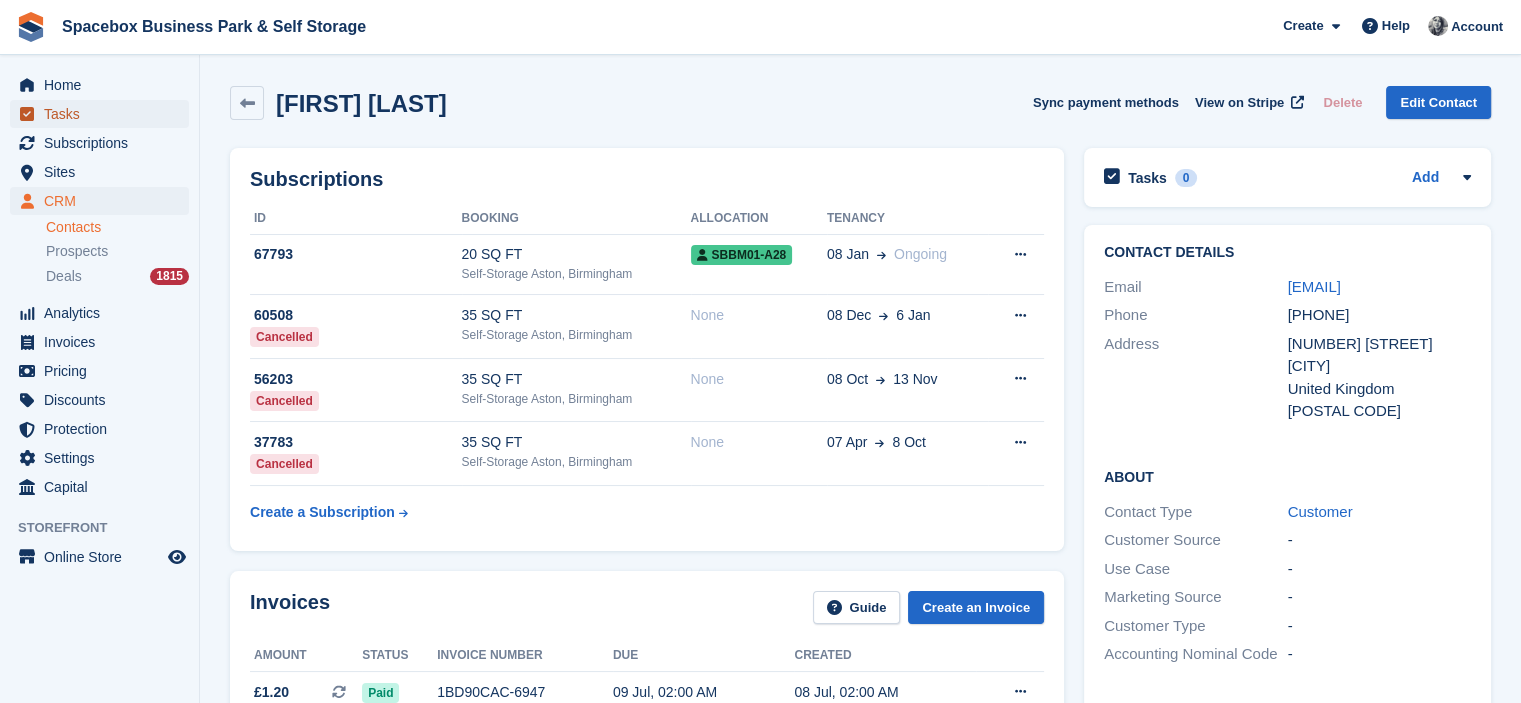 click on "Tasks" at bounding box center (99, 114) 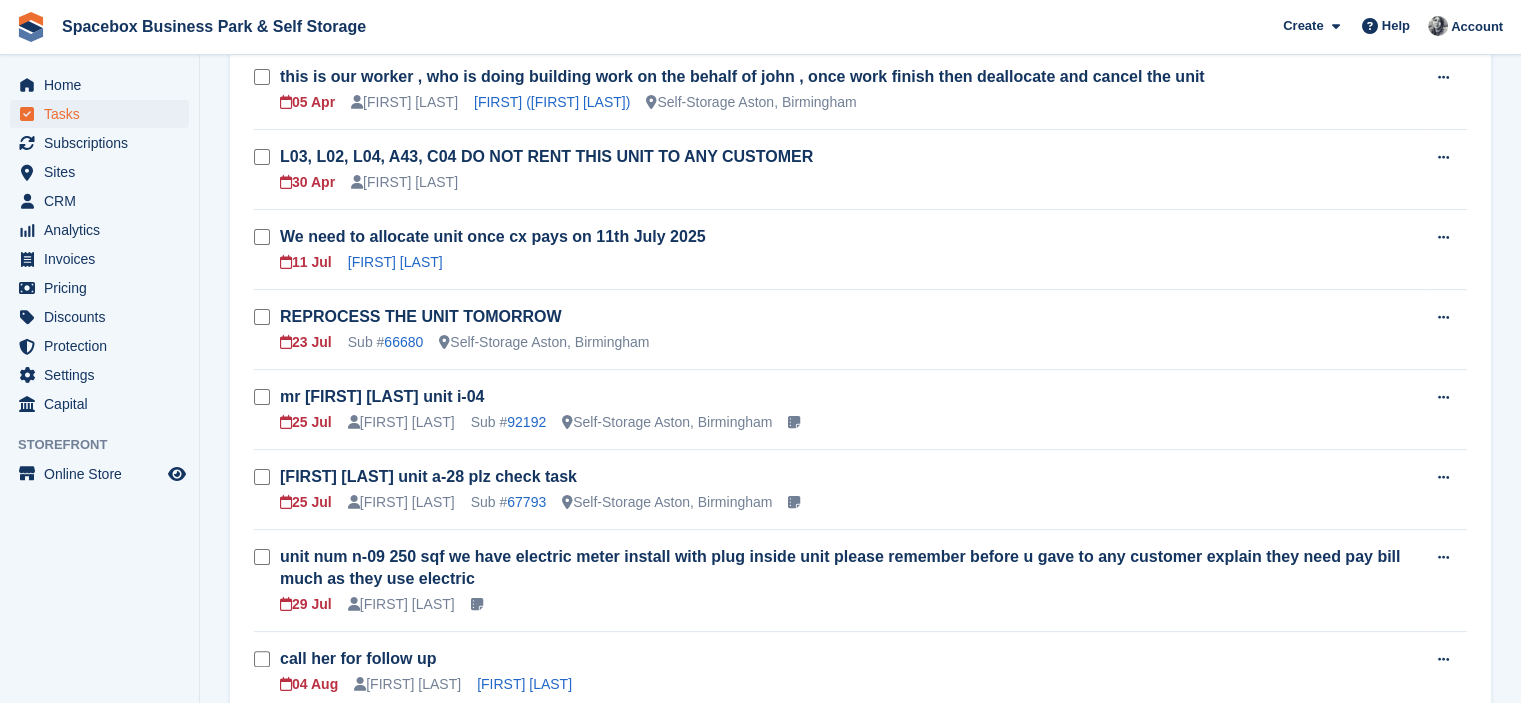 scroll, scrollTop: 360, scrollLeft: 0, axis: vertical 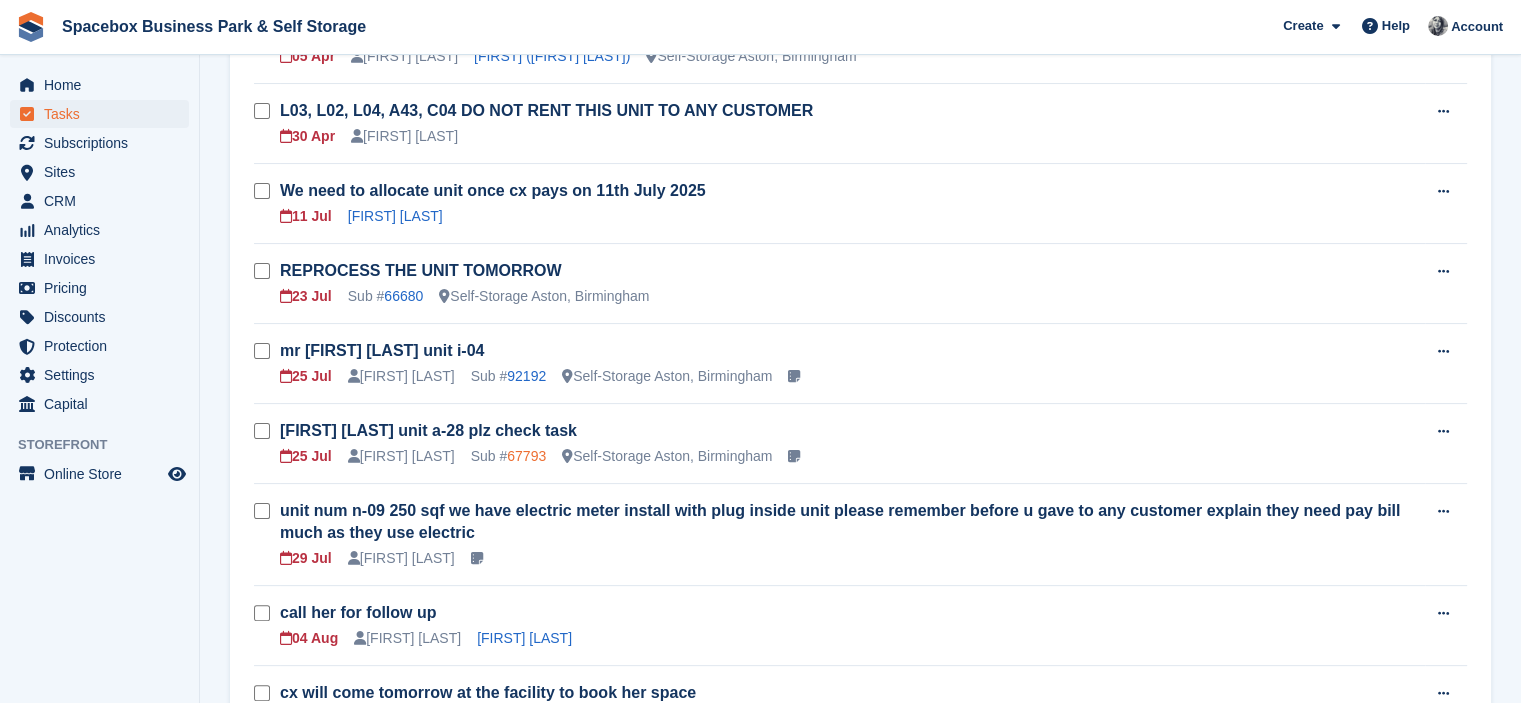 click on "67793" at bounding box center [526, 456] 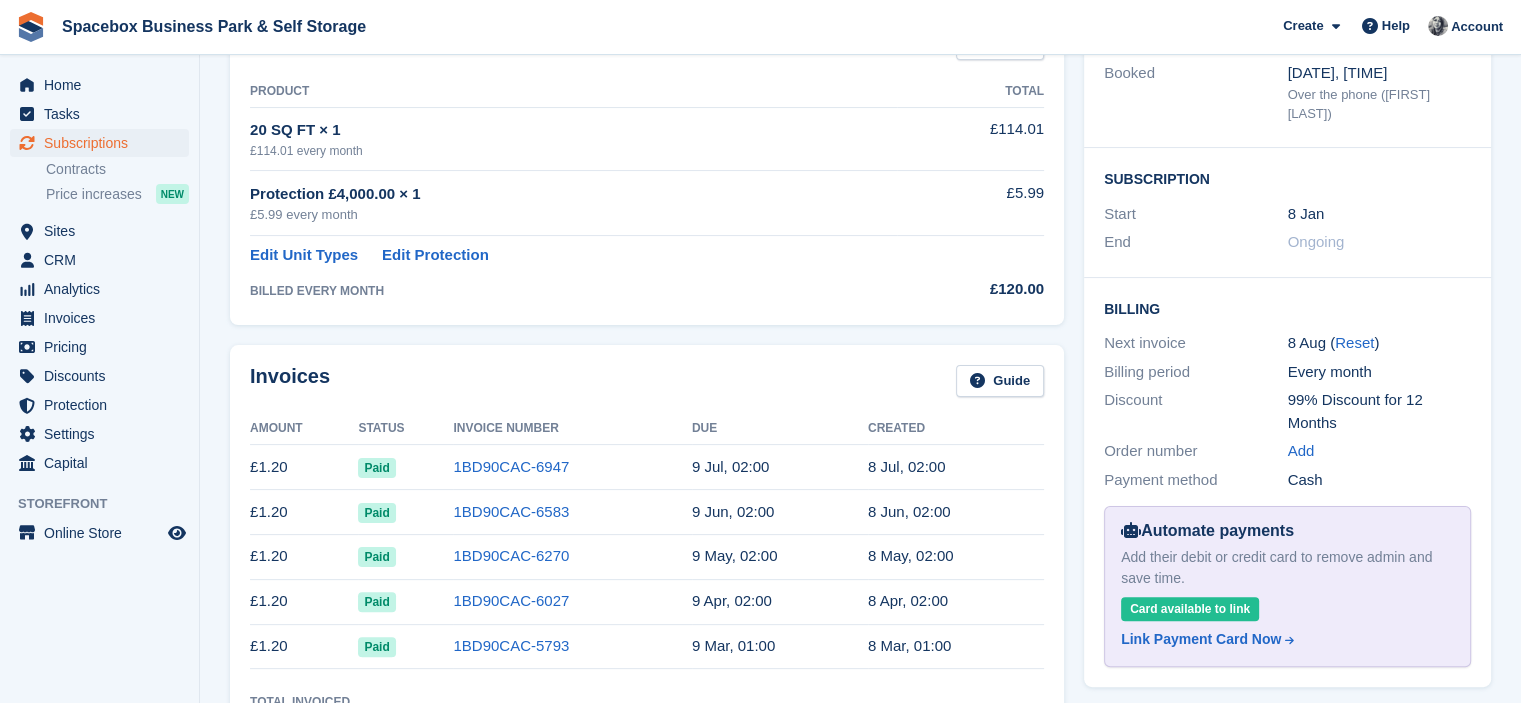scroll, scrollTop: 0, scrollLeft: 0, axis: both 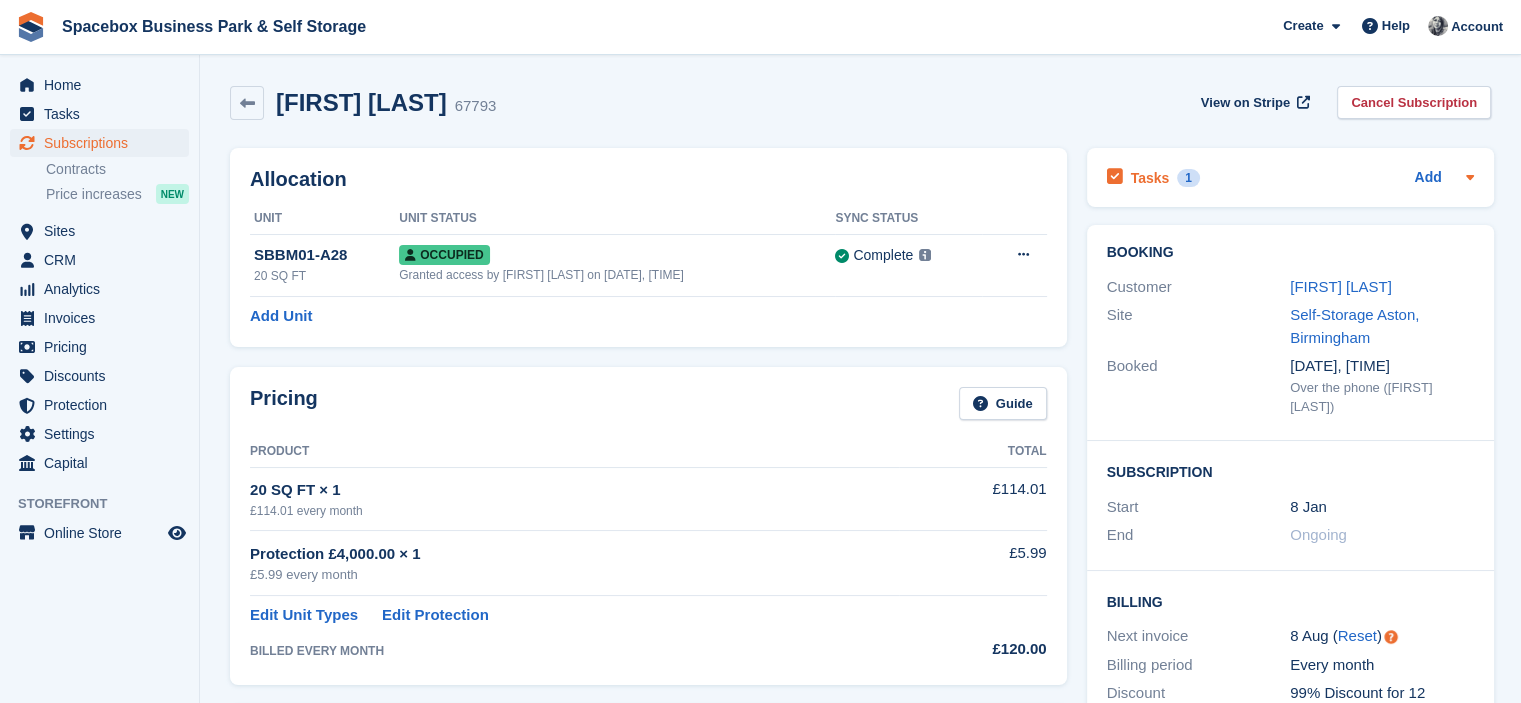 click on "Tasks
1
Add" at bounding box center [1290, 177] 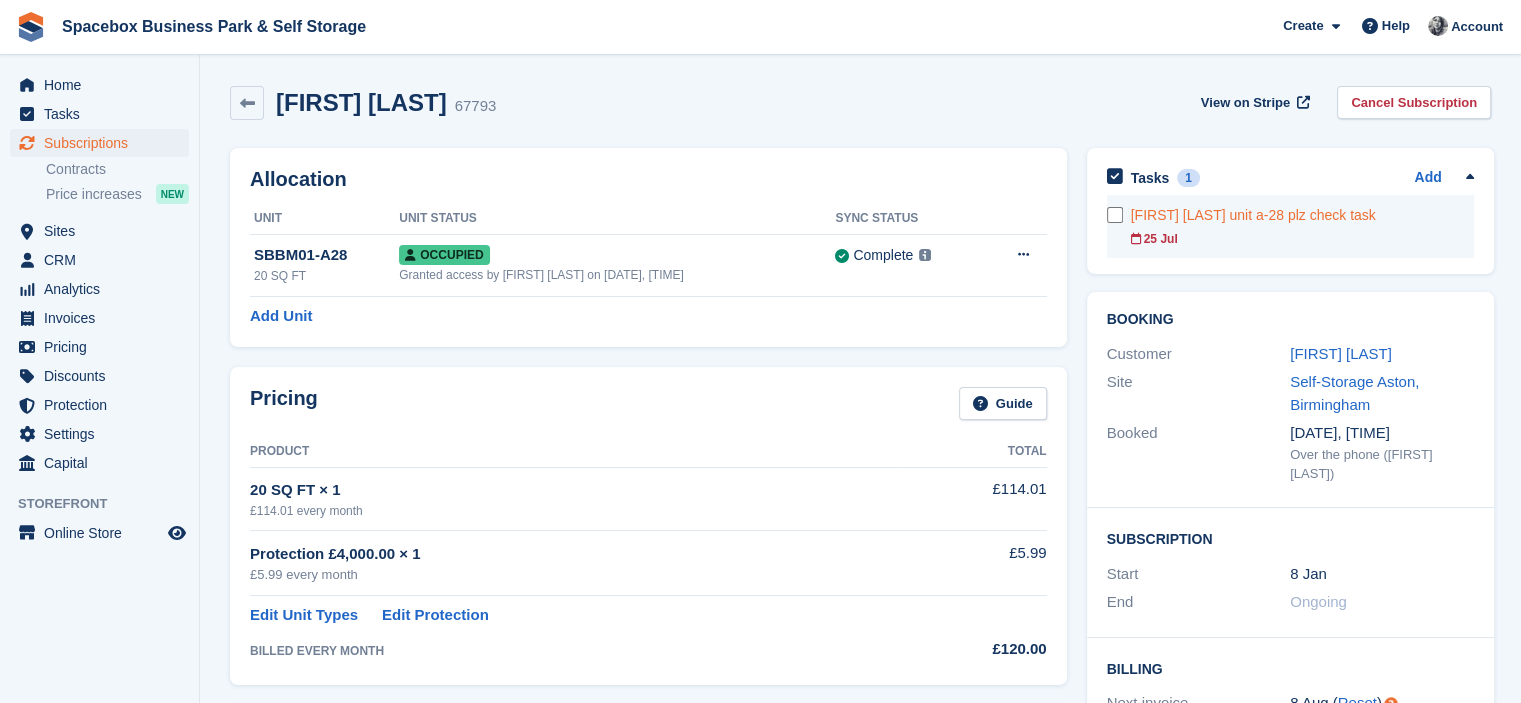 click on "[FIRST] [LAST] unit a-28 plz check task" at bounding box center (1302, 215) 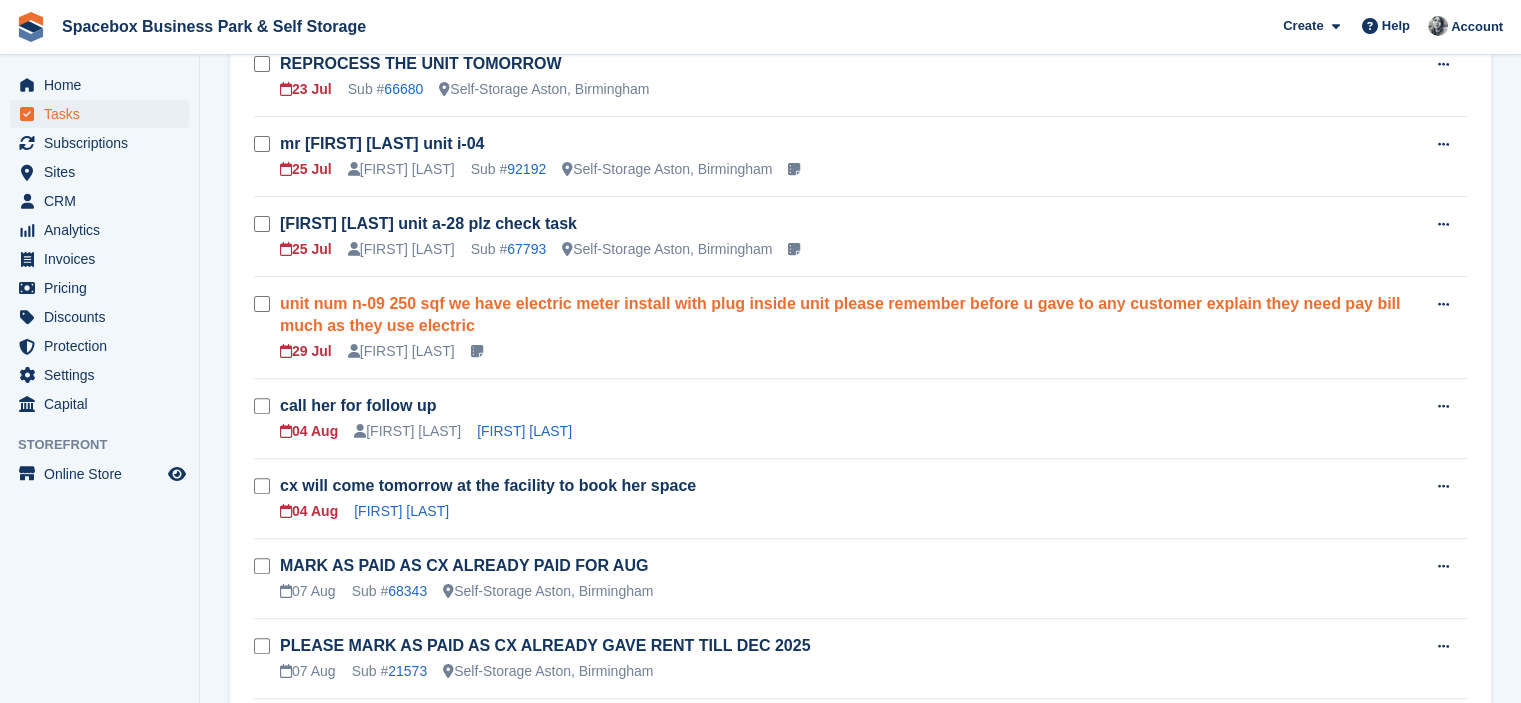 scroll, scrollTop: 1134, scrollLeft: 0, axis: vertical 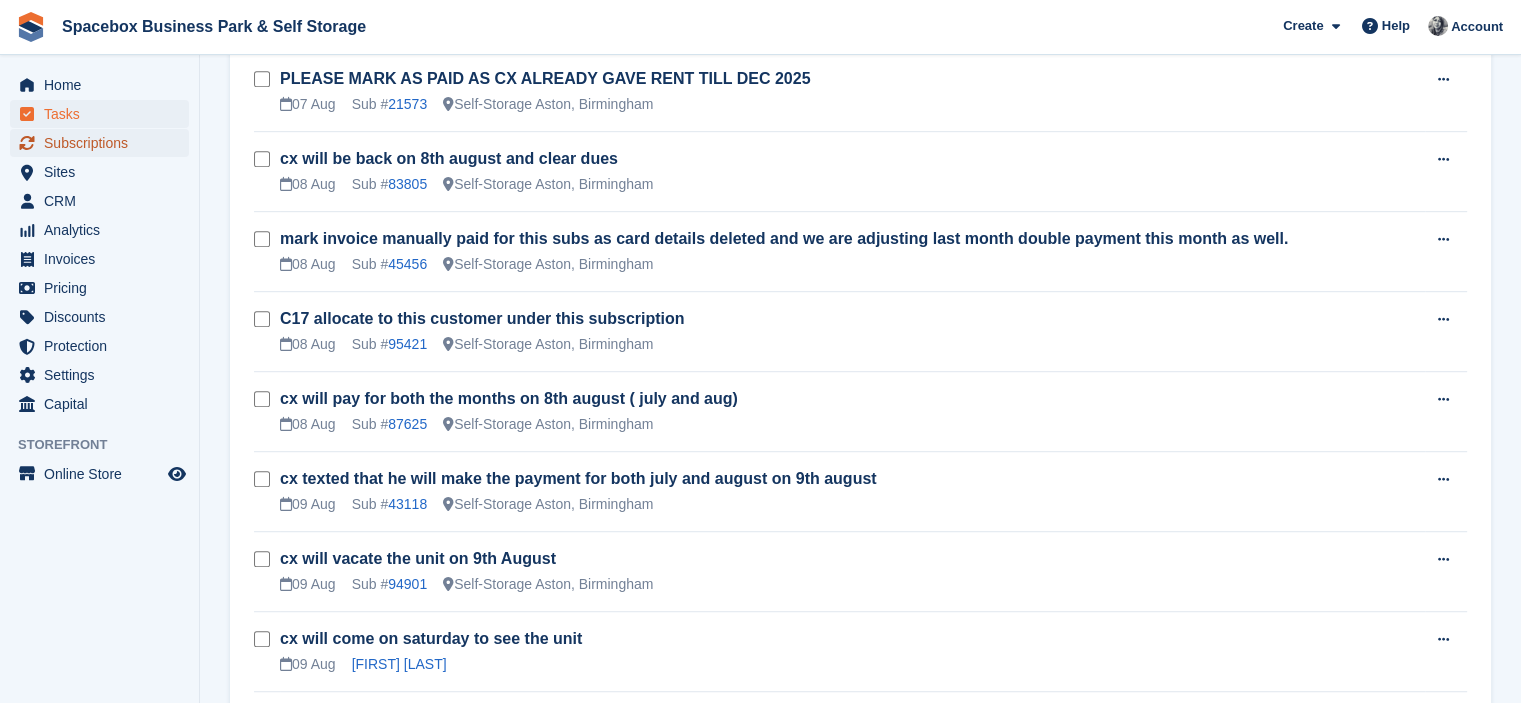 click on "Subscriptions" at bounding box center [104, 143] 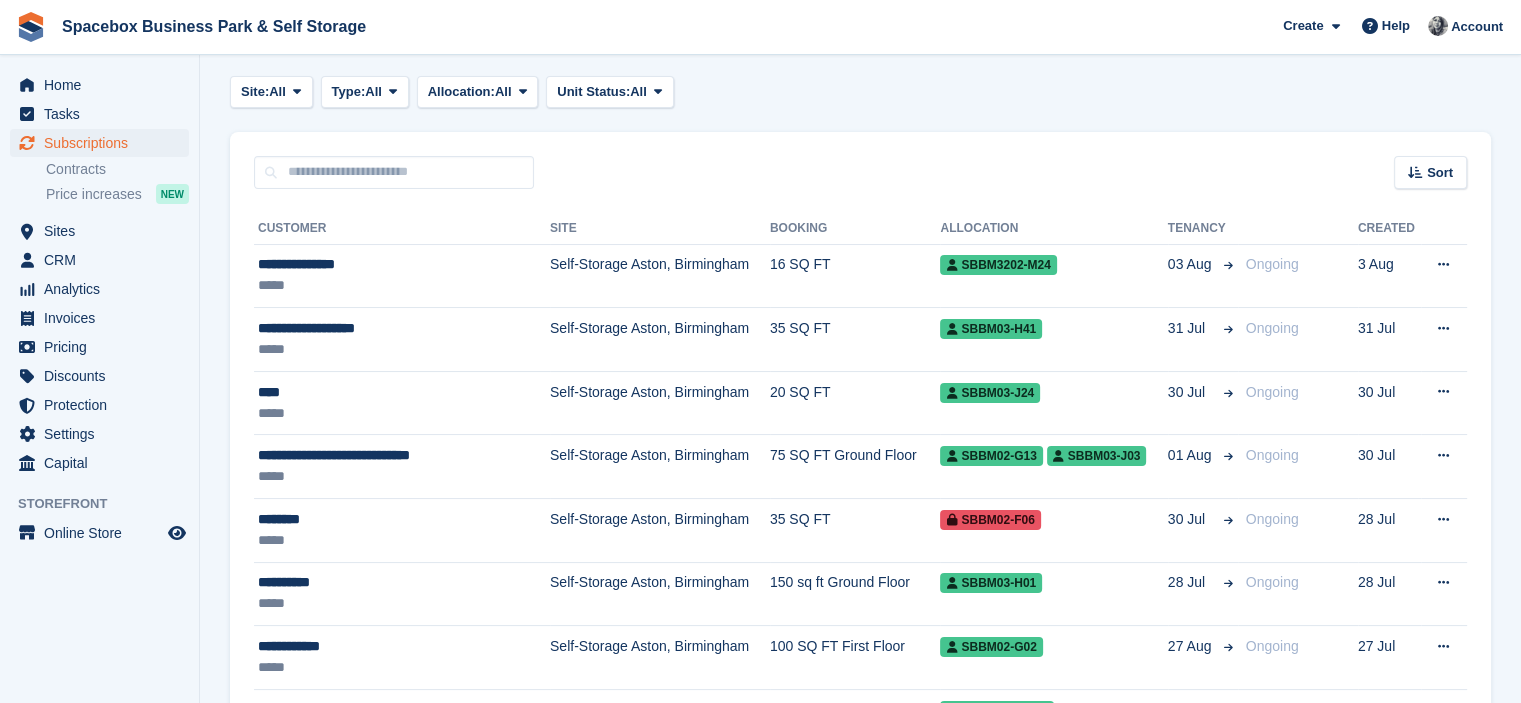 scroll, scrollTop: 160, scrollLeft: 0, axis: vertical 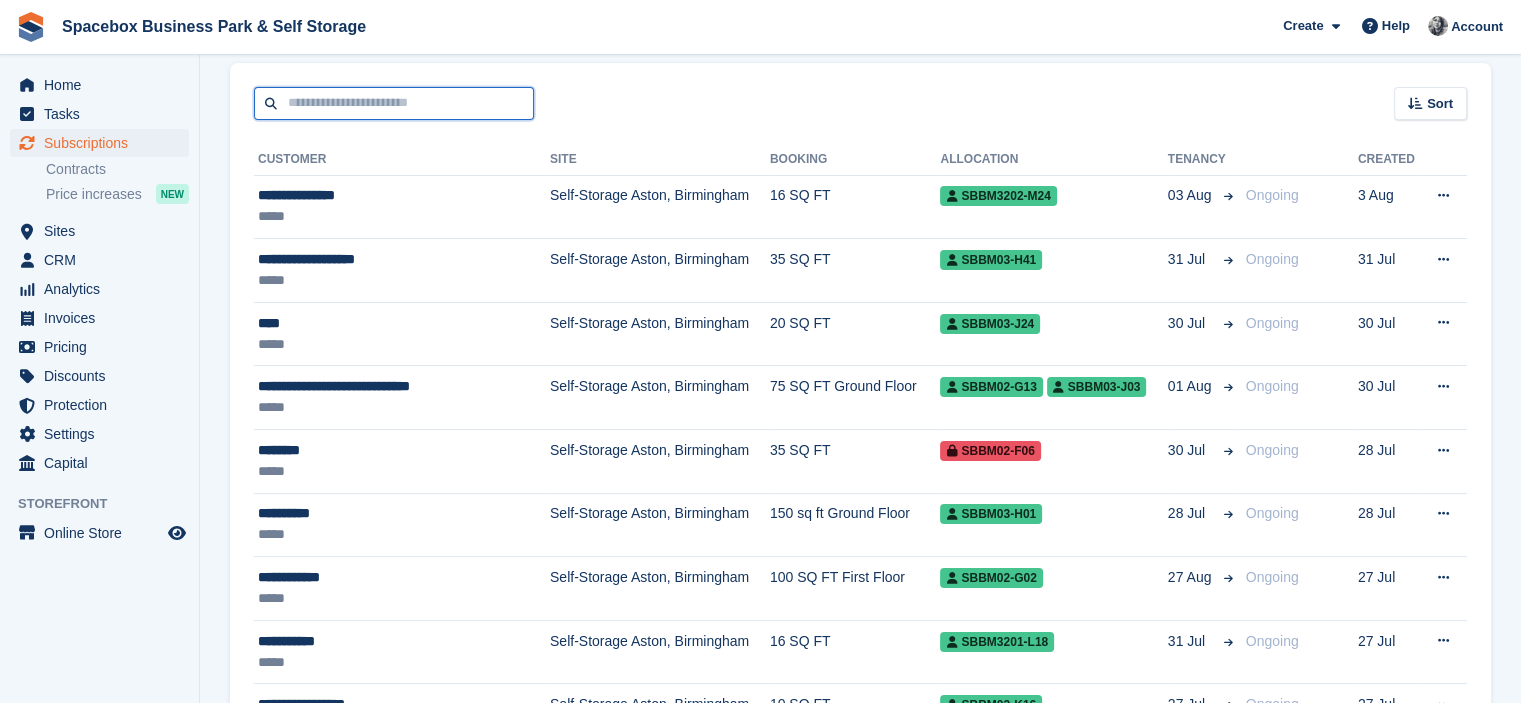 click at bounding box center (394, 103) 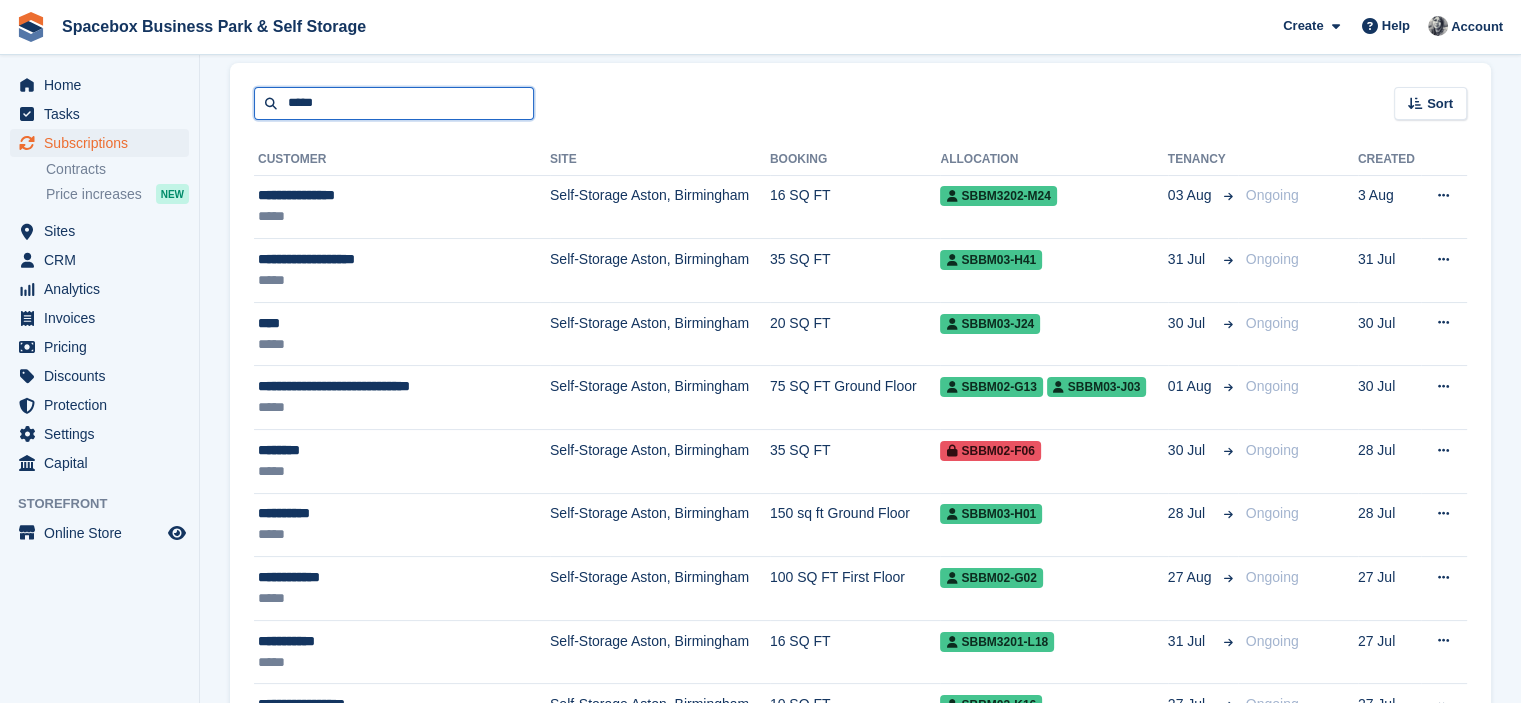 type on "*****" 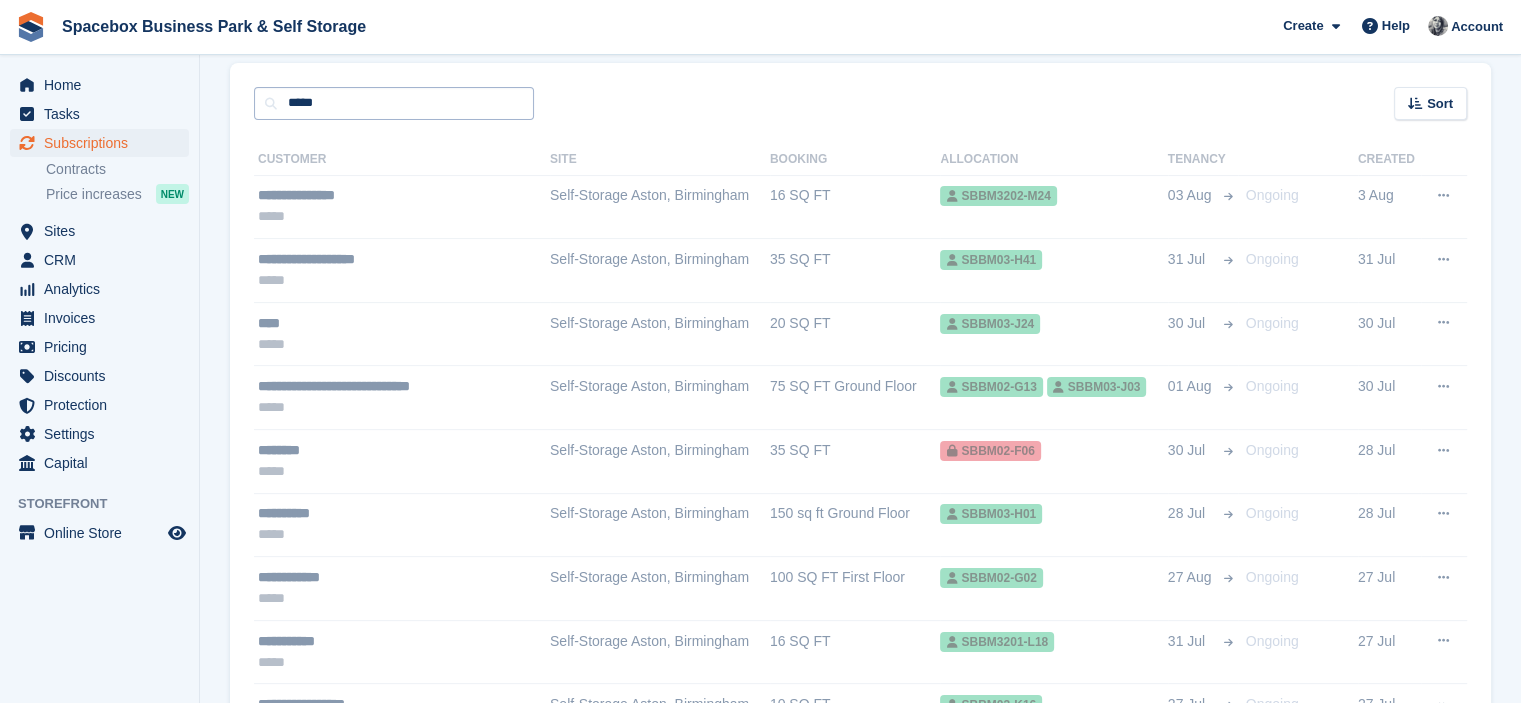 scroll, scrollTop: 0, scrollLeft: 0, axis: both 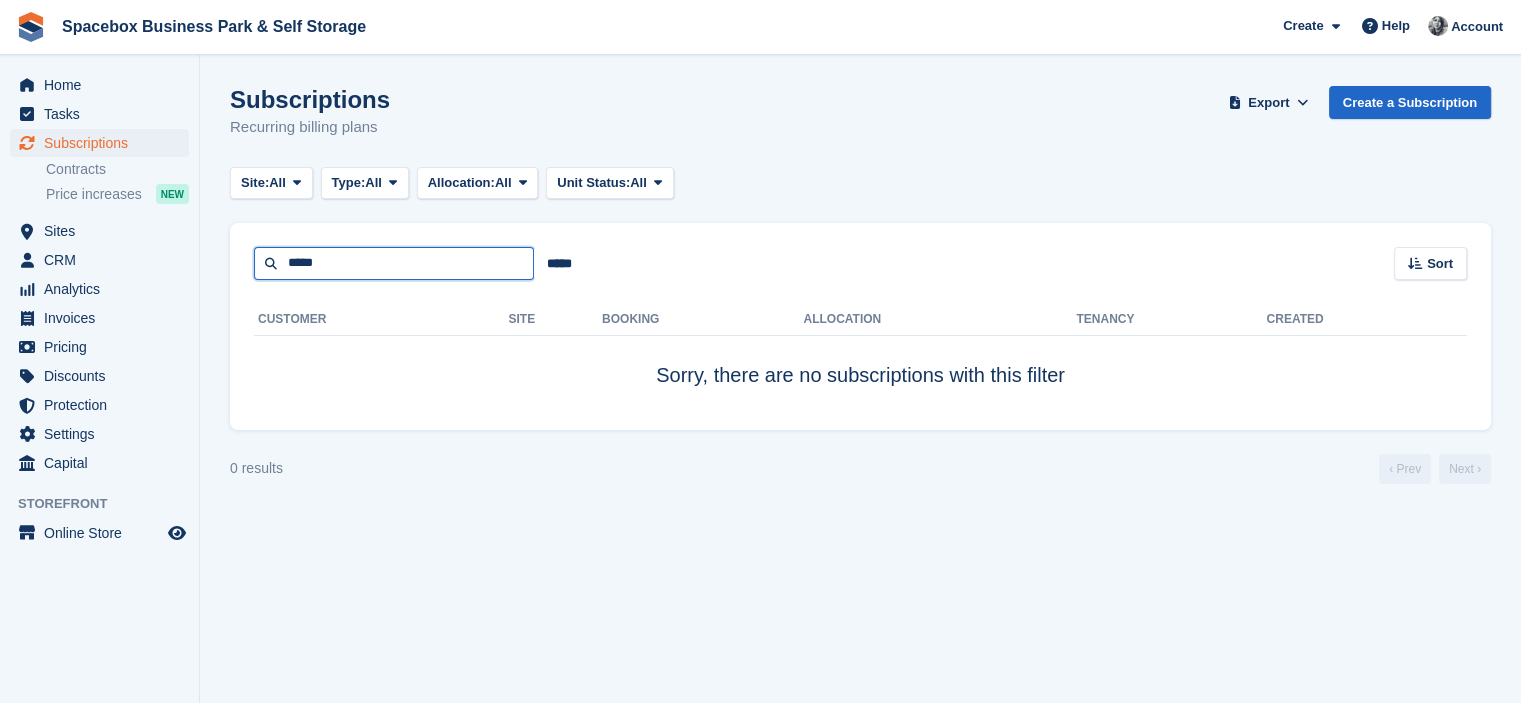 click on "*****" at bounding box center [394, 263] 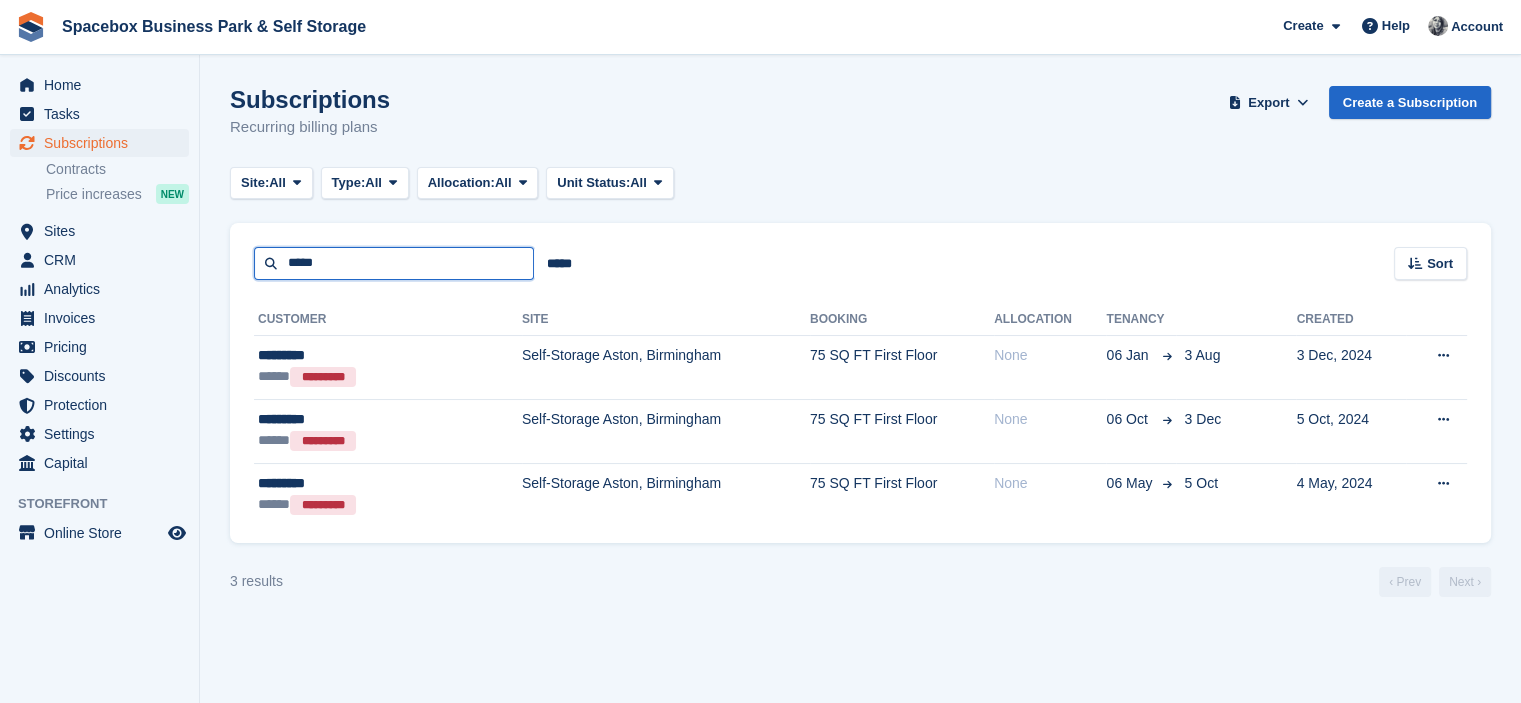 click on "*****" at bounding box center (394, 263) 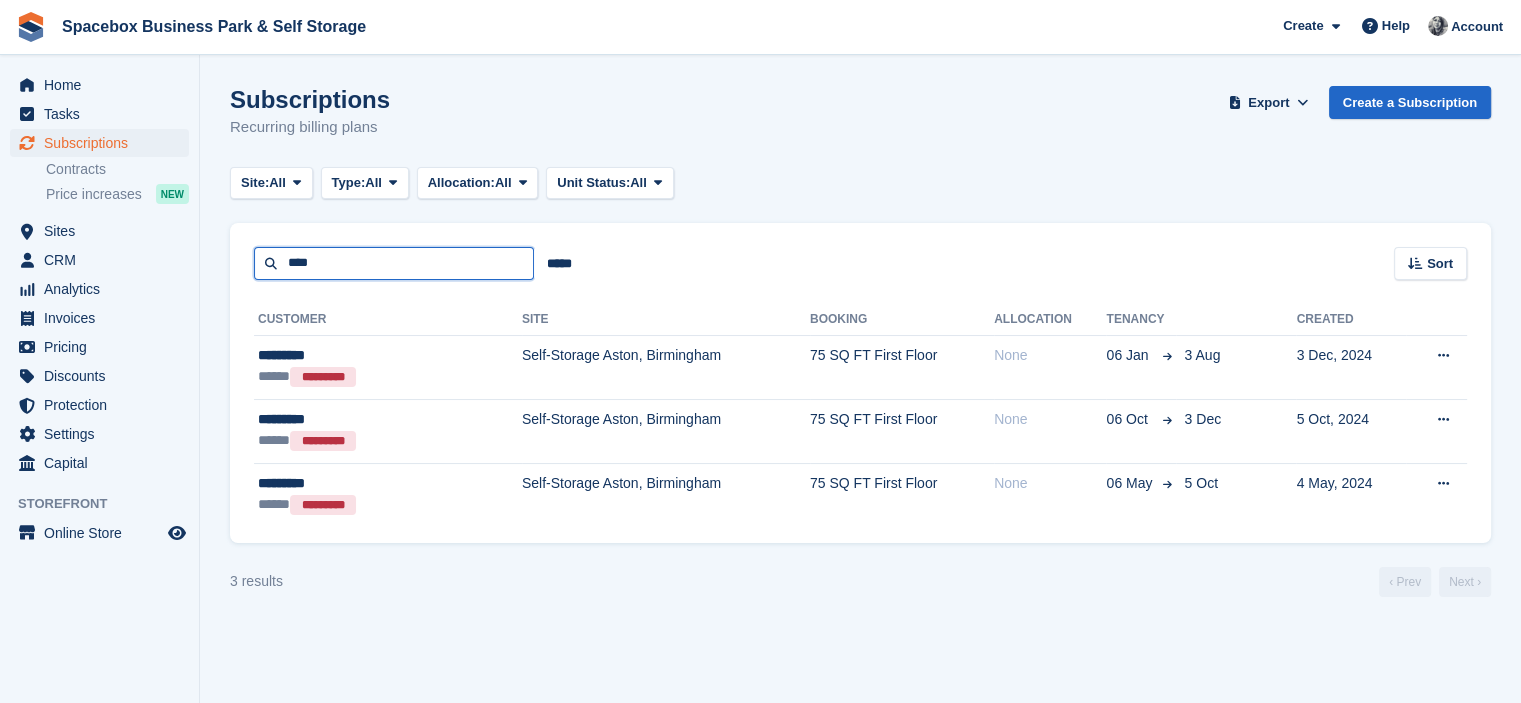 type on "****" 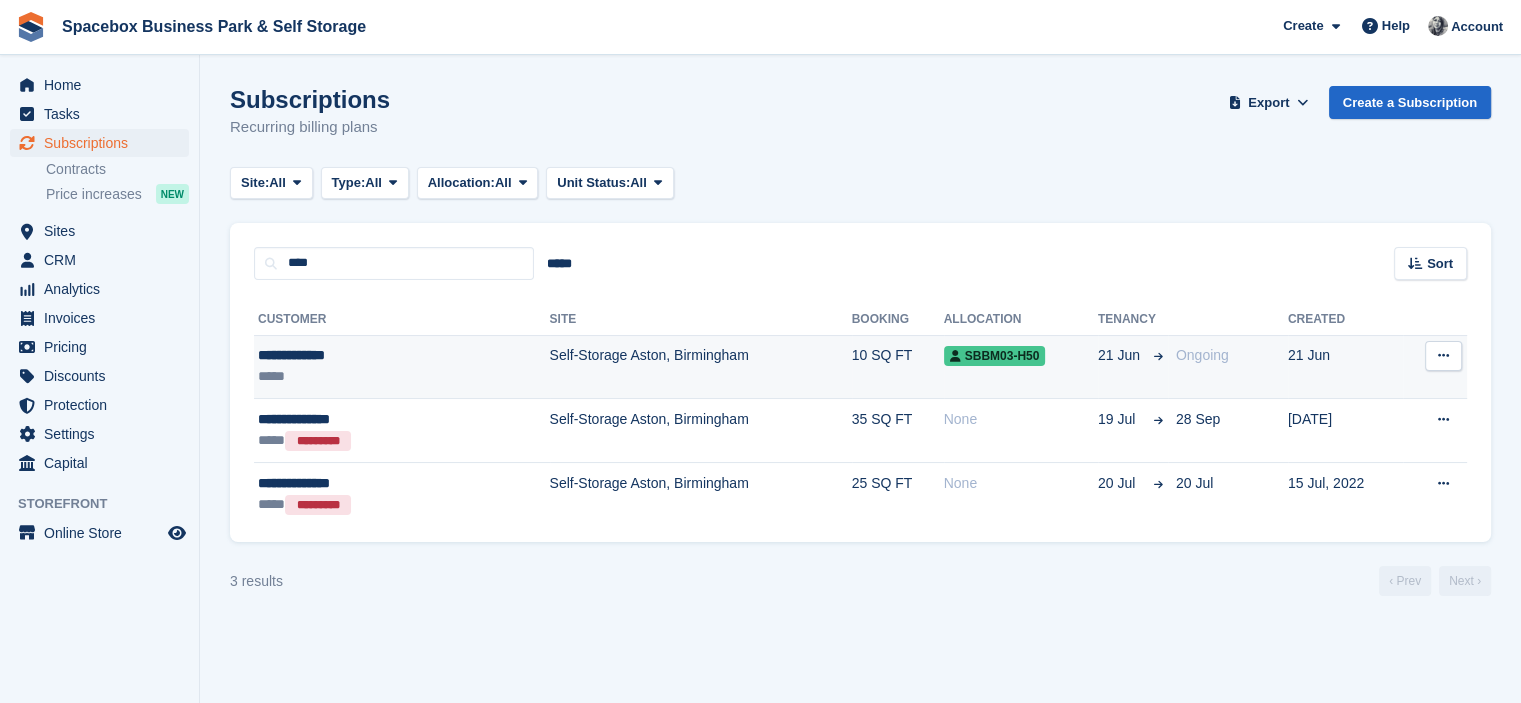 click on "**********" at bounding box center [353, 355] 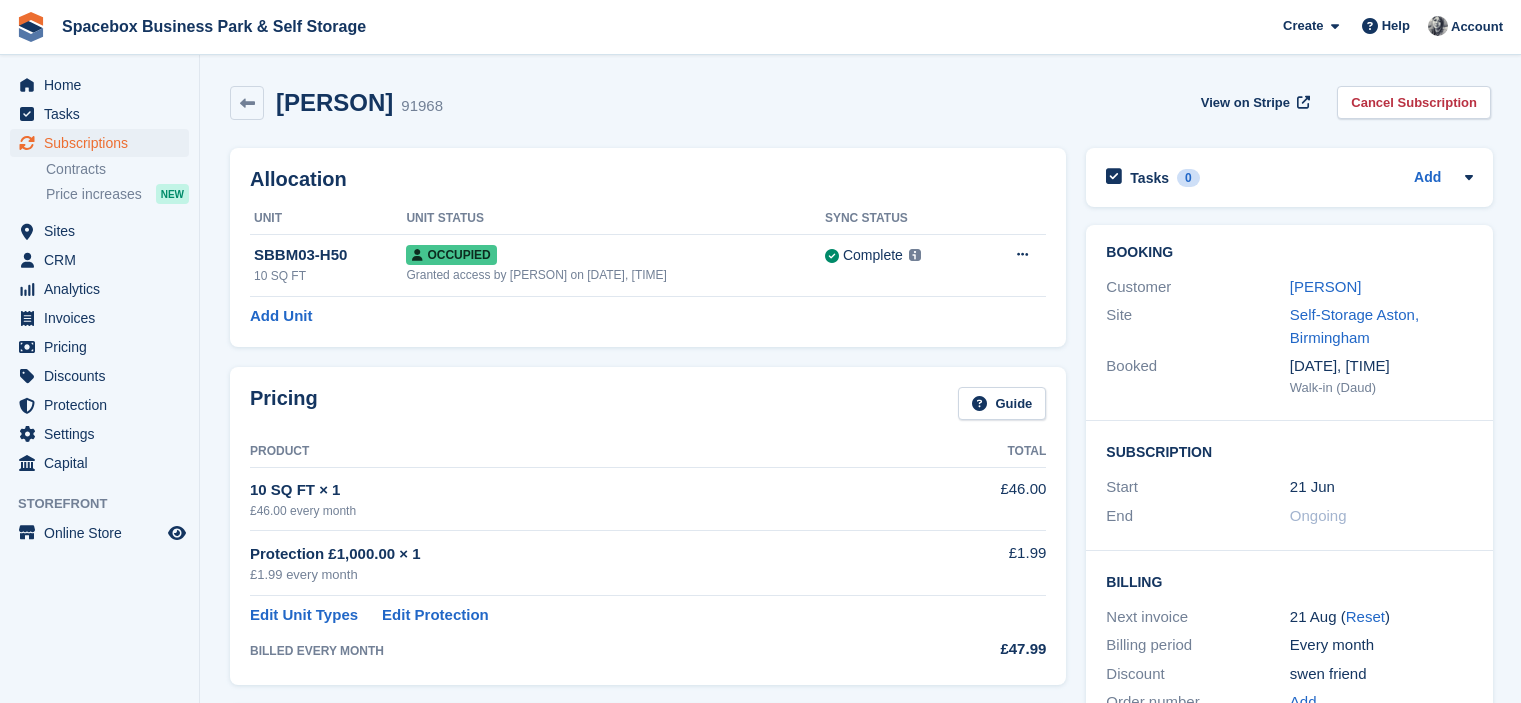 scroll, scrollTop: 0, scrollLeft: 0, axis: both 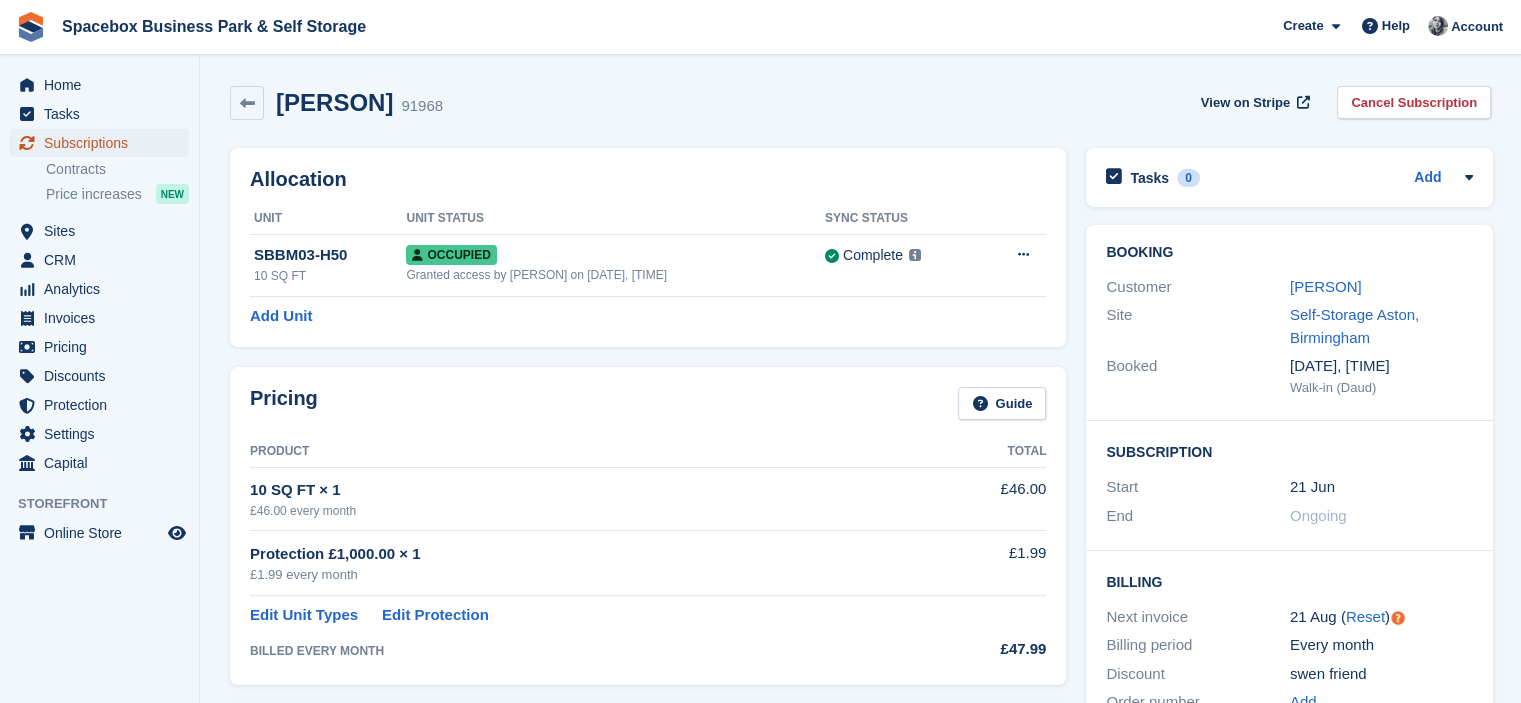 click on "Subscriptions" at bounding box center [104, 143] 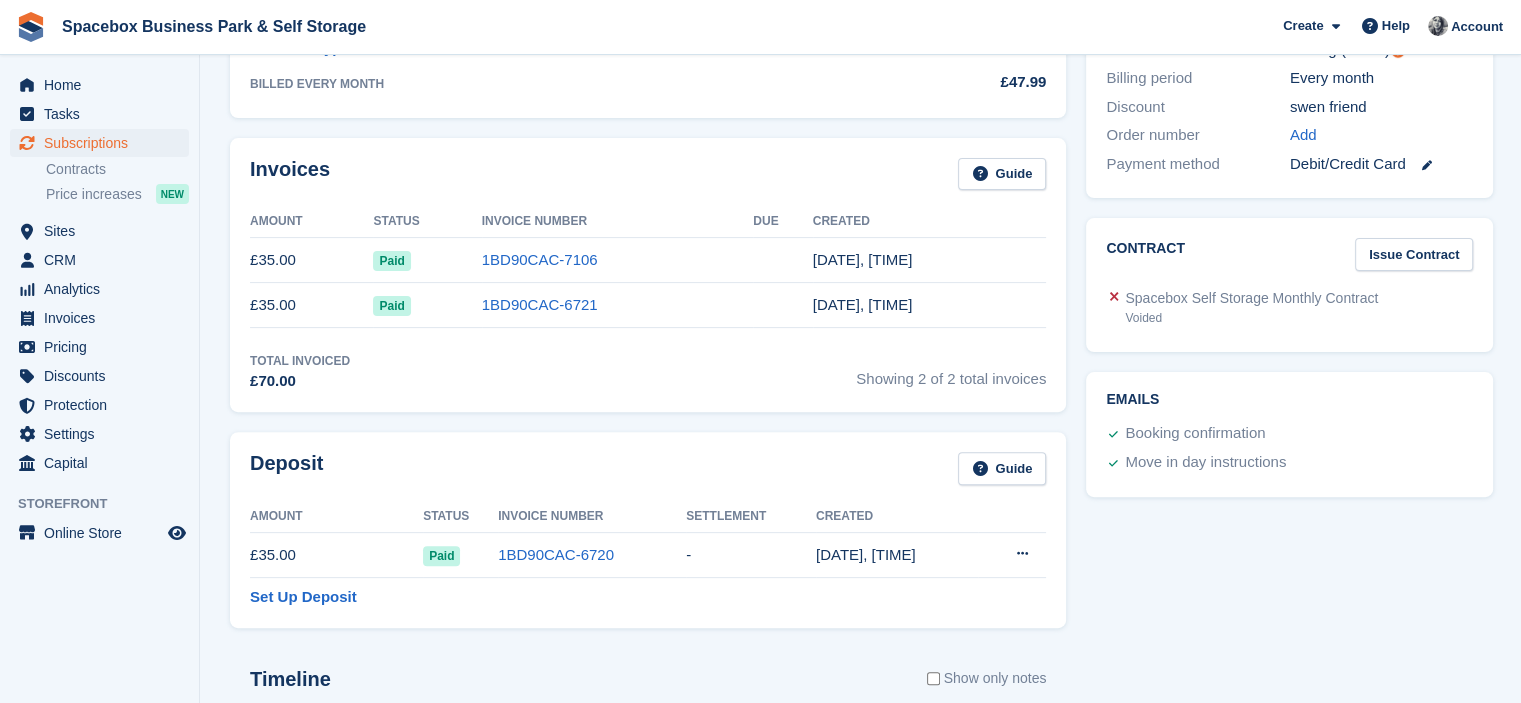 scroll, scrollTop: 0, scrollLeft: 0, axis: both 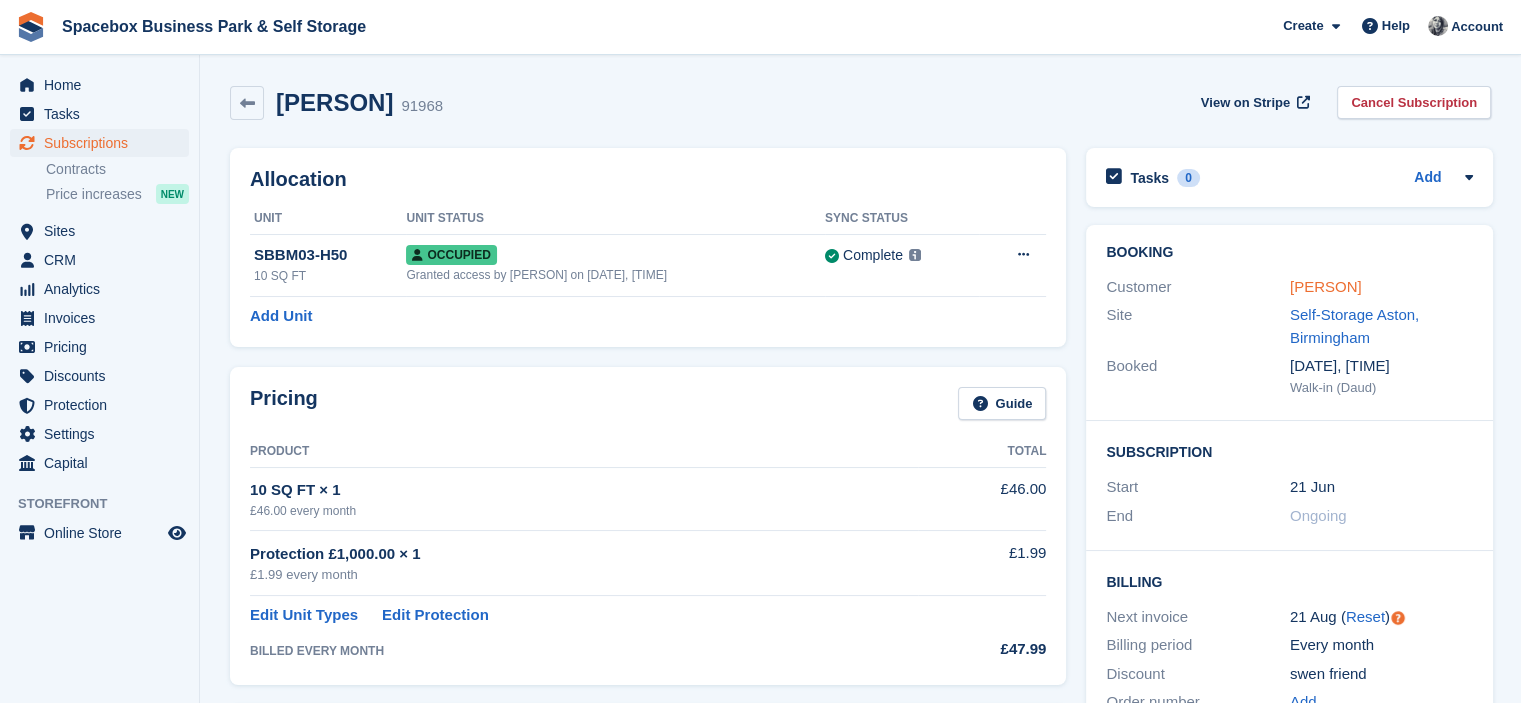 click on "mohammed said" at bounding box center (1326, 286) 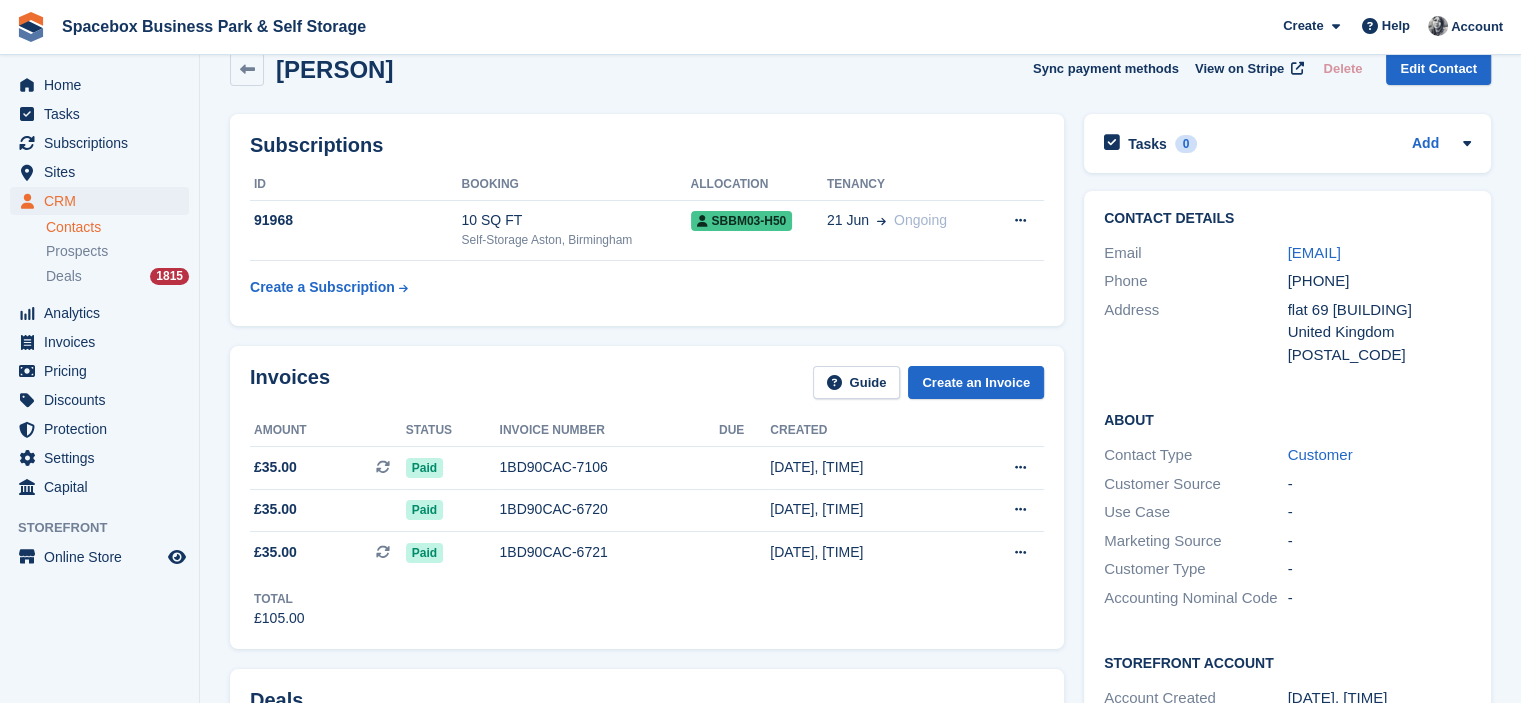 scroll, scrollTop: 0, scrollLeft: 0, axis: both 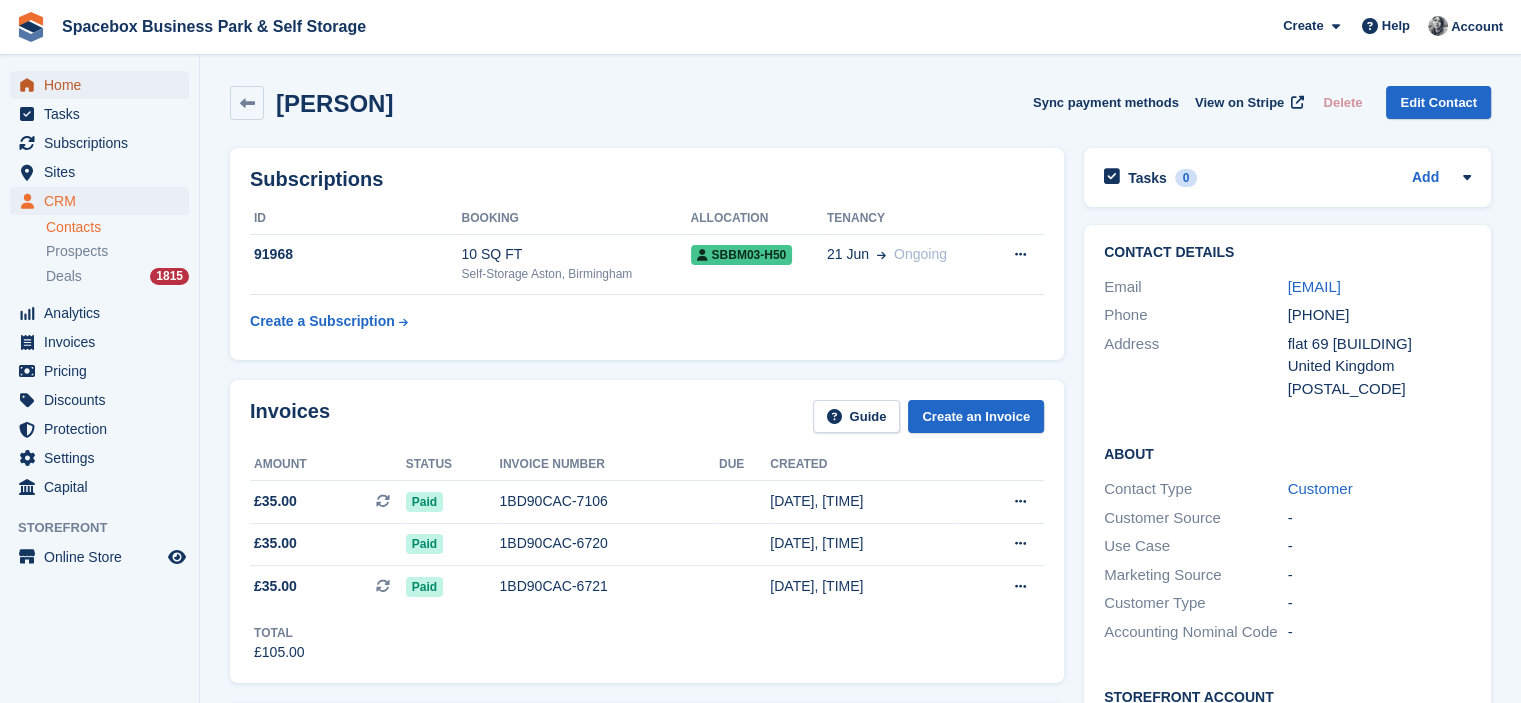click on "Home" at bounding box center (104, 85) 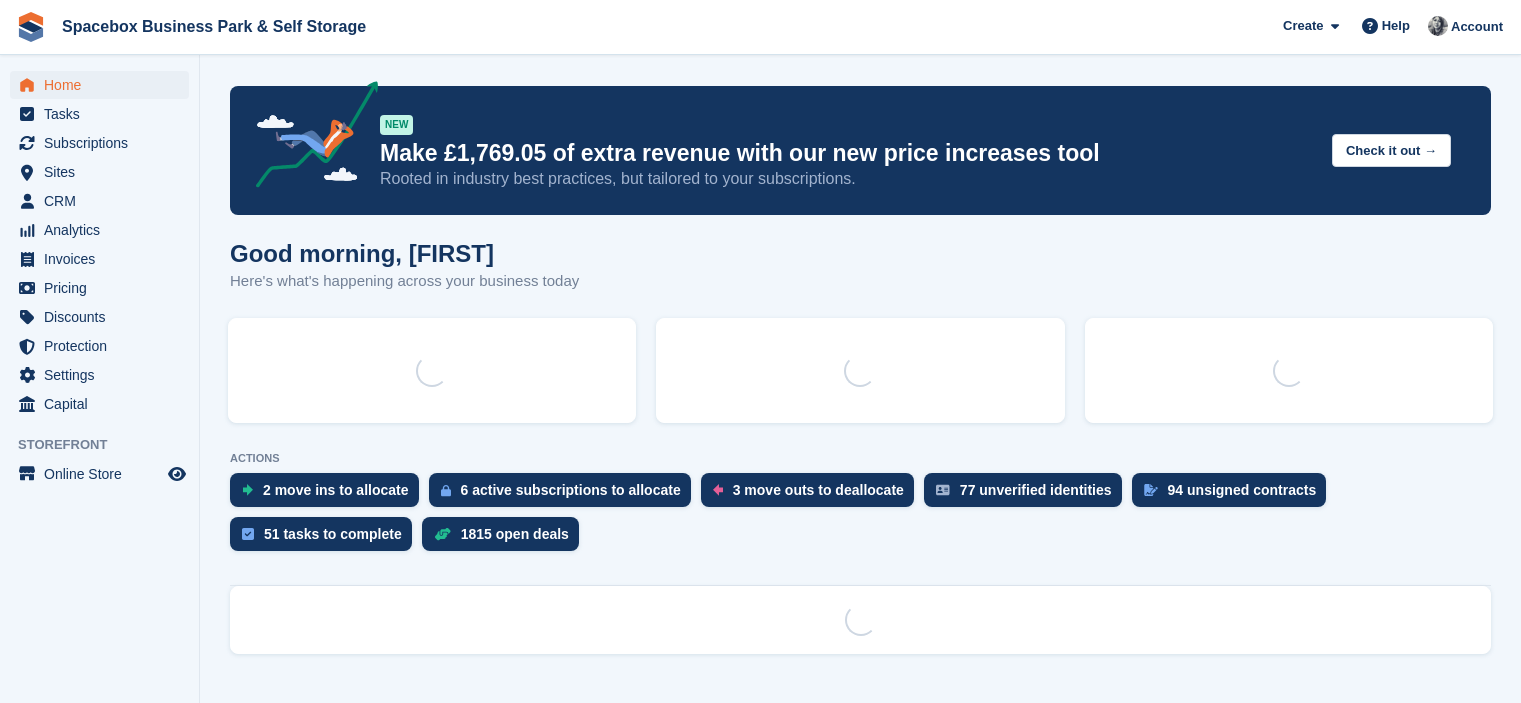 scroll, scrollTop: 0, scrollLeft: 0, axis: both 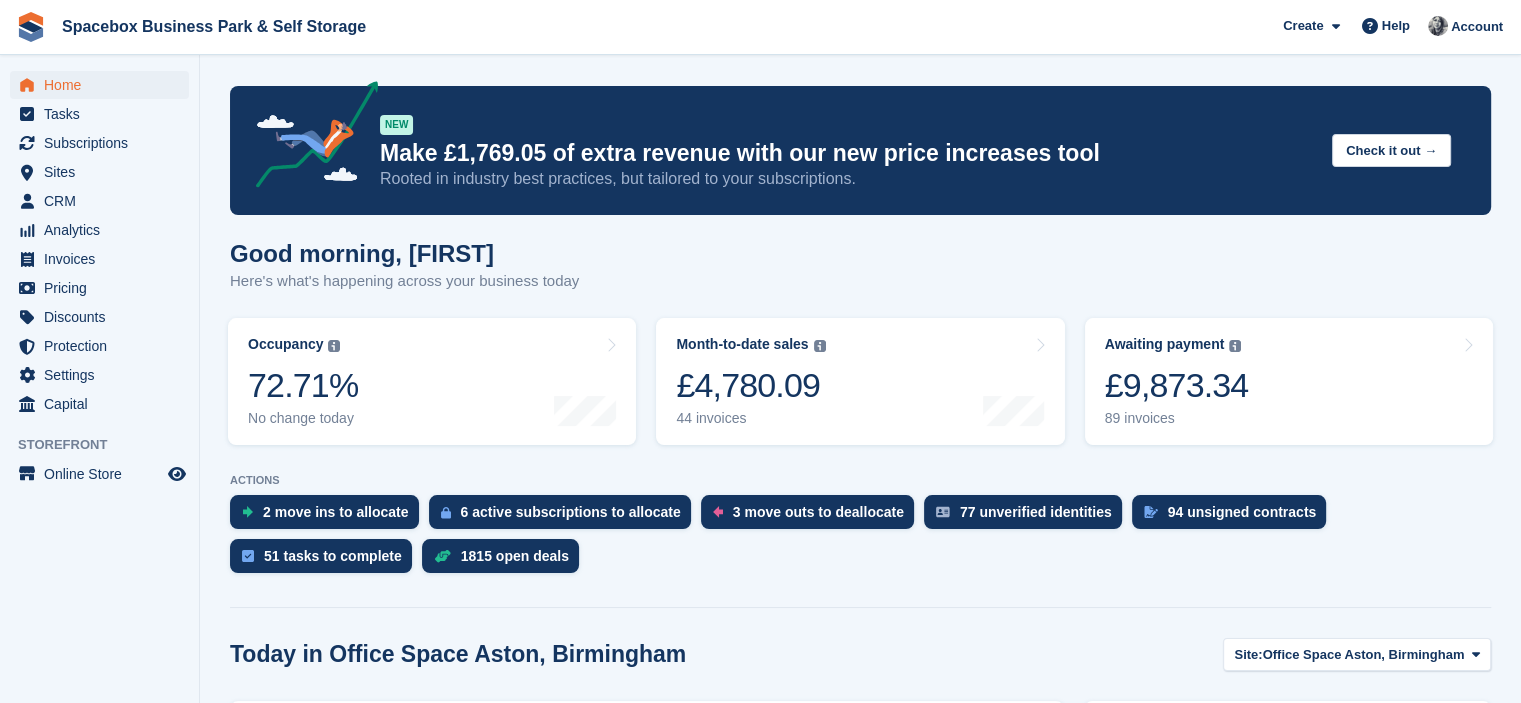 click on "Home
Tasks
Subscriptions
Subscriptions
Subscriptions
Contracts
Price increases
NEW
Contracts
Price increases
NEW
Sites
Sites
Sites
Office Space [CITY], [CITY]" at bounding box center (99, 356) 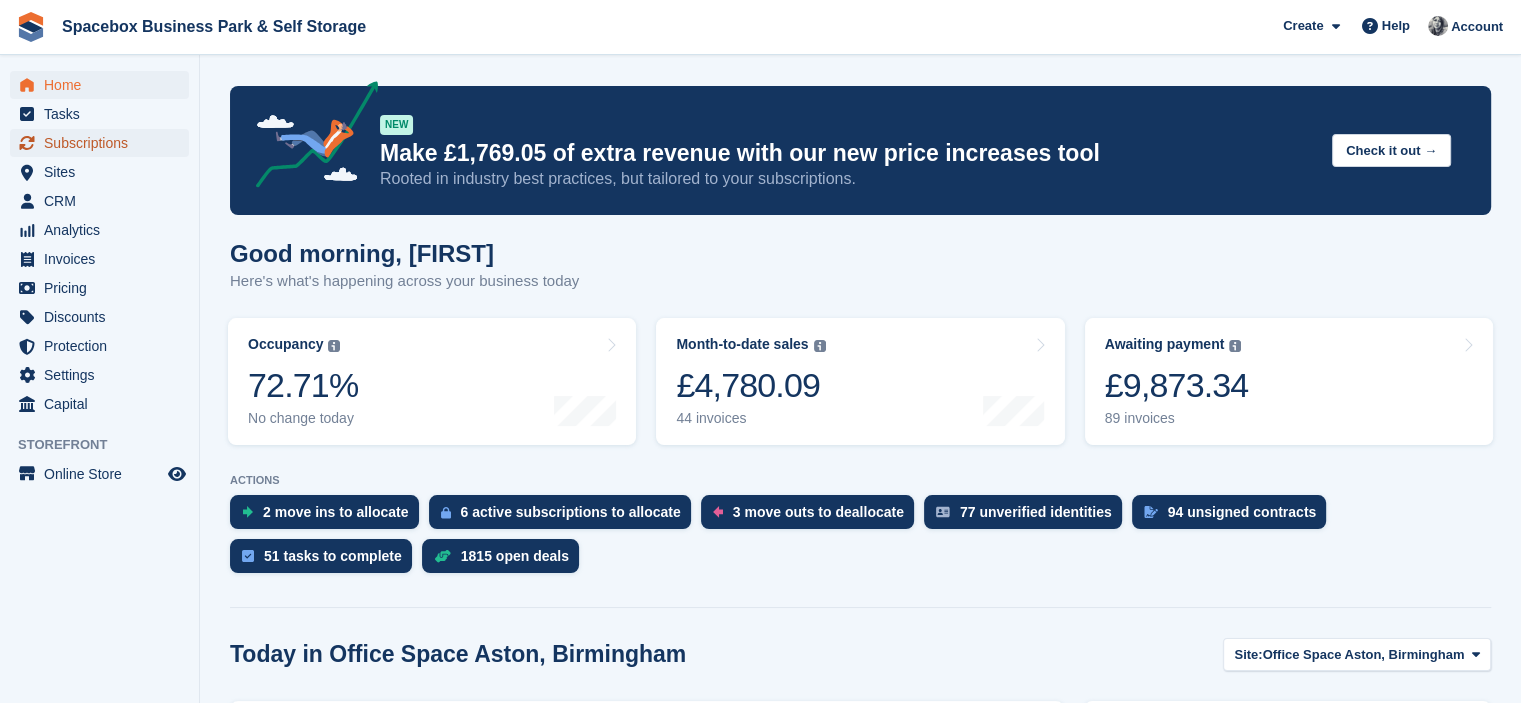 click on "Subscriptions" at bounding box center (104, 143) 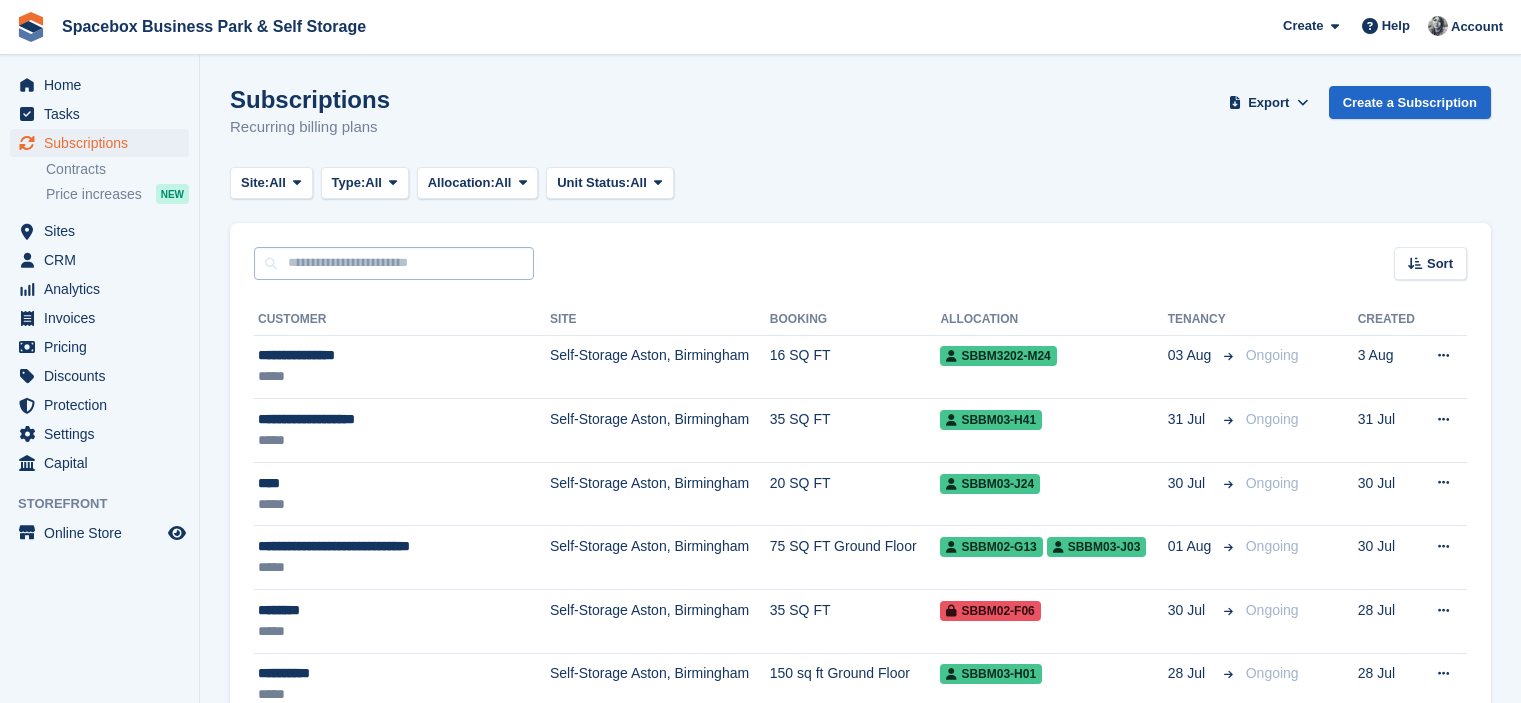 scroll, scrollTop: 0, scrollLeft: 0, axis: both 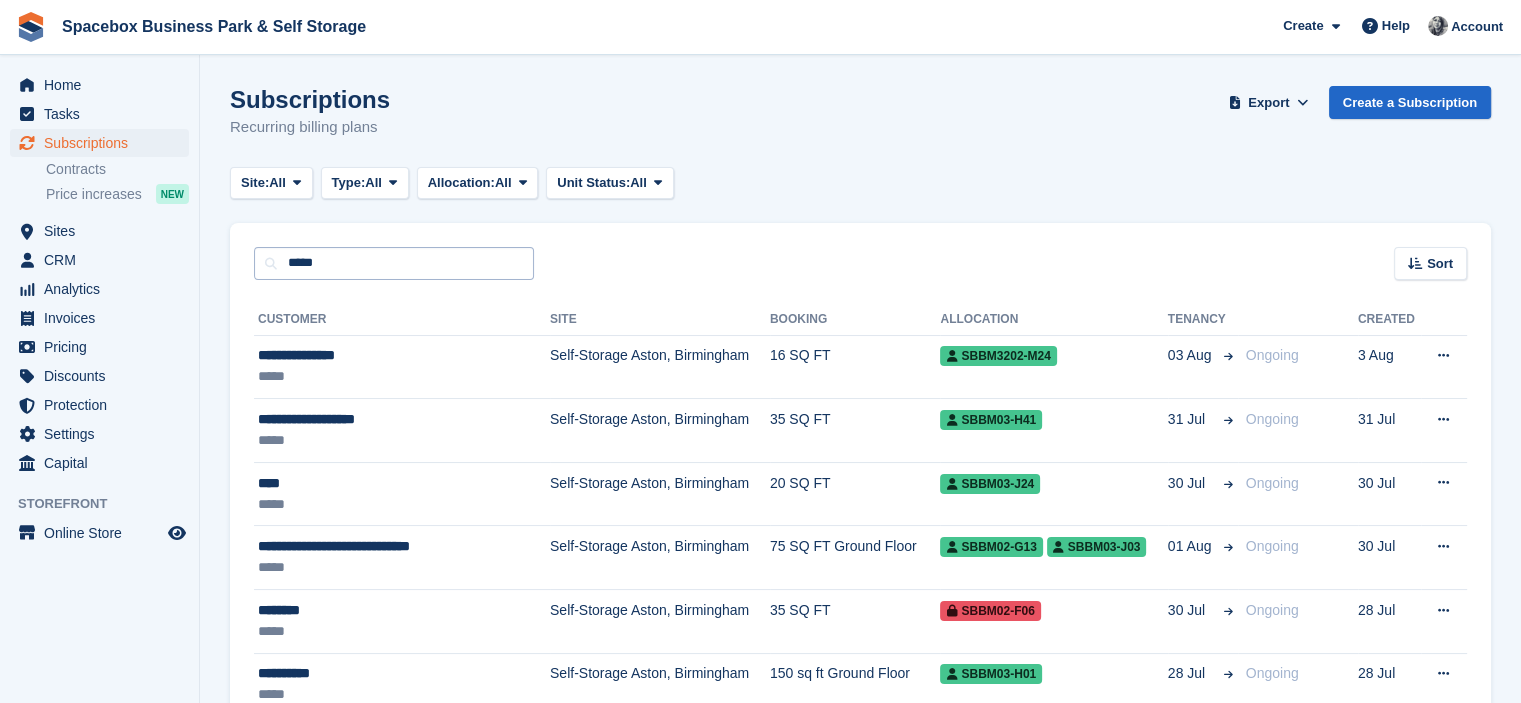 type on "*****" 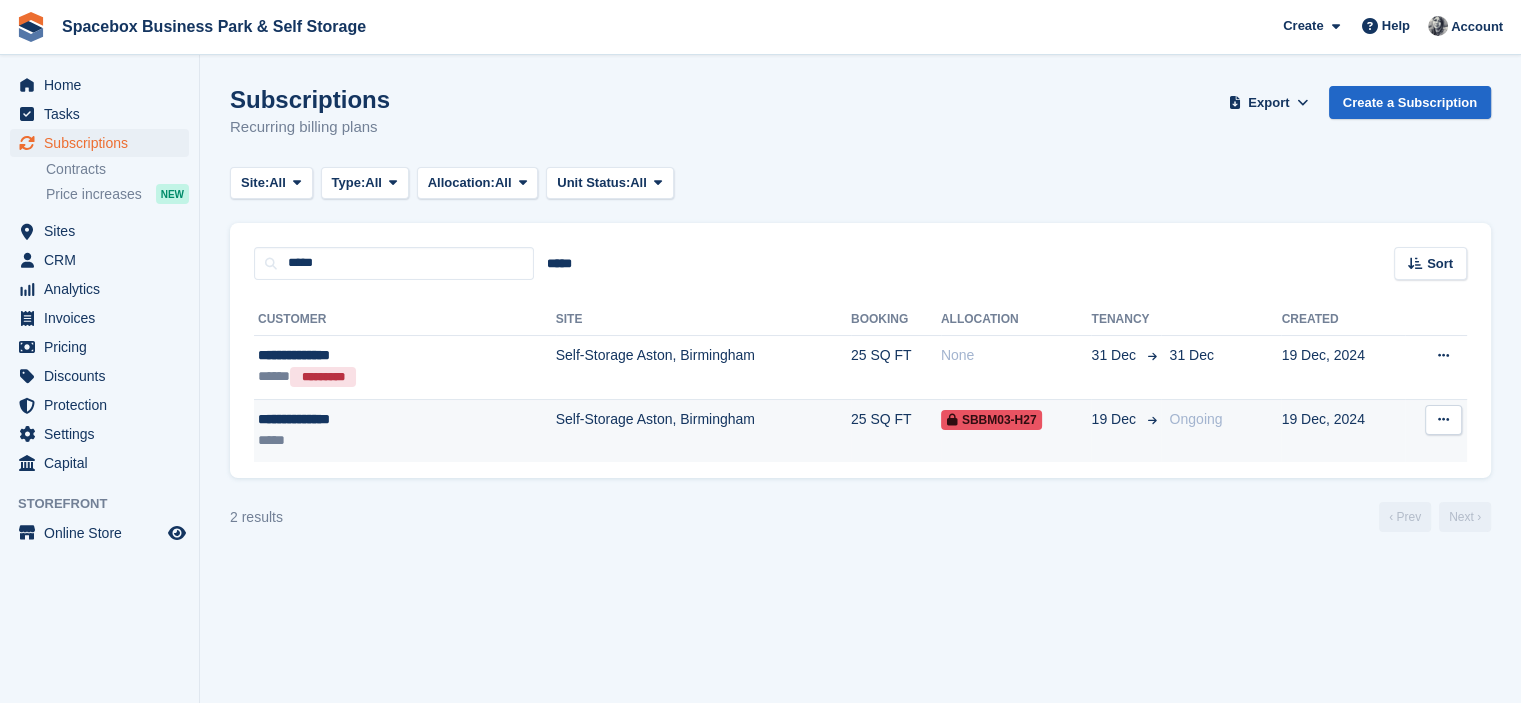 click on "**********" at bounding box center [358, 419] 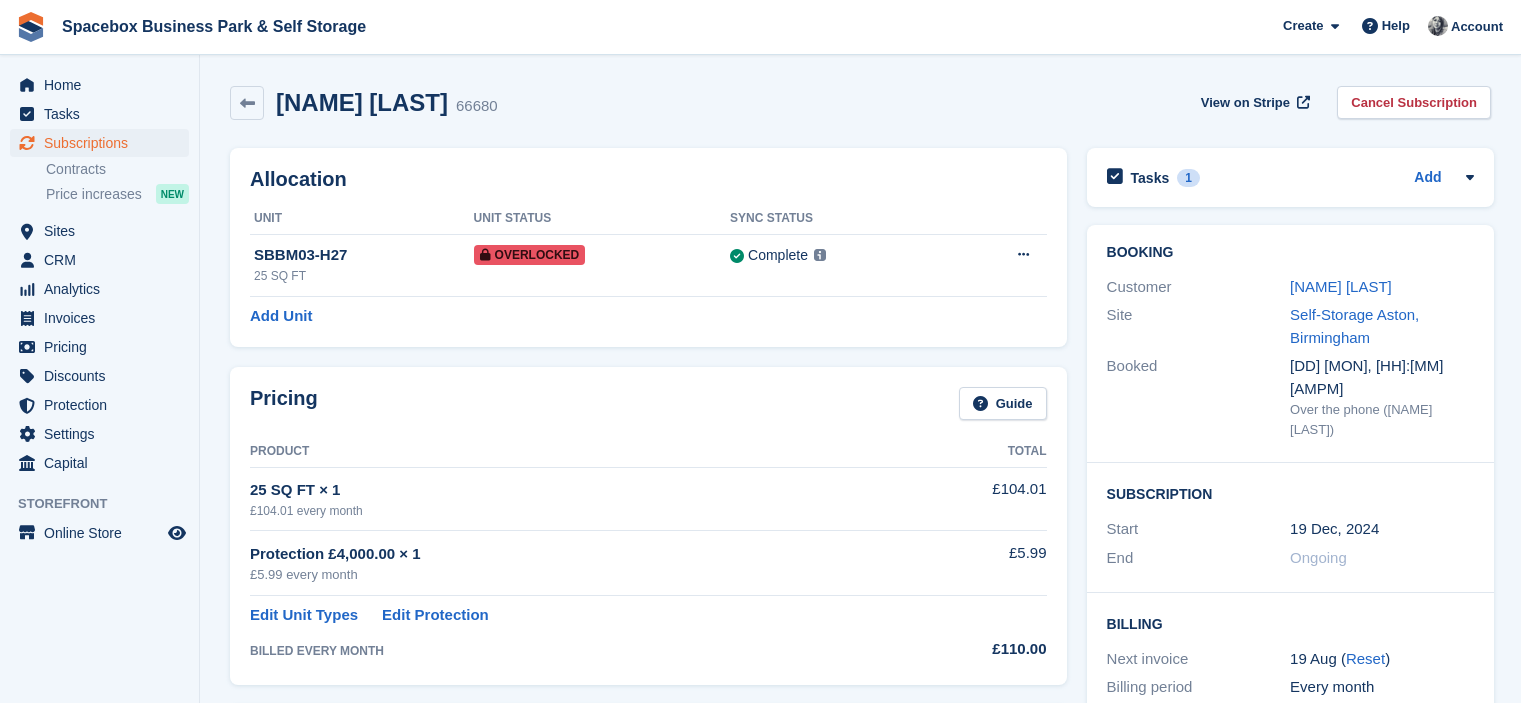 scroll, scrollTop: 0, scrollLeft: 0, axis: both 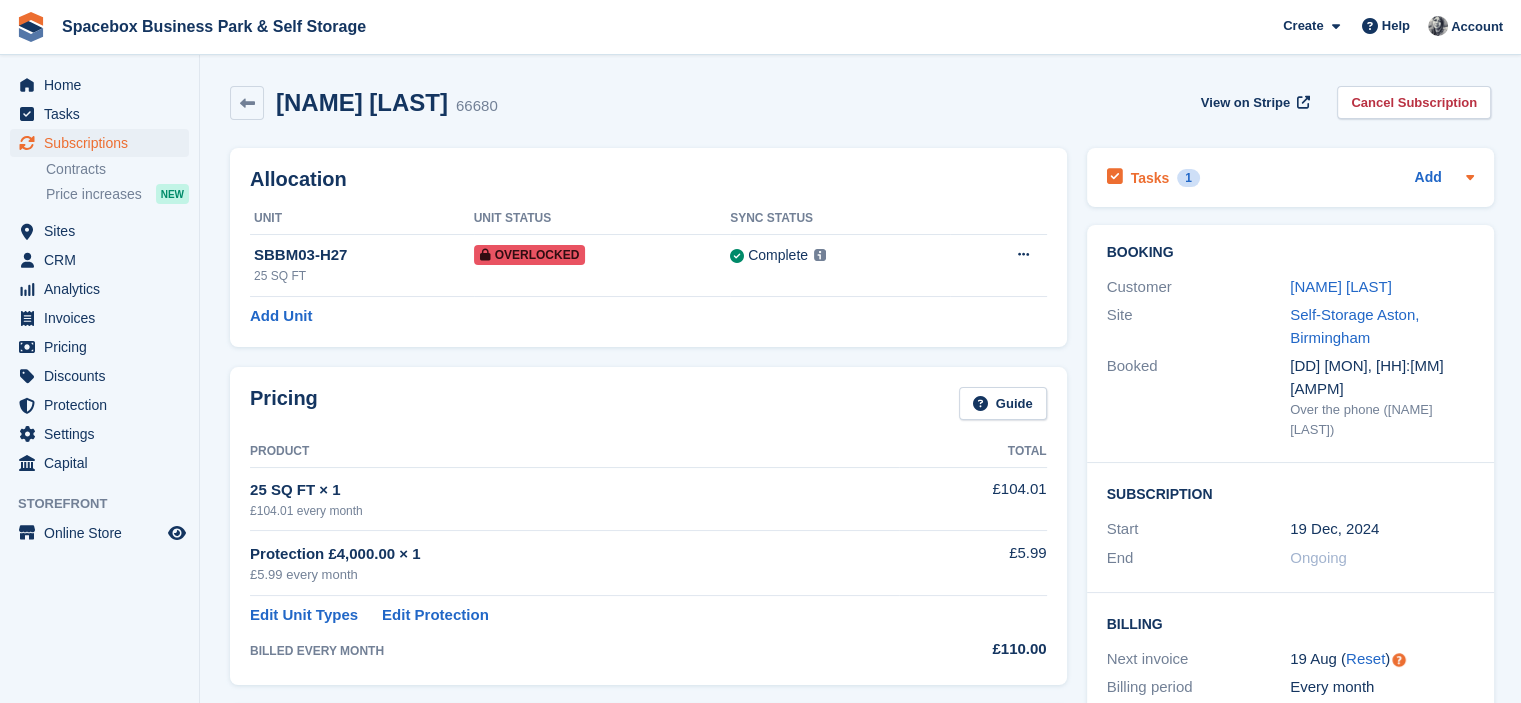 click on "Tasks
1
Add" at bounding box center [1290, 177] 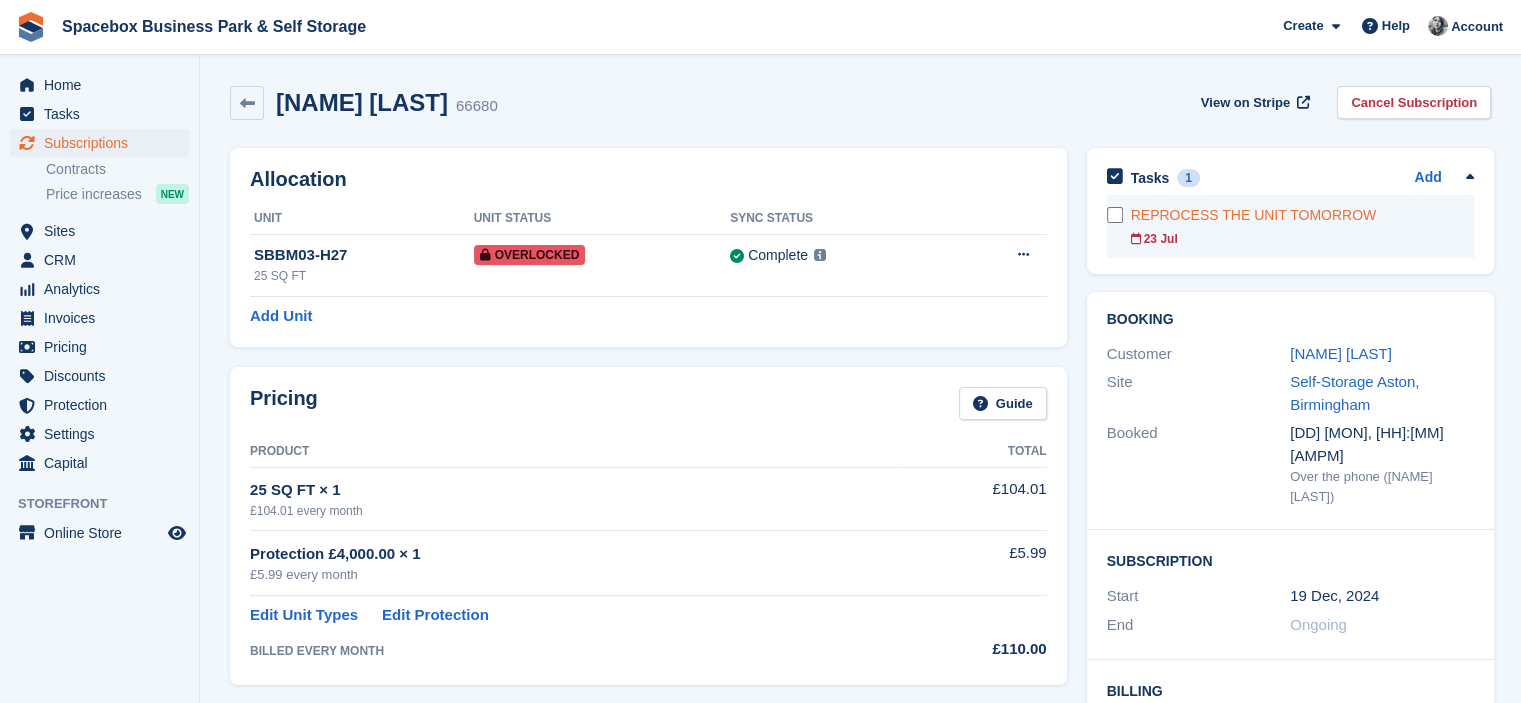 click on "REPROCESS THE UNIT TOMORROW" at bounding box center [1302, 215] 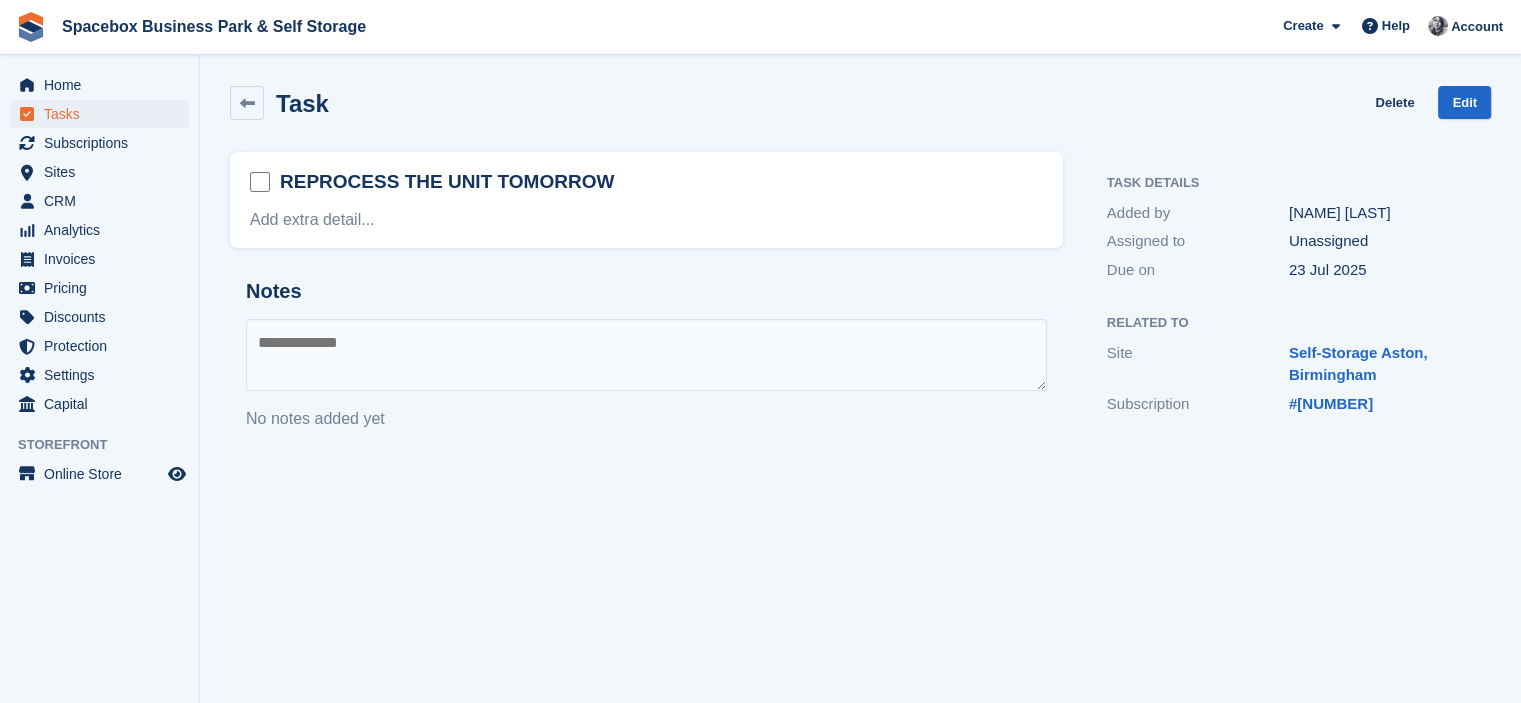 click at bounding box center [646, 355] 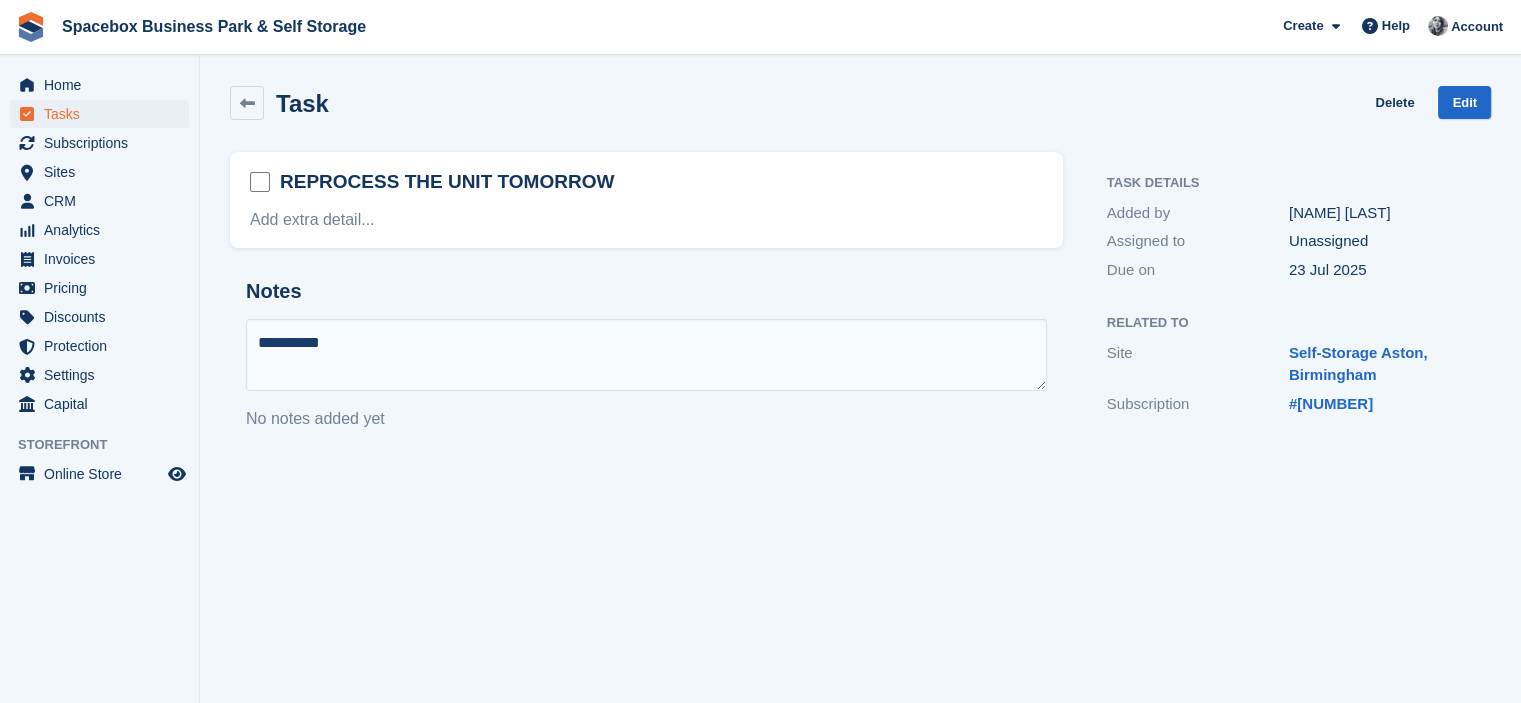 type on "**********" 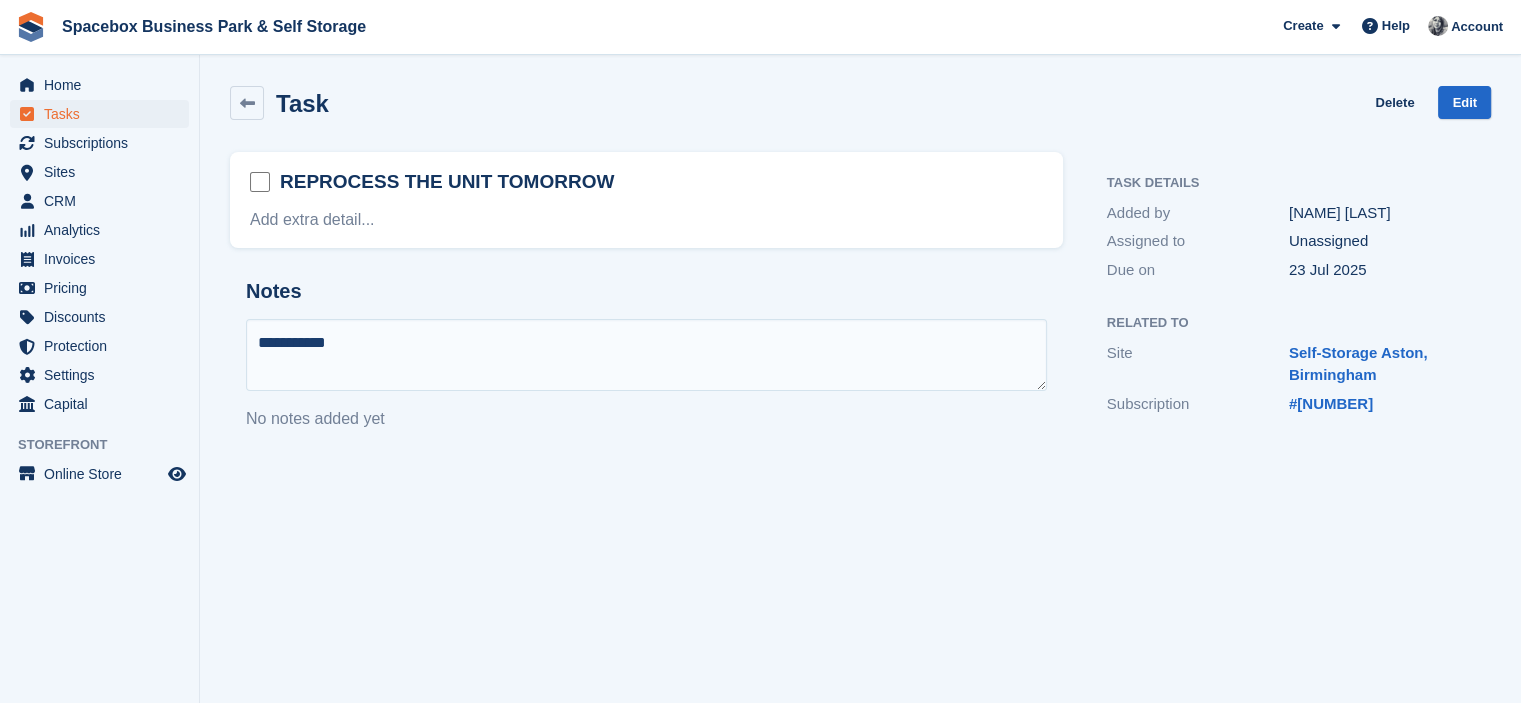 type 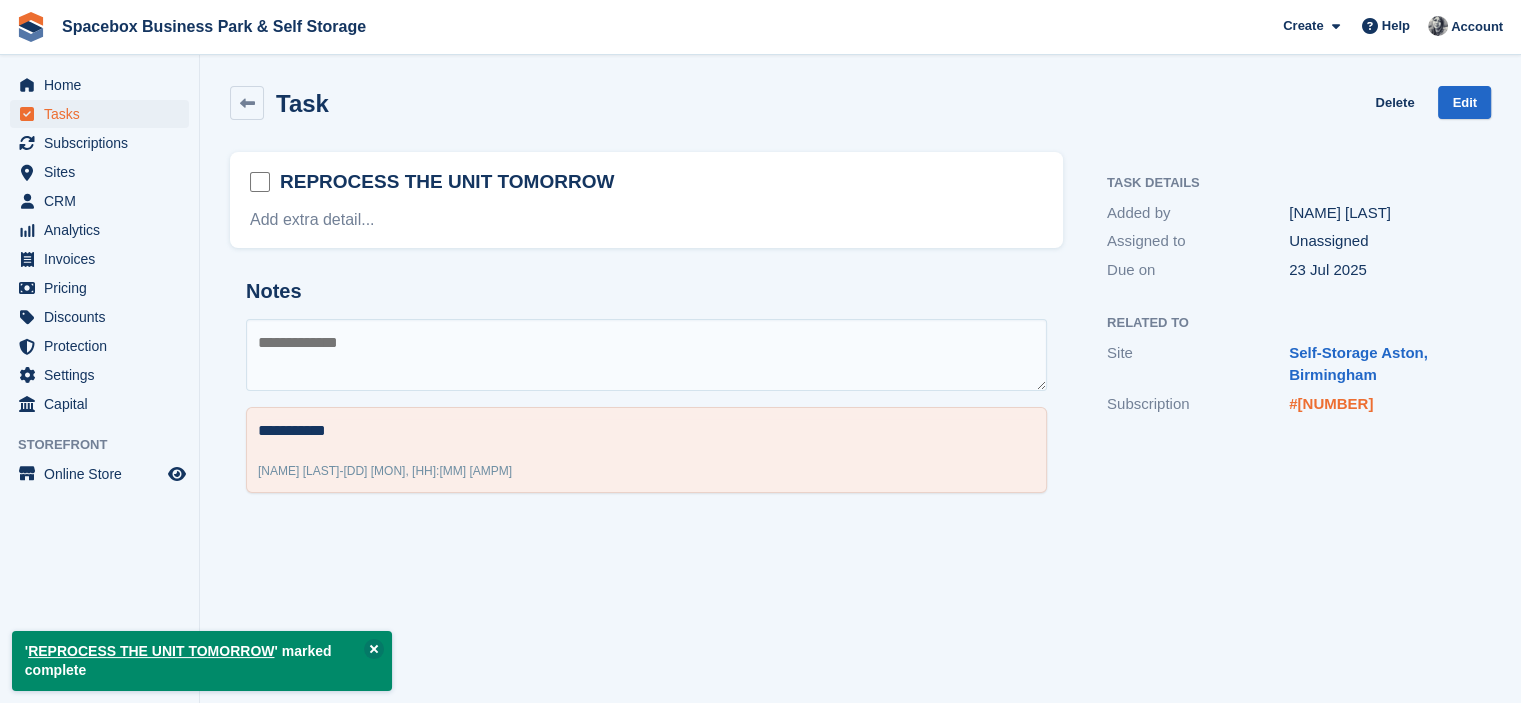 click on "#66680" at bounding box center (1331, 403) 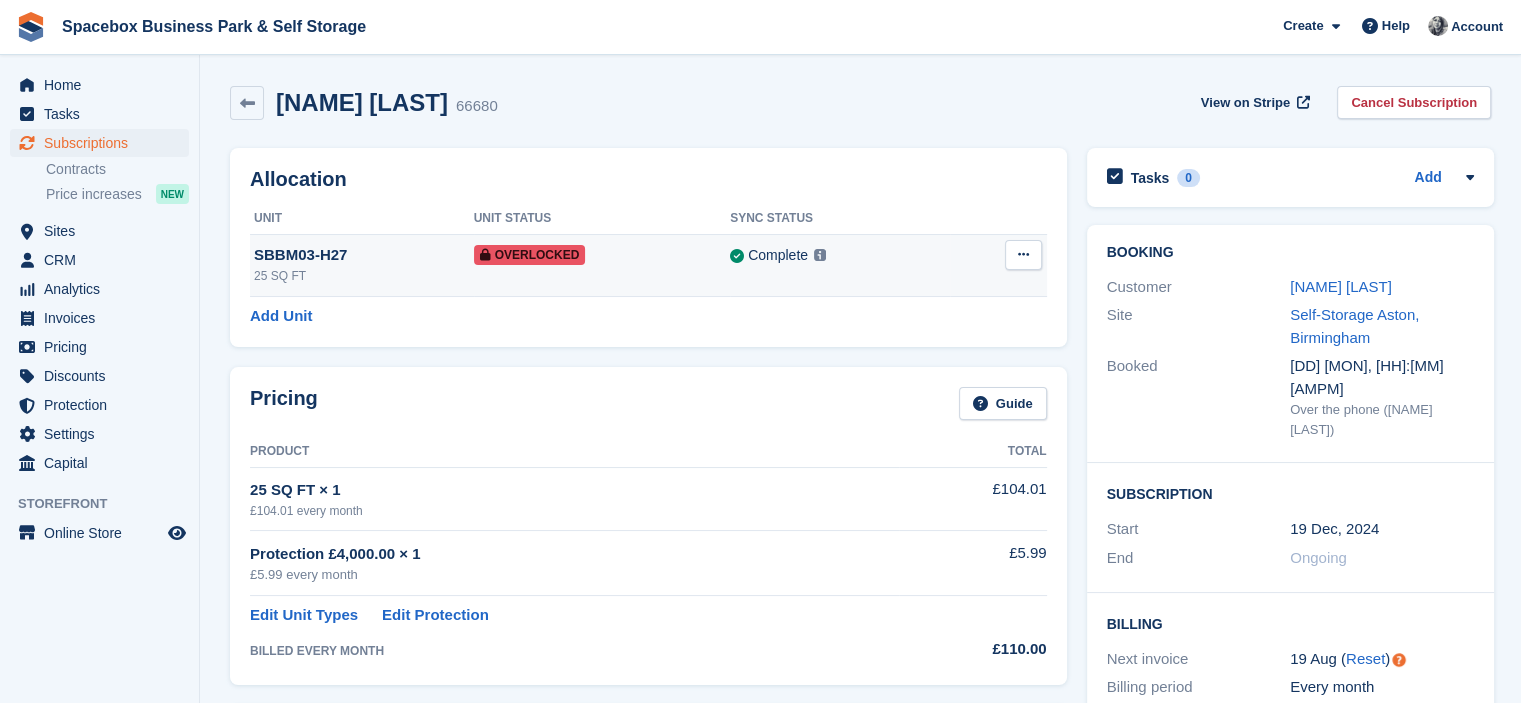 click at bounding box center [1023, 254] 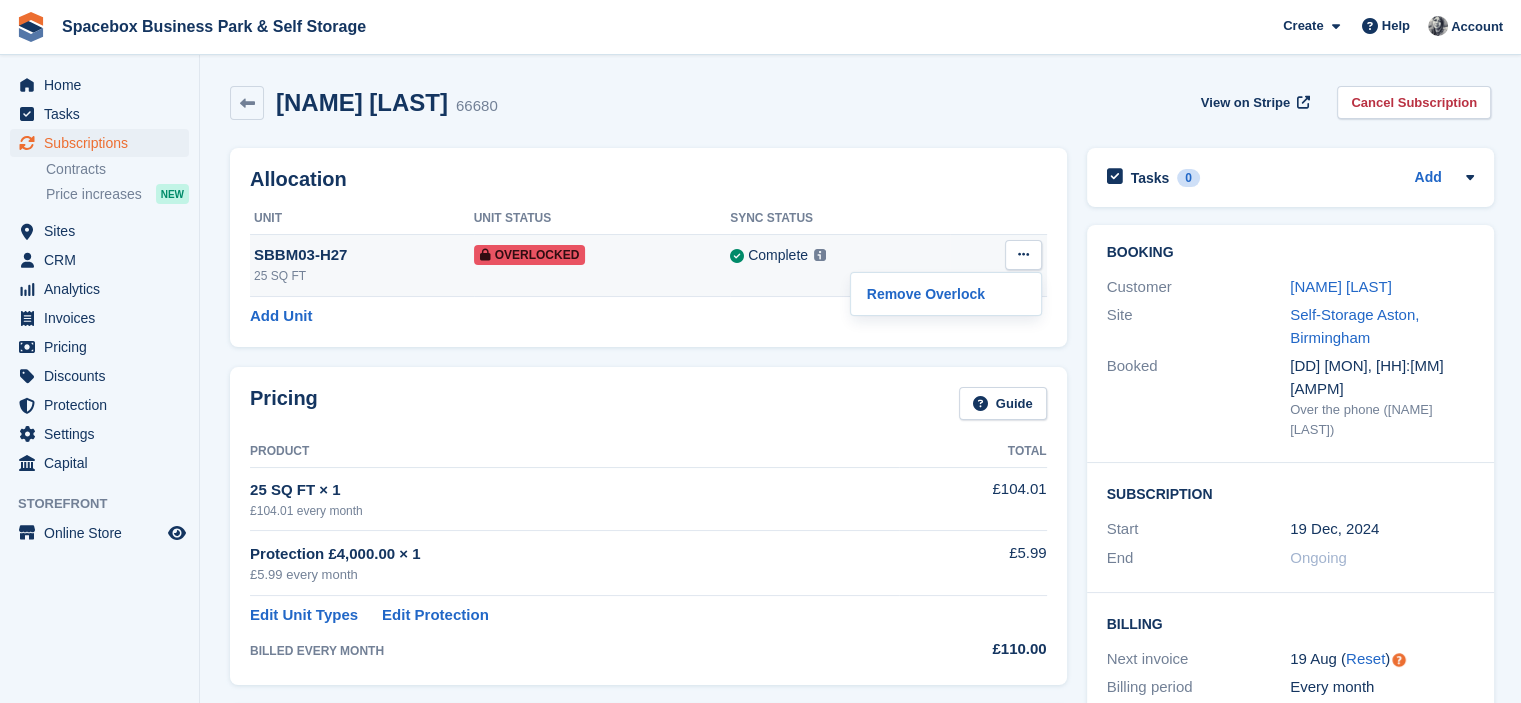 click at bounding box center [820, 255] 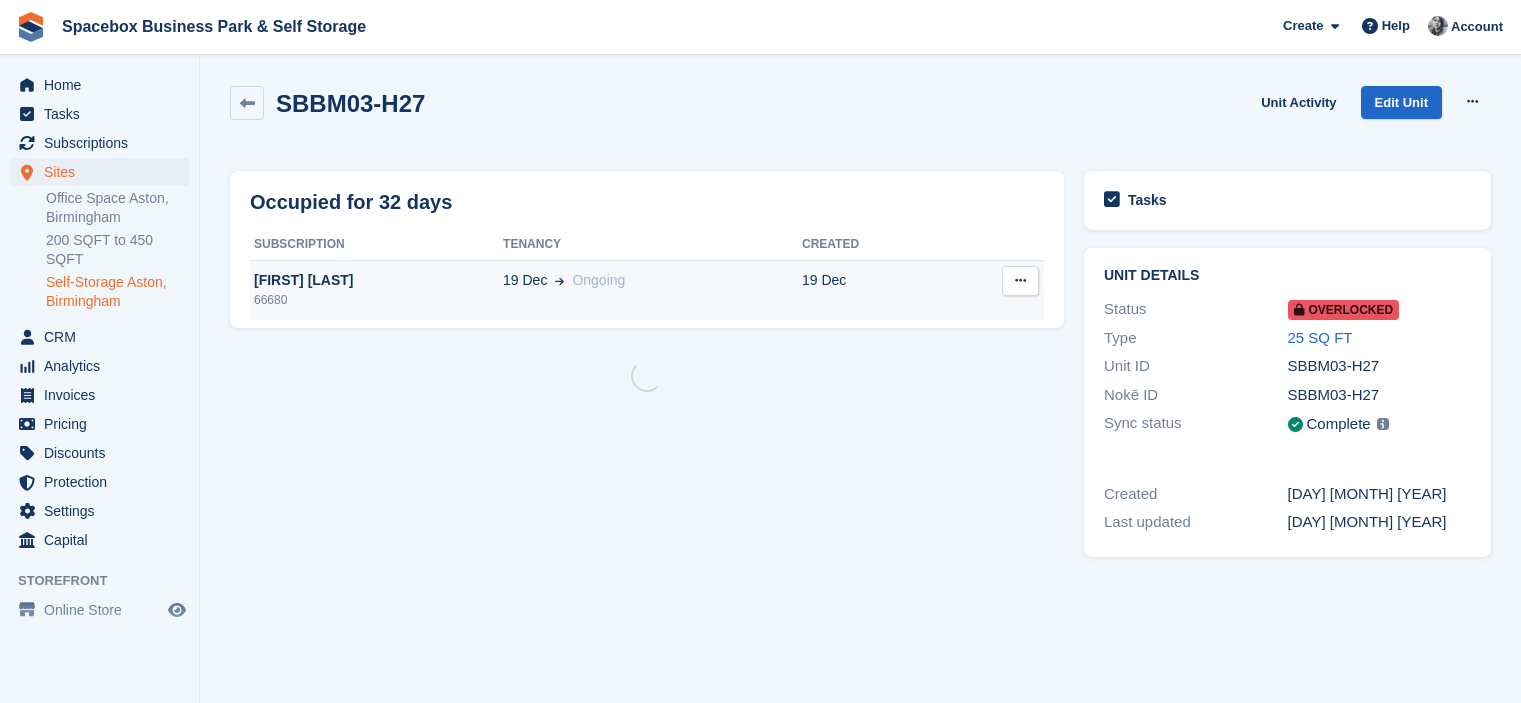 scroll, scrollTop: 0, scrollLeft: 0, axis: both 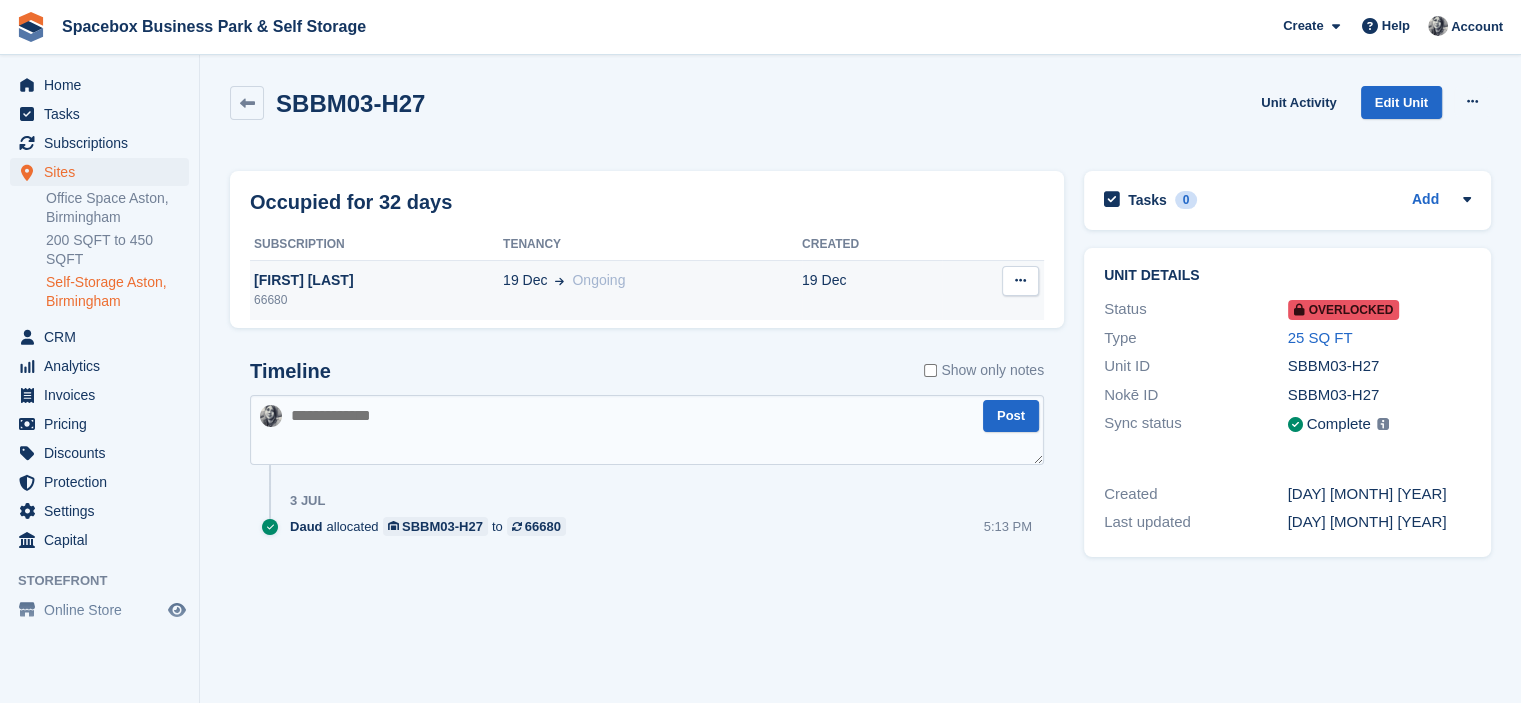 click on "19 Dec" at bounding box center [872, 290] 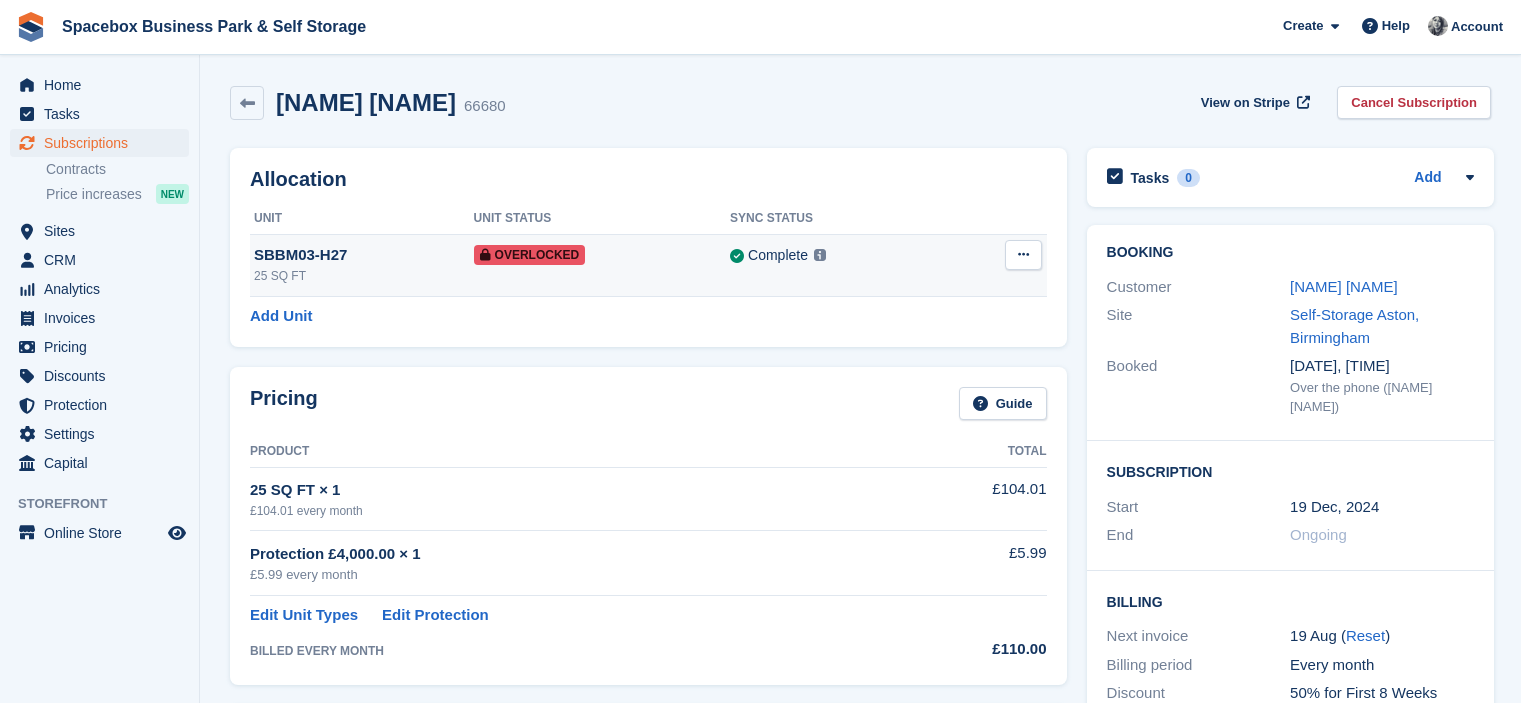 scroll, scrollTop: 0, scrollLeft: 0, axis: both 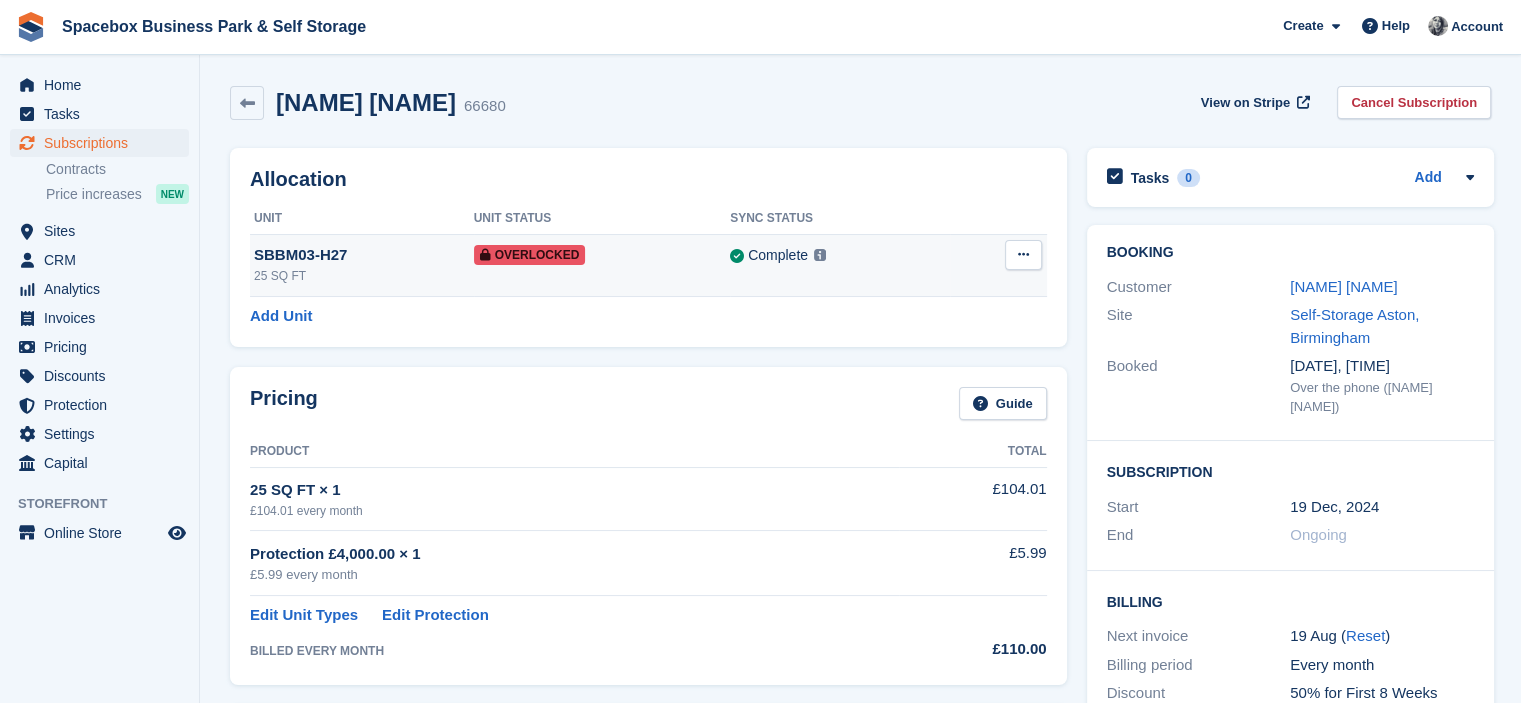 click at bounding box center [1023, 254] 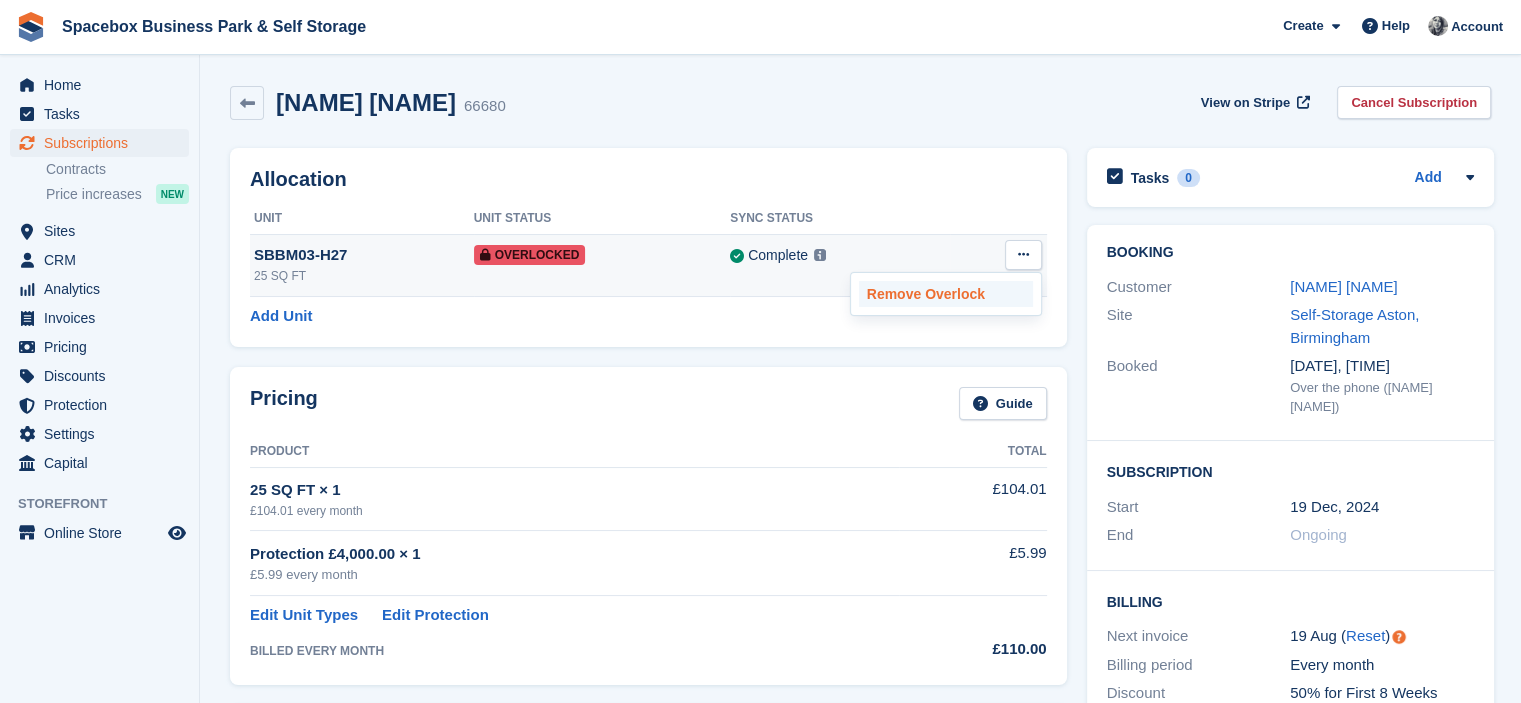 click on "Remove Overlock" at bounding box center [946, 294] 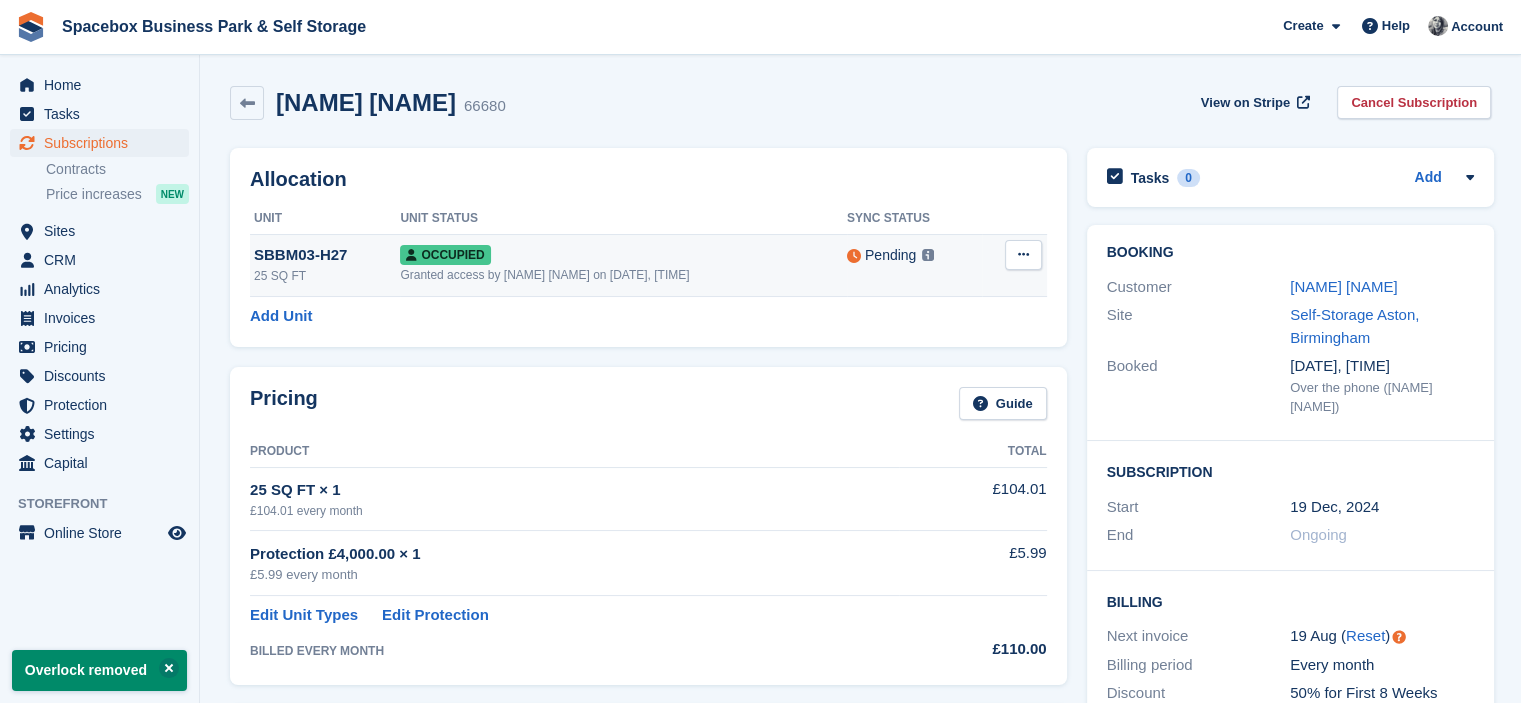 click at bounding box center (1023, 254) 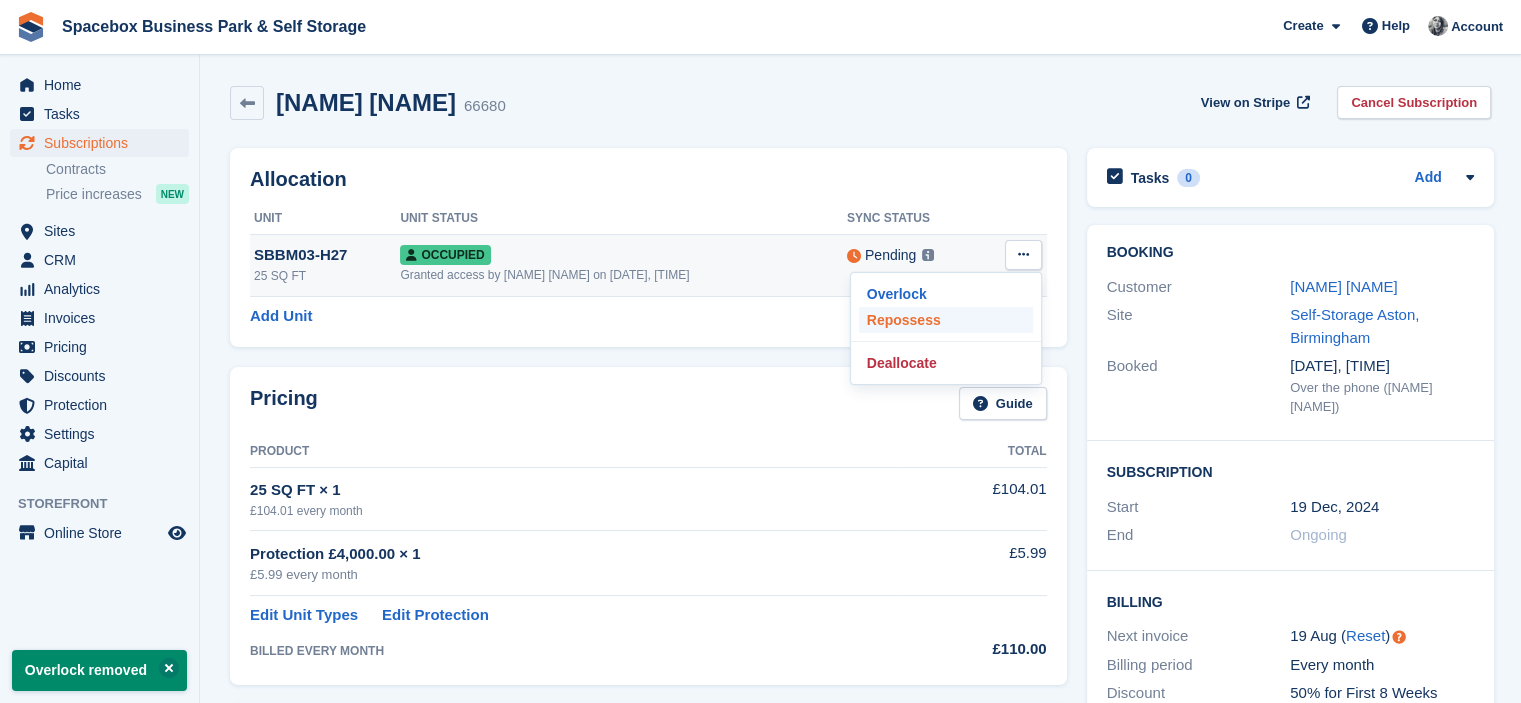 click on "Repossess" at bounding box center [946, 320] 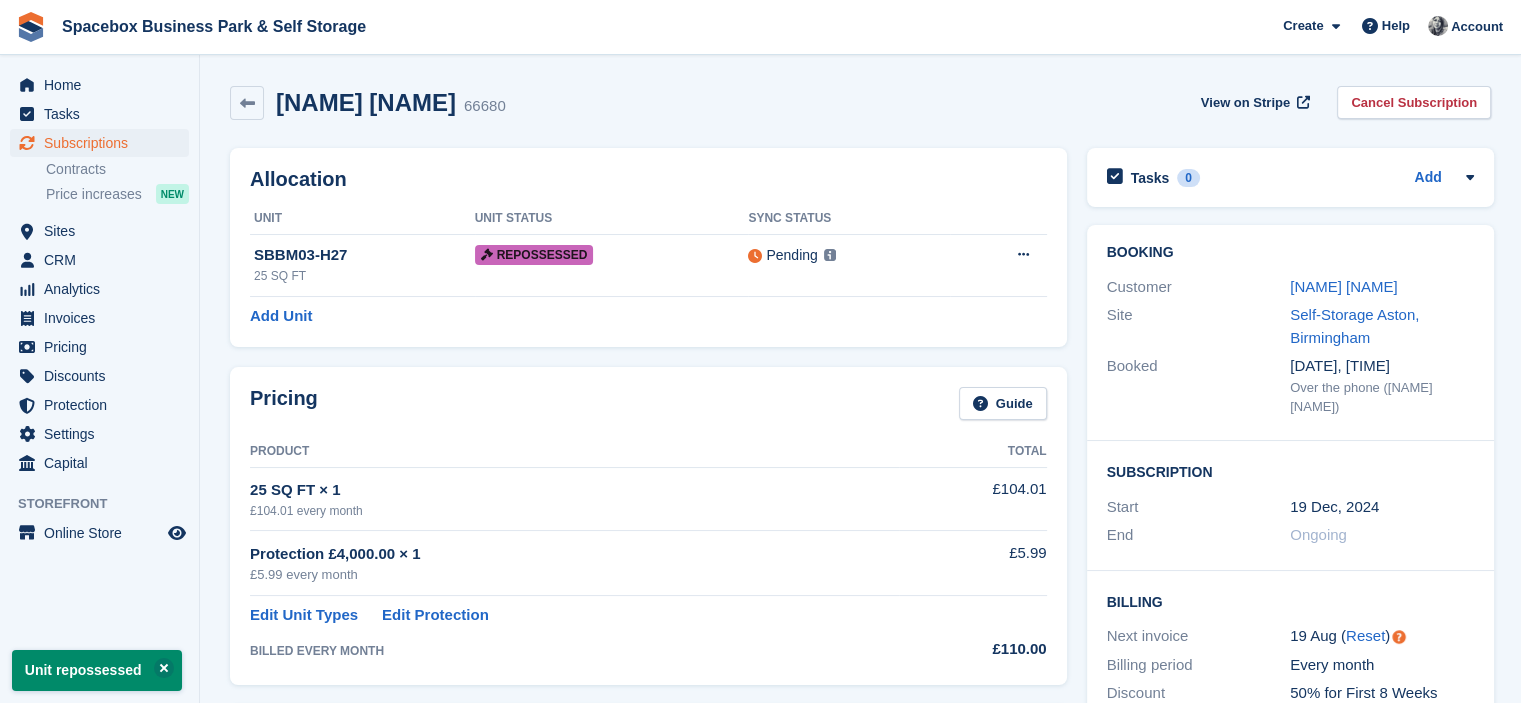 click on "Allocation" at bounding box center [648, 179] 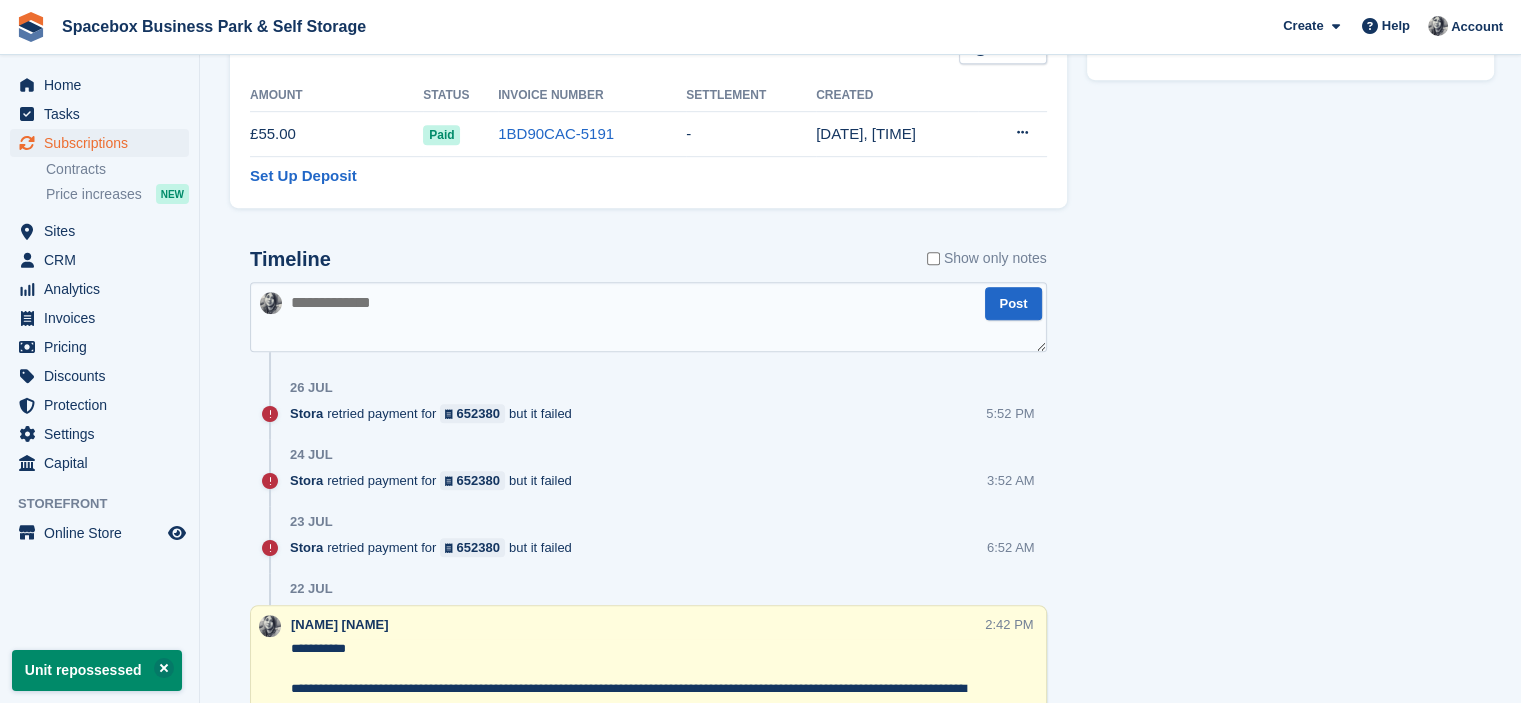scroll, scrollTop: 1134, scrollLeft: 0, axis: vertical 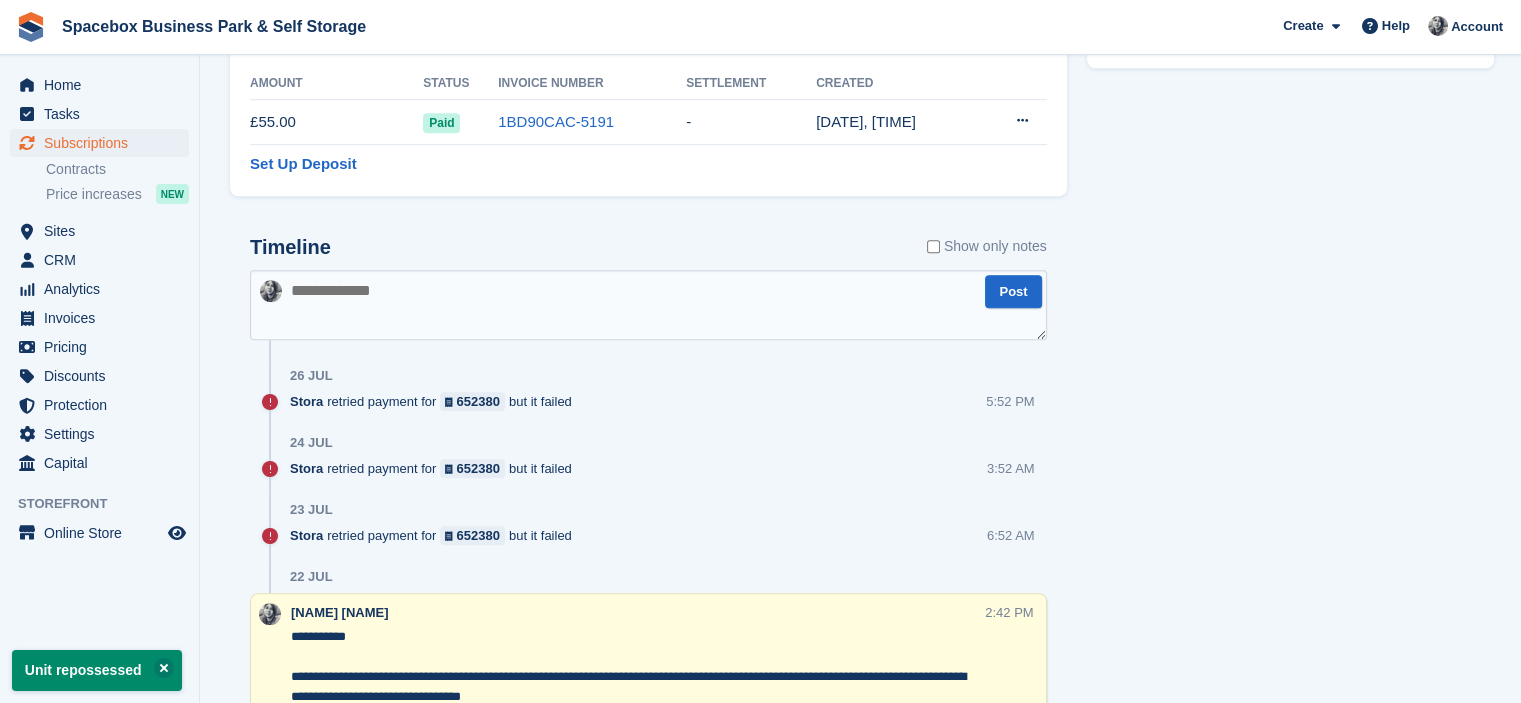 click at bounding box center [648, 305] 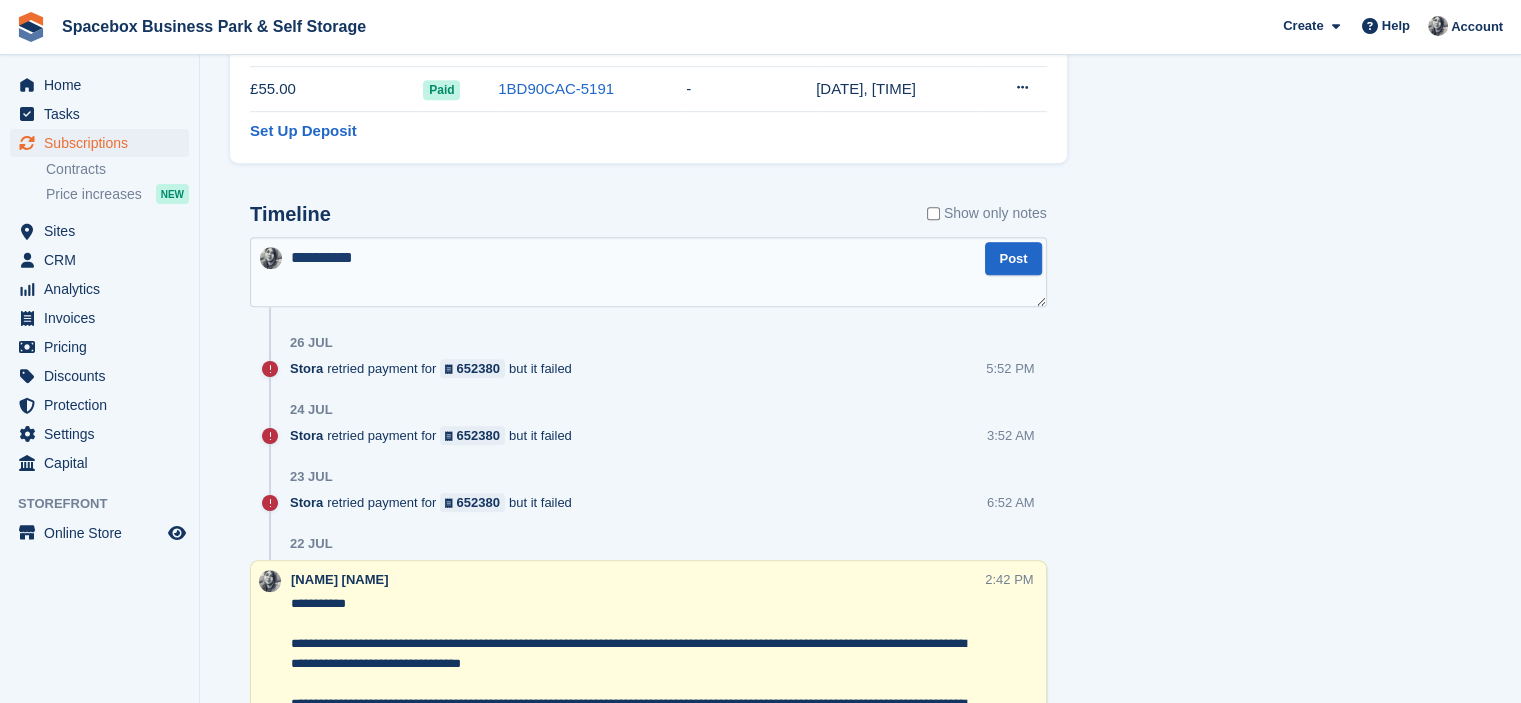scroll, scrollTop: 1134, scrollLeft: 0, axis: vertical 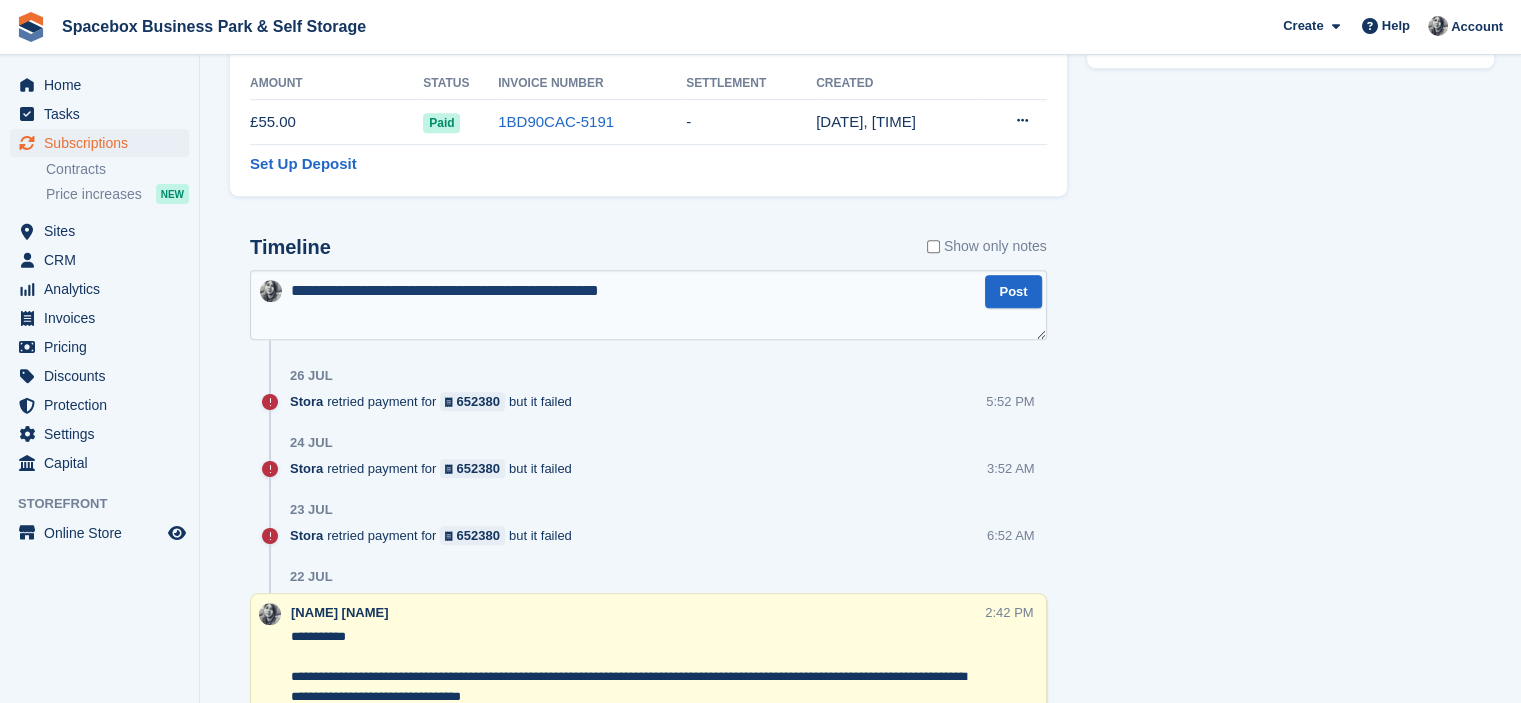 type on "**********" 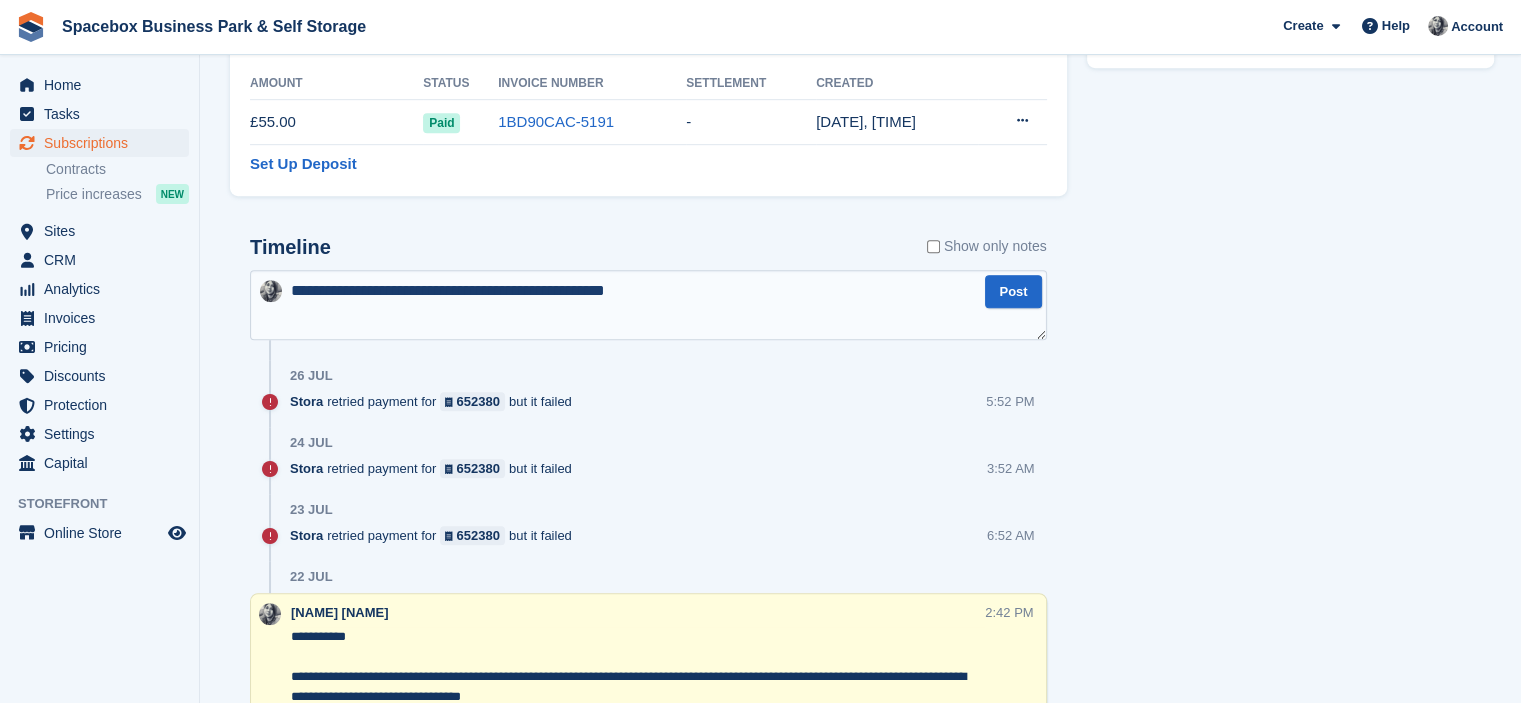 type 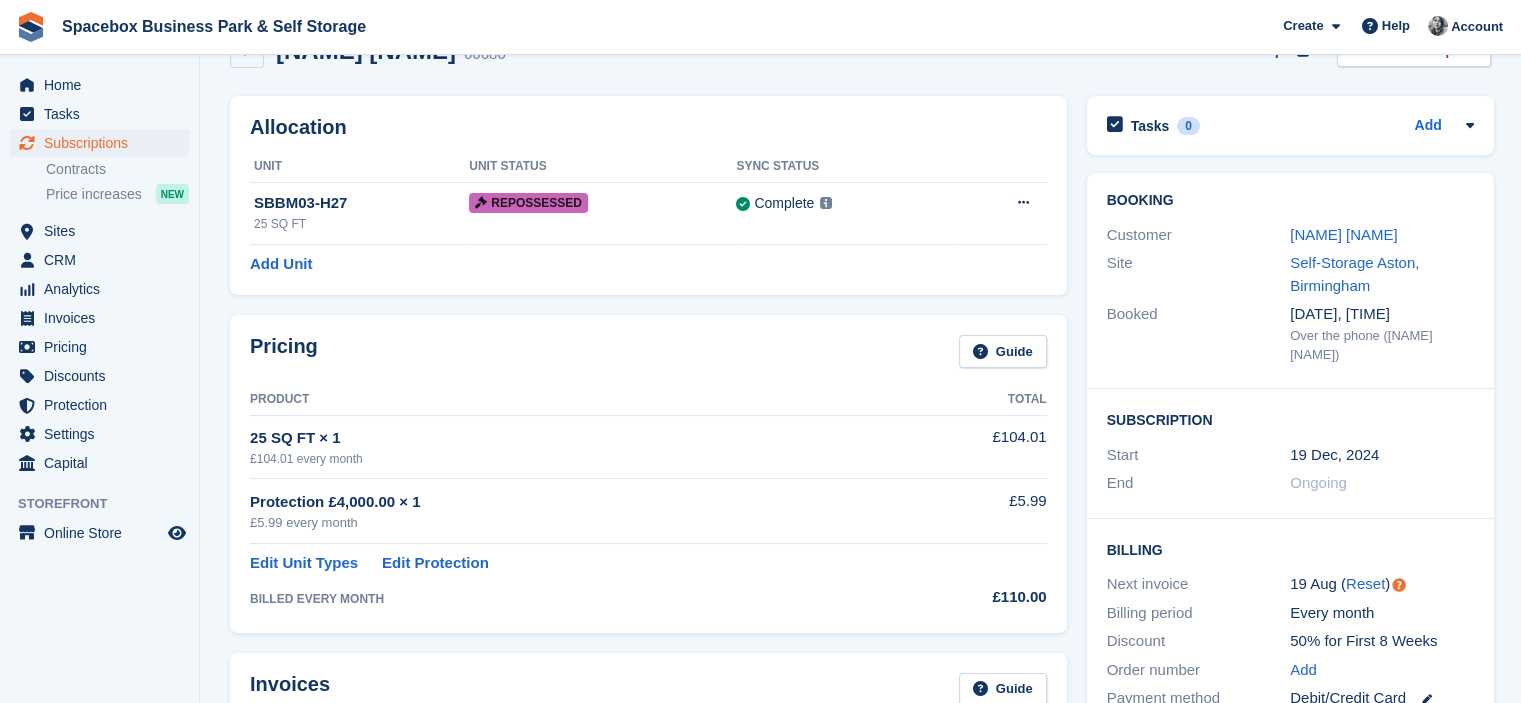 scroll, scrollTop: 0, scrollLeft: 0, axis: both 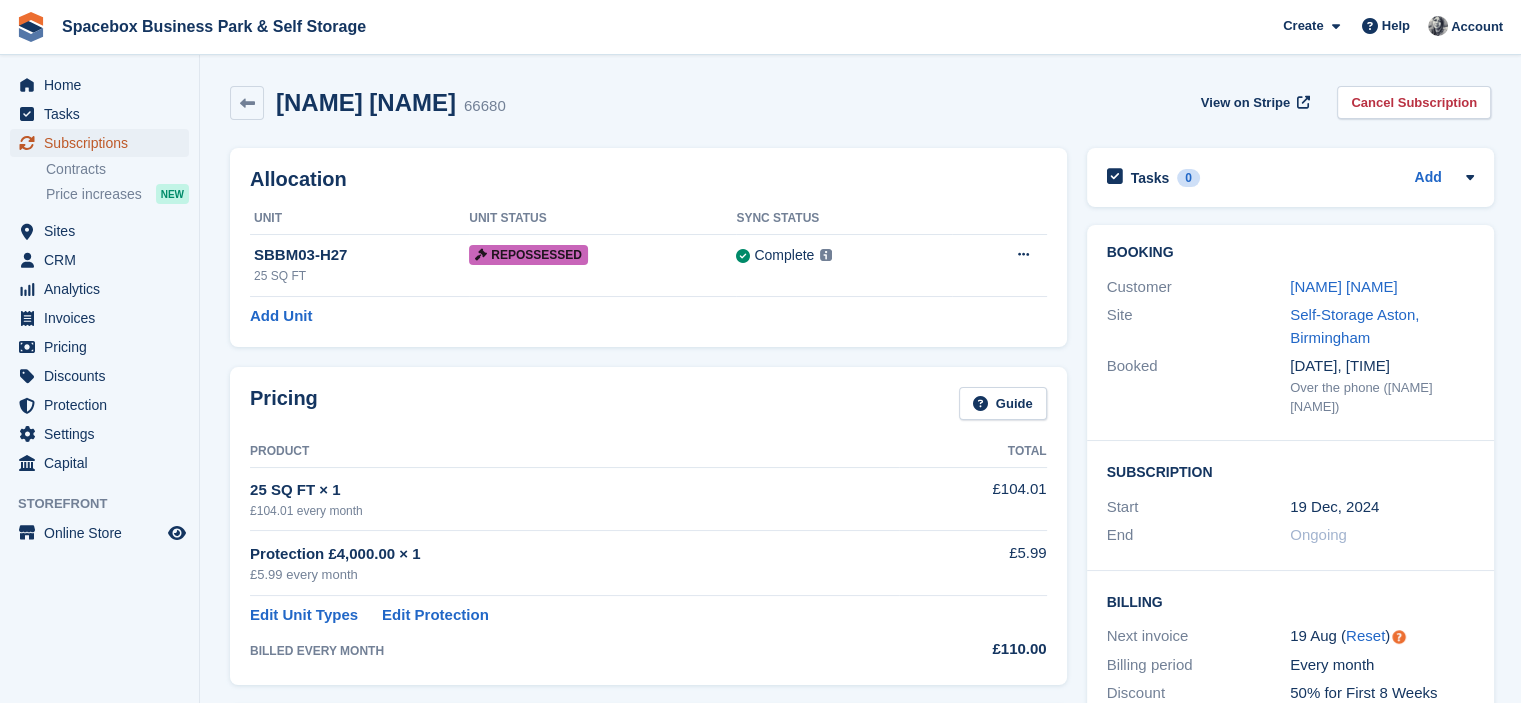 click on "Subscriptions" at bounding box center [104, 143] 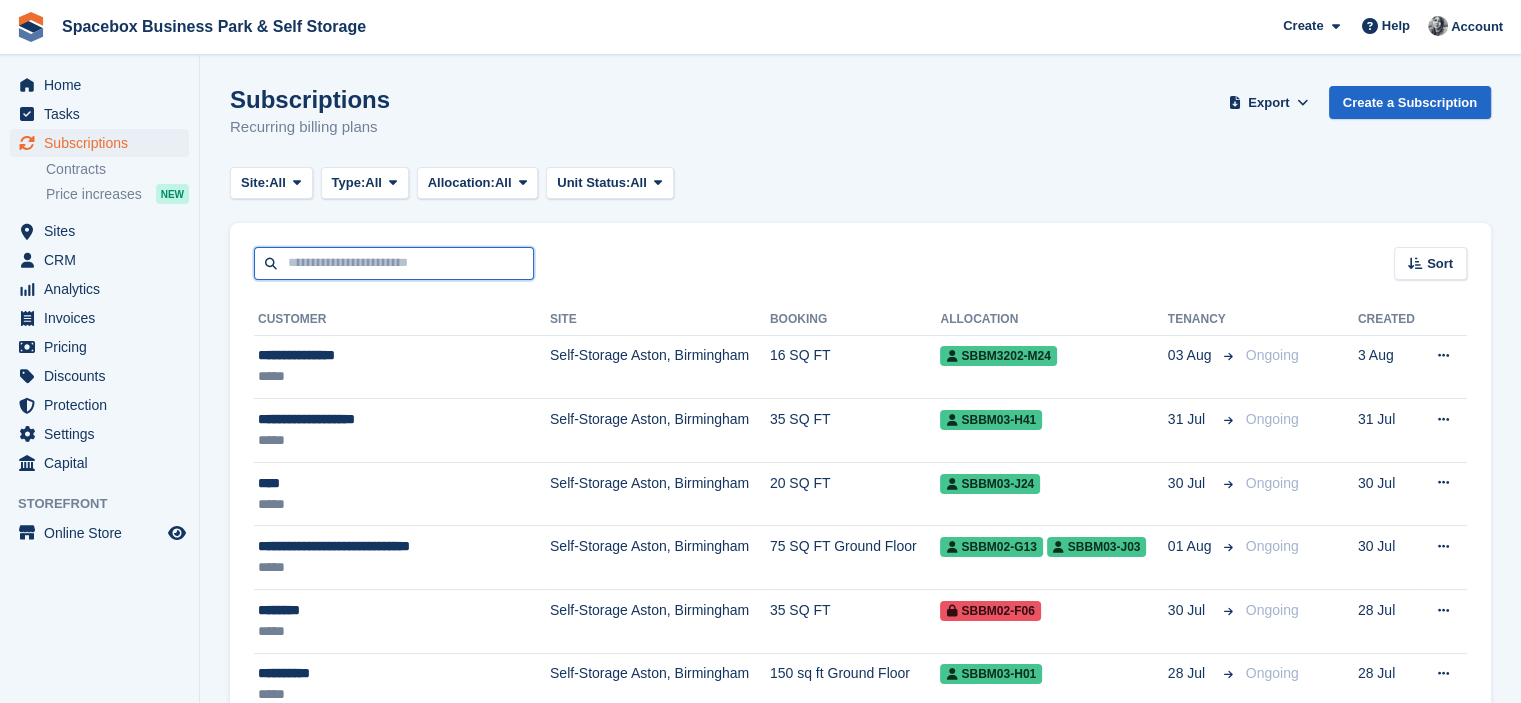 click at bounding box center [394, 263] 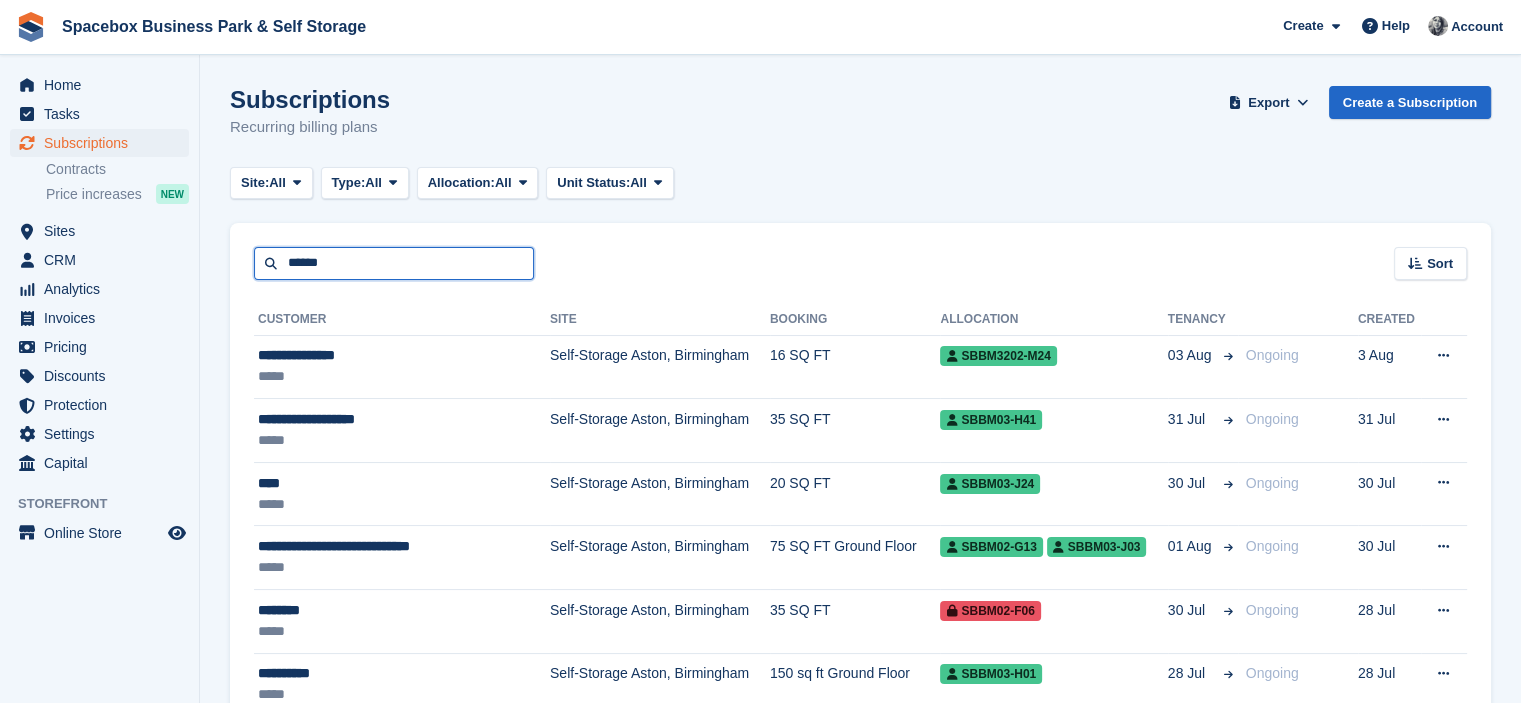 type on "******" 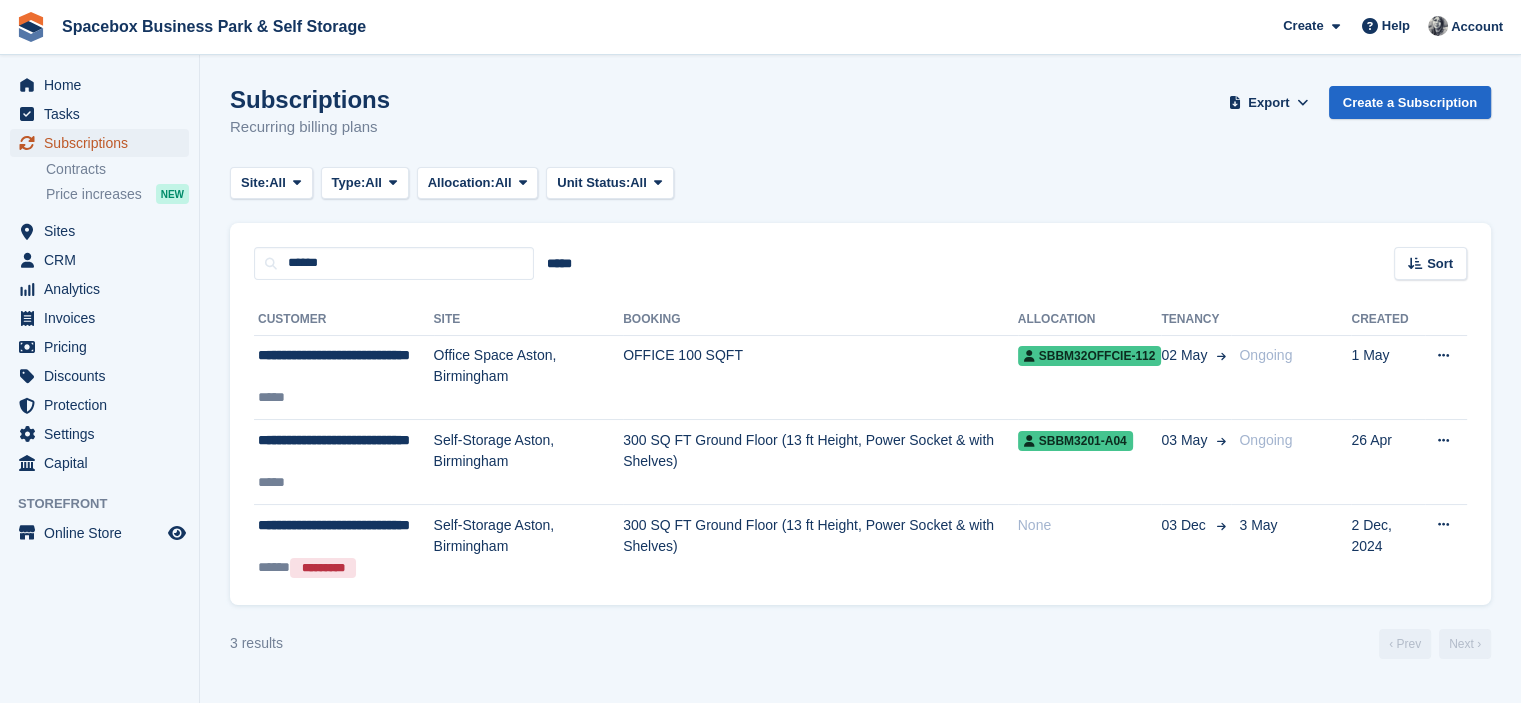 click on "Subscriptions" at bounding box center (104, 143) 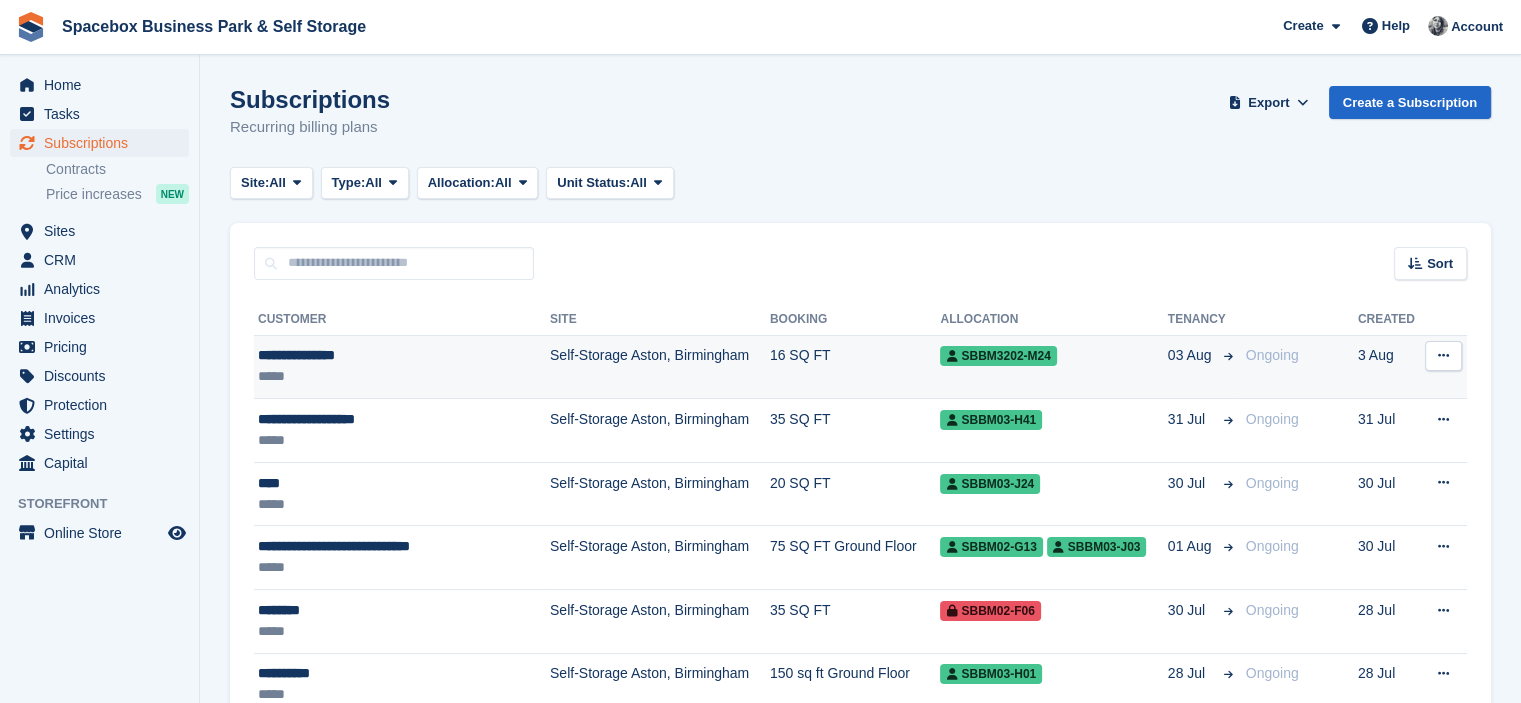 click on "*****" at bounding box center [390, 376] 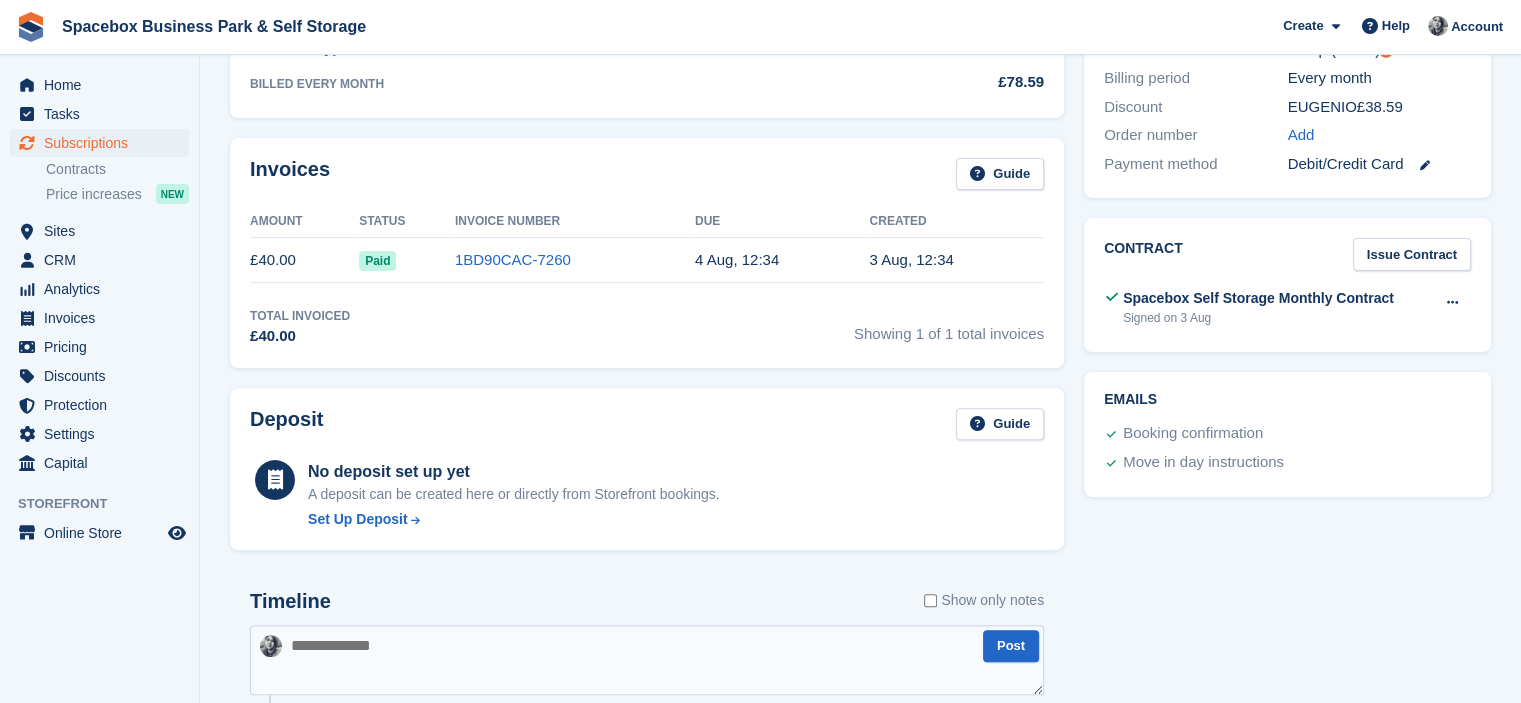 scroll, scrollTop: 0, scrollLeft: 0, axis: both 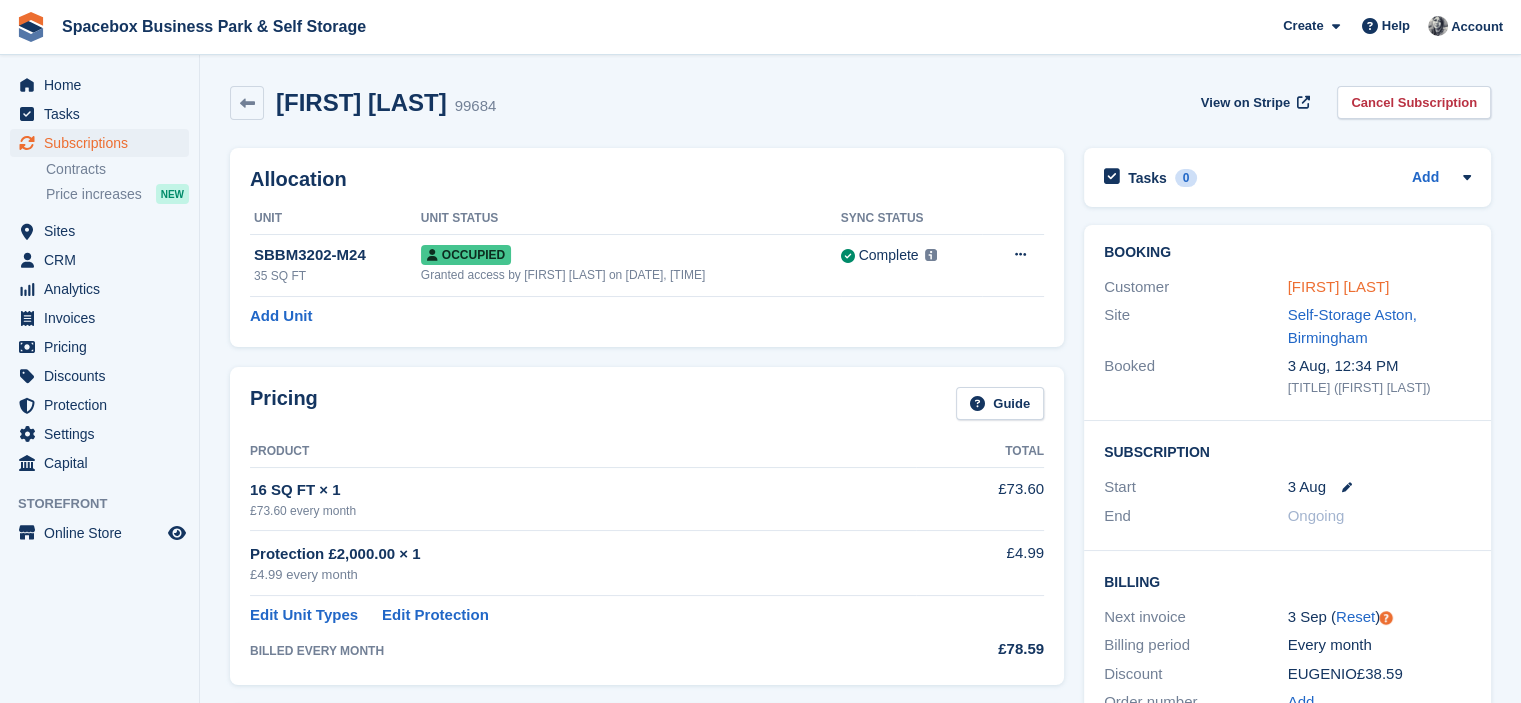 click on "[FIRST] [LAST]" at bounding box center (1339, 286) 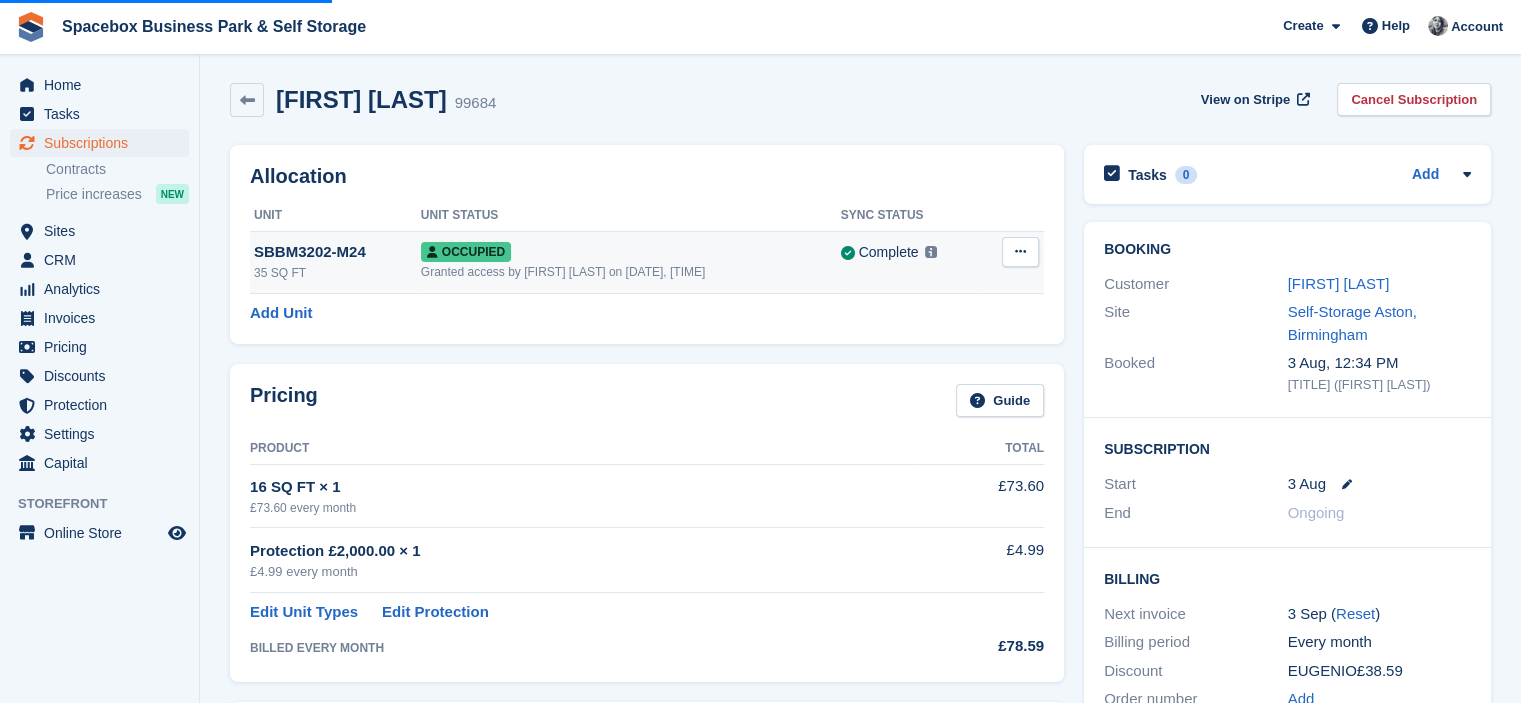 scroll, scrollTop: 0, scrollLeft: 0, axis: both 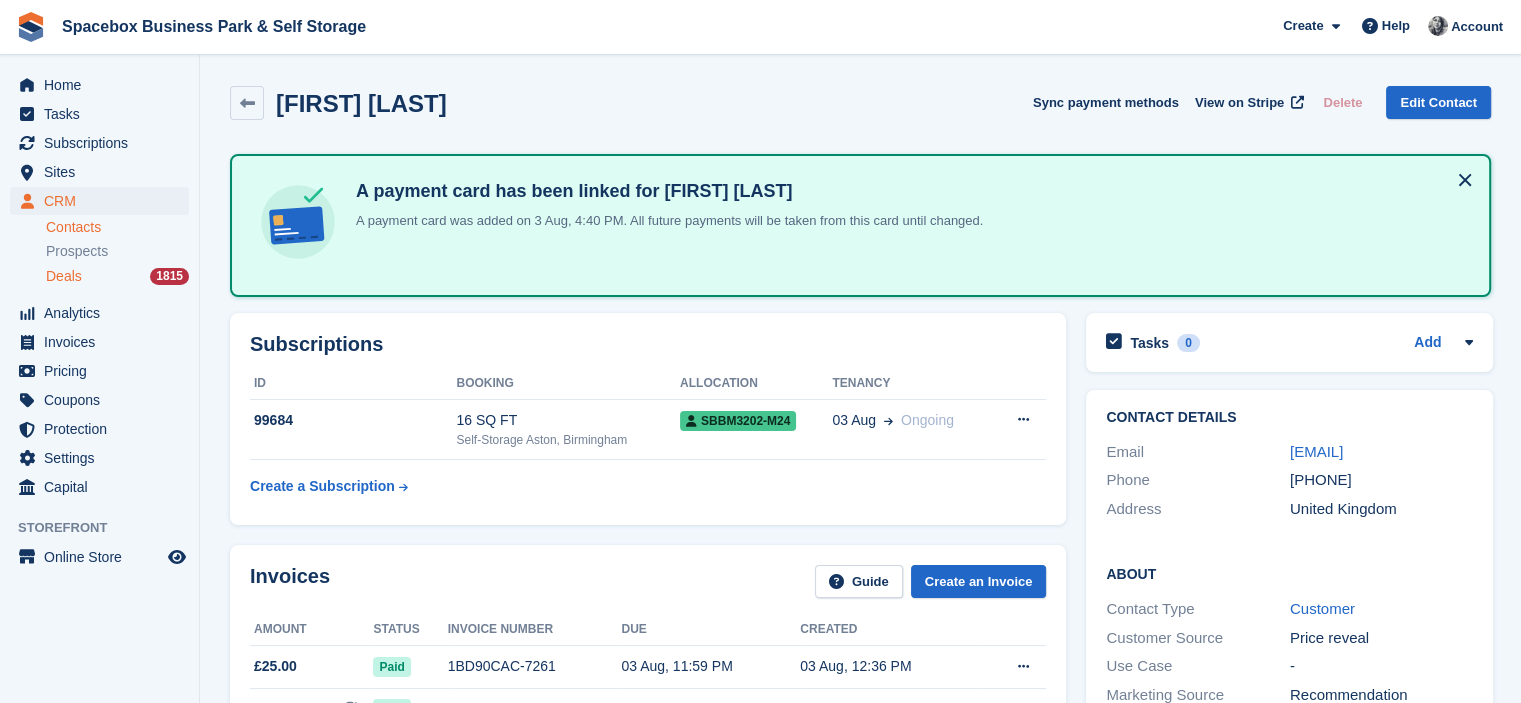 click on "Deals" at bounding box center [64, 276] 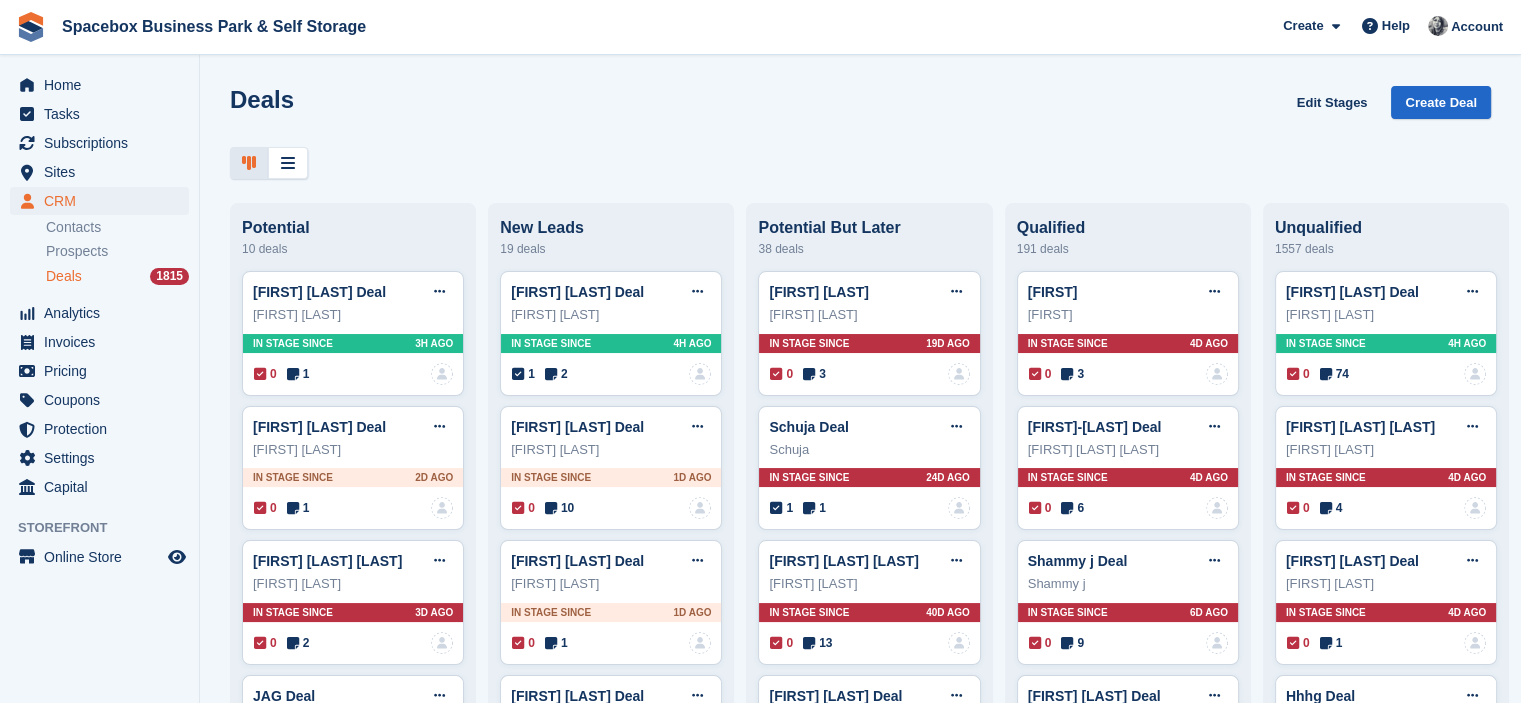 click on "Deals
Edit Stages
Create Deal" at bounding box center [860, 114] 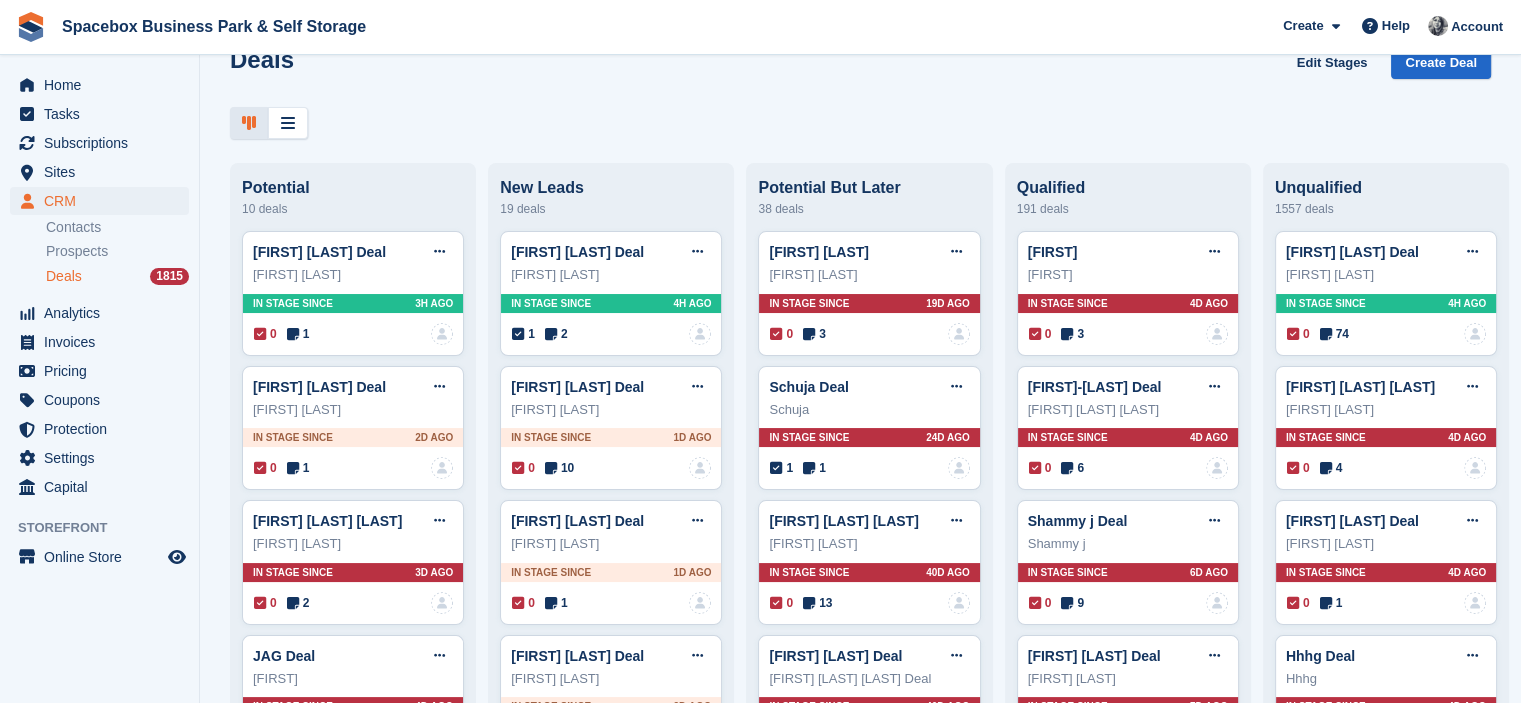 scroll, scrollTop: 0, scrollLeft: 0, axis: both 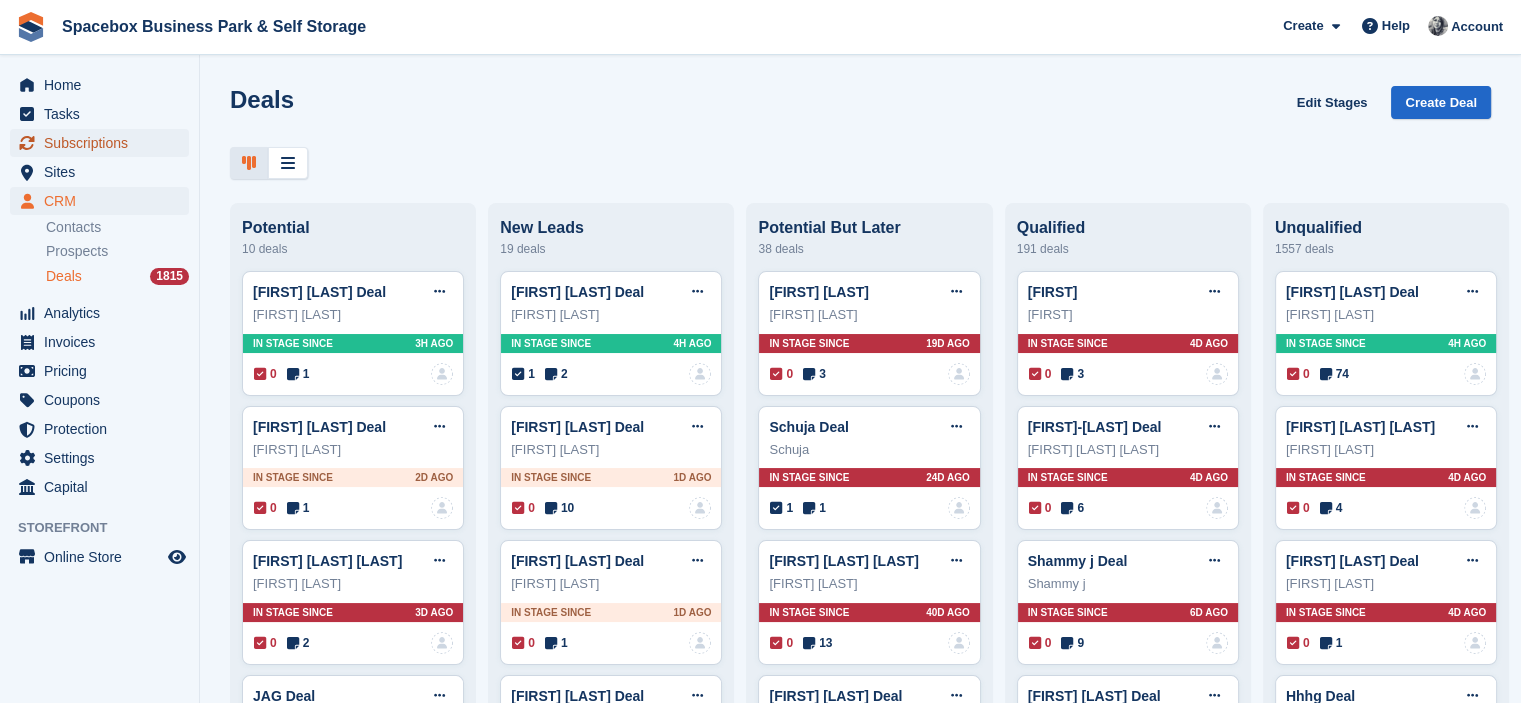 click on "Subscriptions" at bounding box center [104, 143] 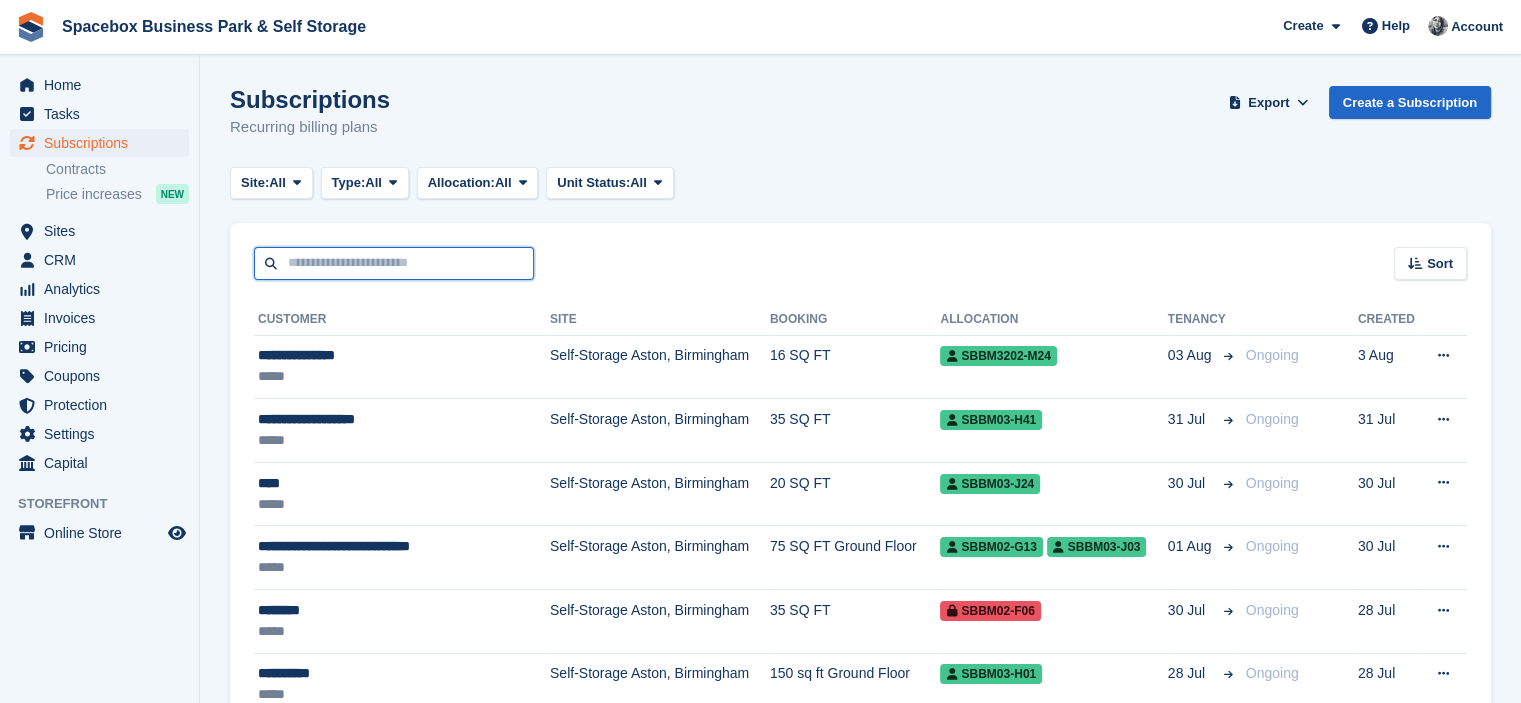 click at bounding box center [394, 263] 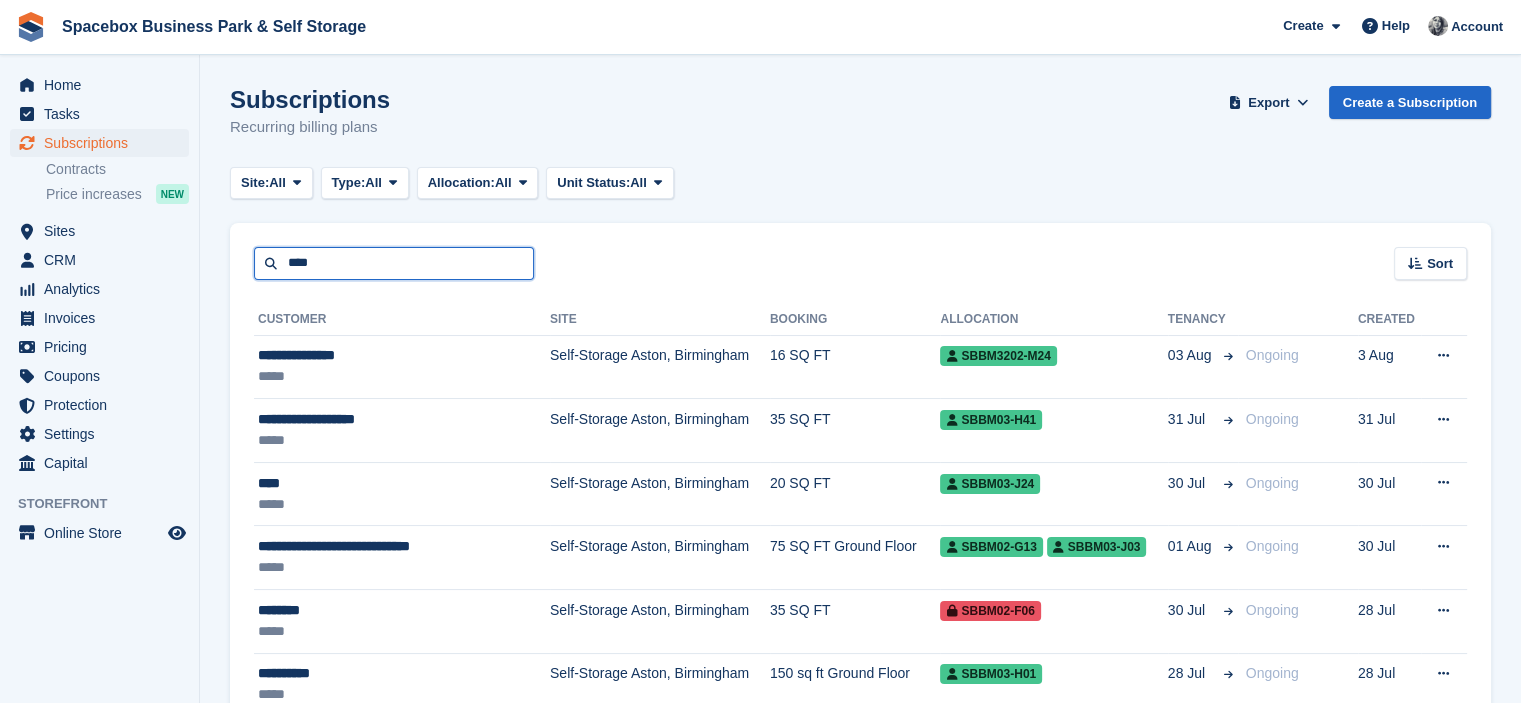 type on "****" 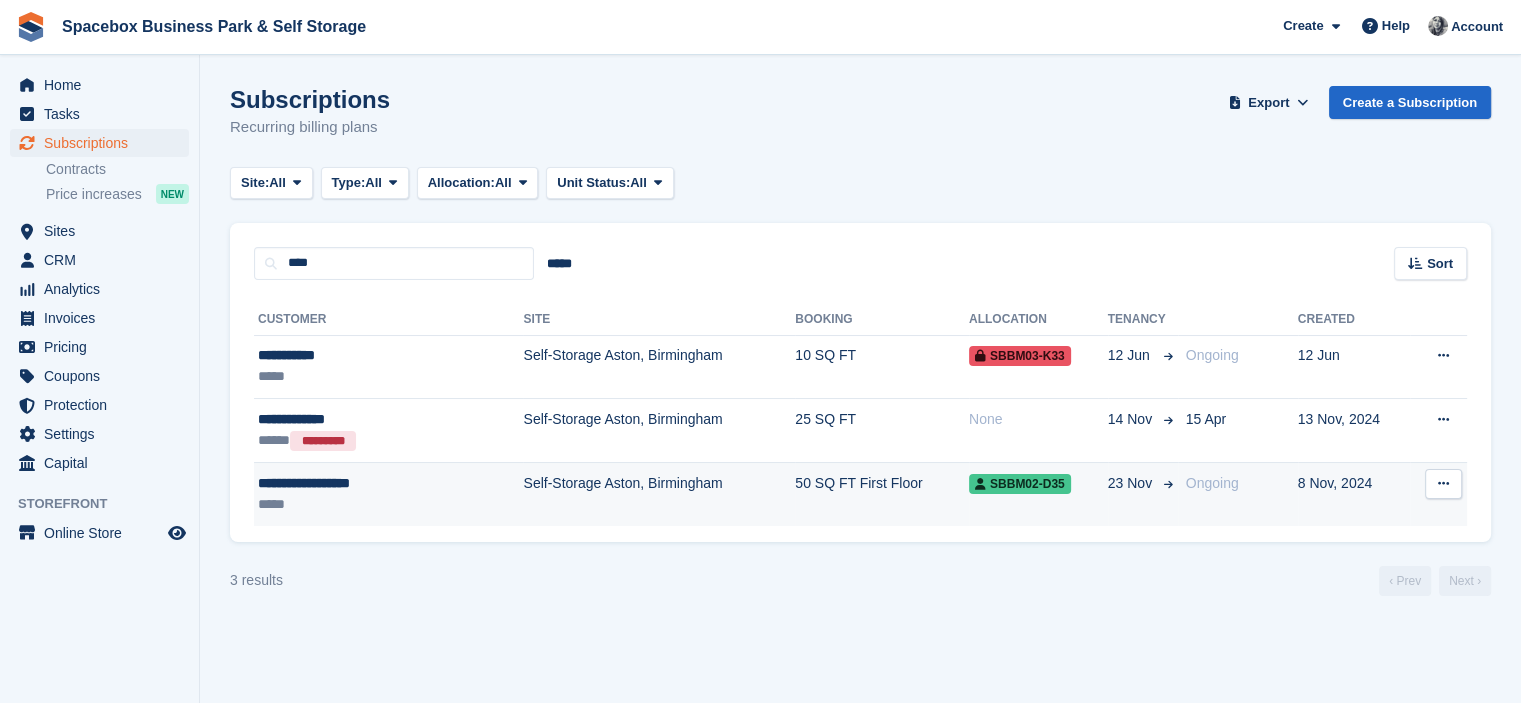 click on "**********" at bounding box center [355, 483] 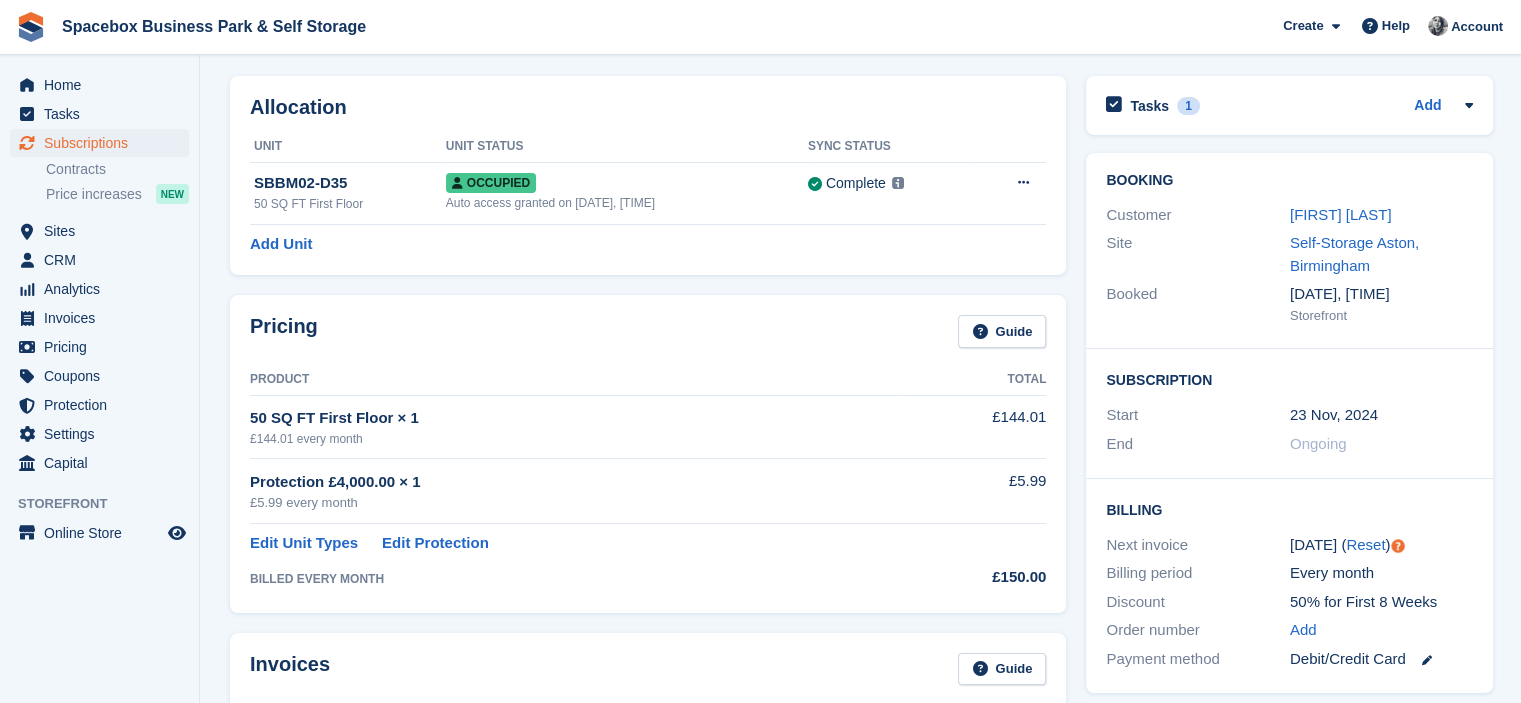 scroll, scrollTop: 0, scrollLeft: 0, axis: both 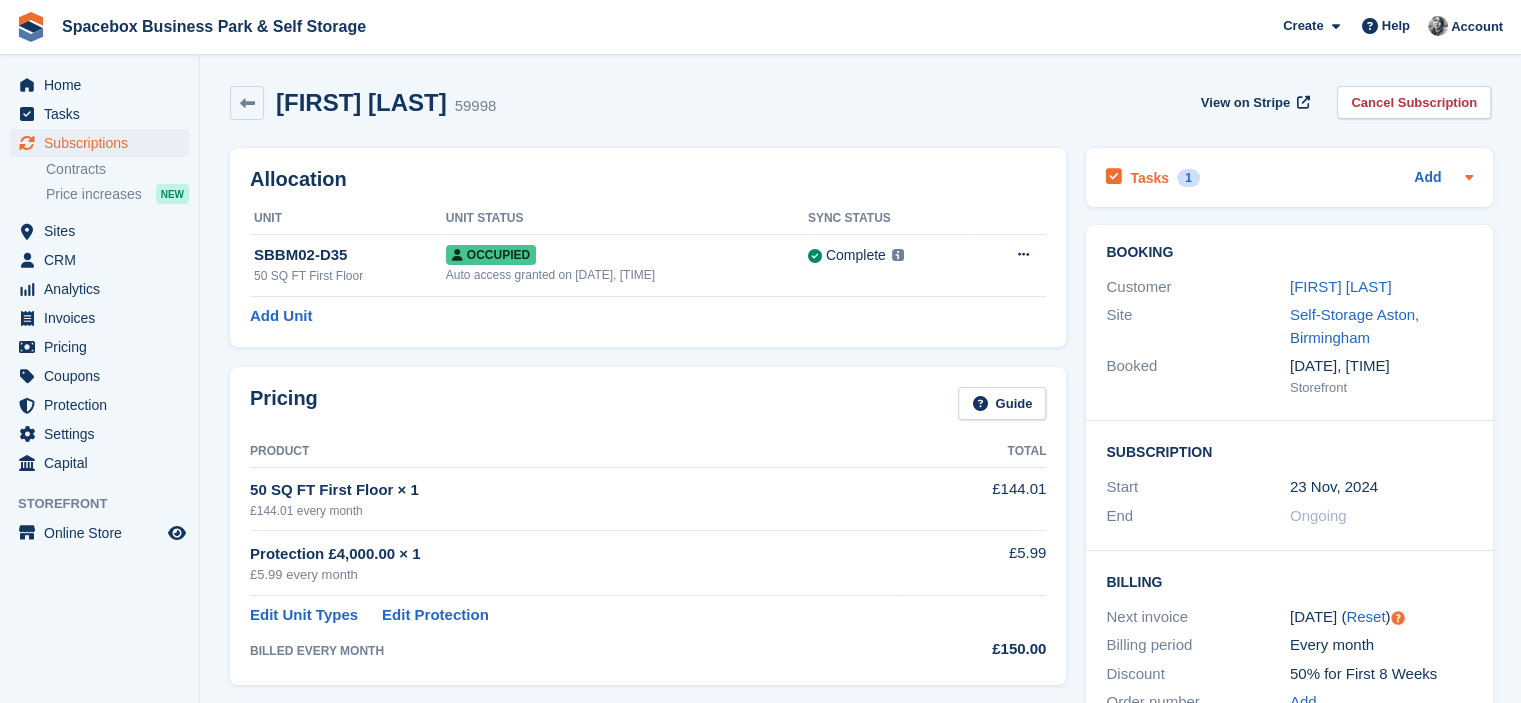 click on "Tasks
1
Add" at bounding box center (1289, 177) 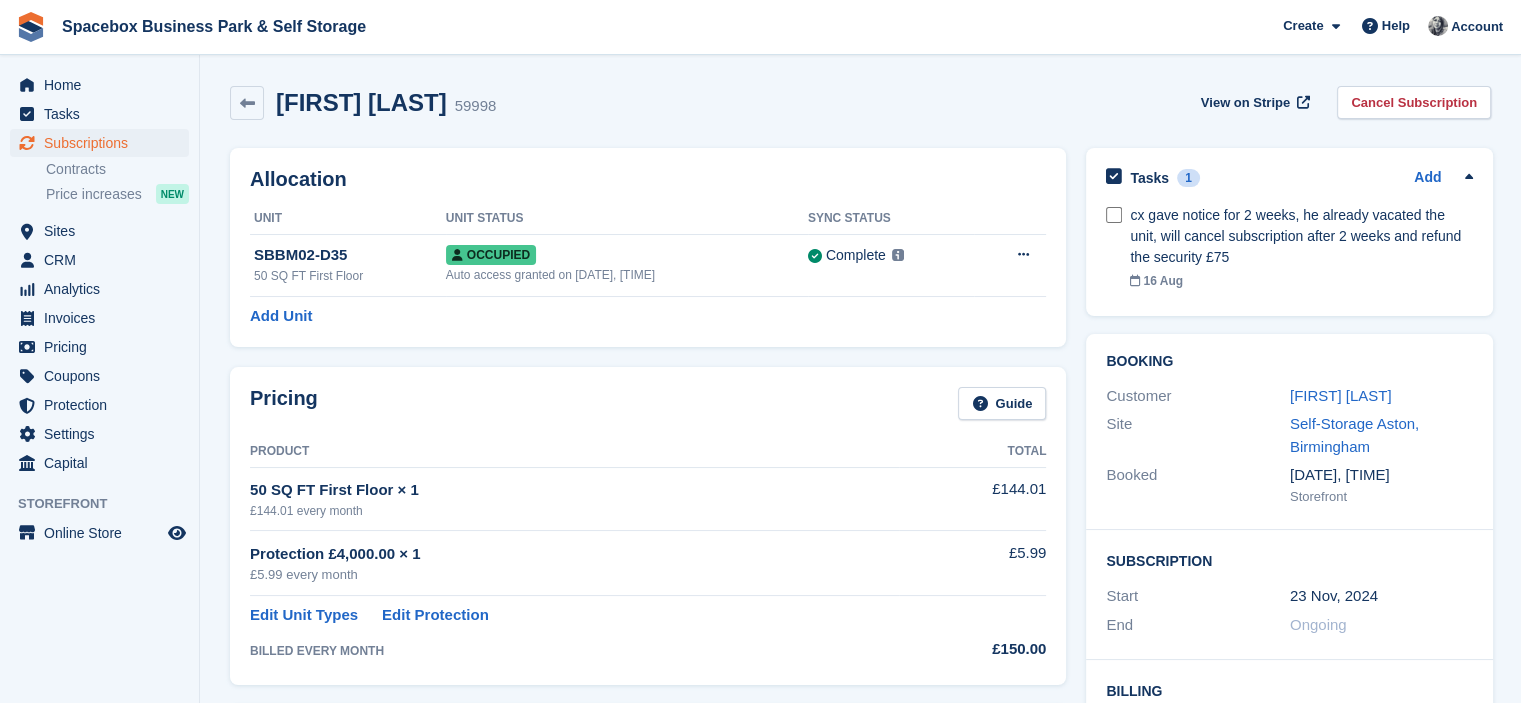 click on "Allocation" at bounding box center [648, 179] 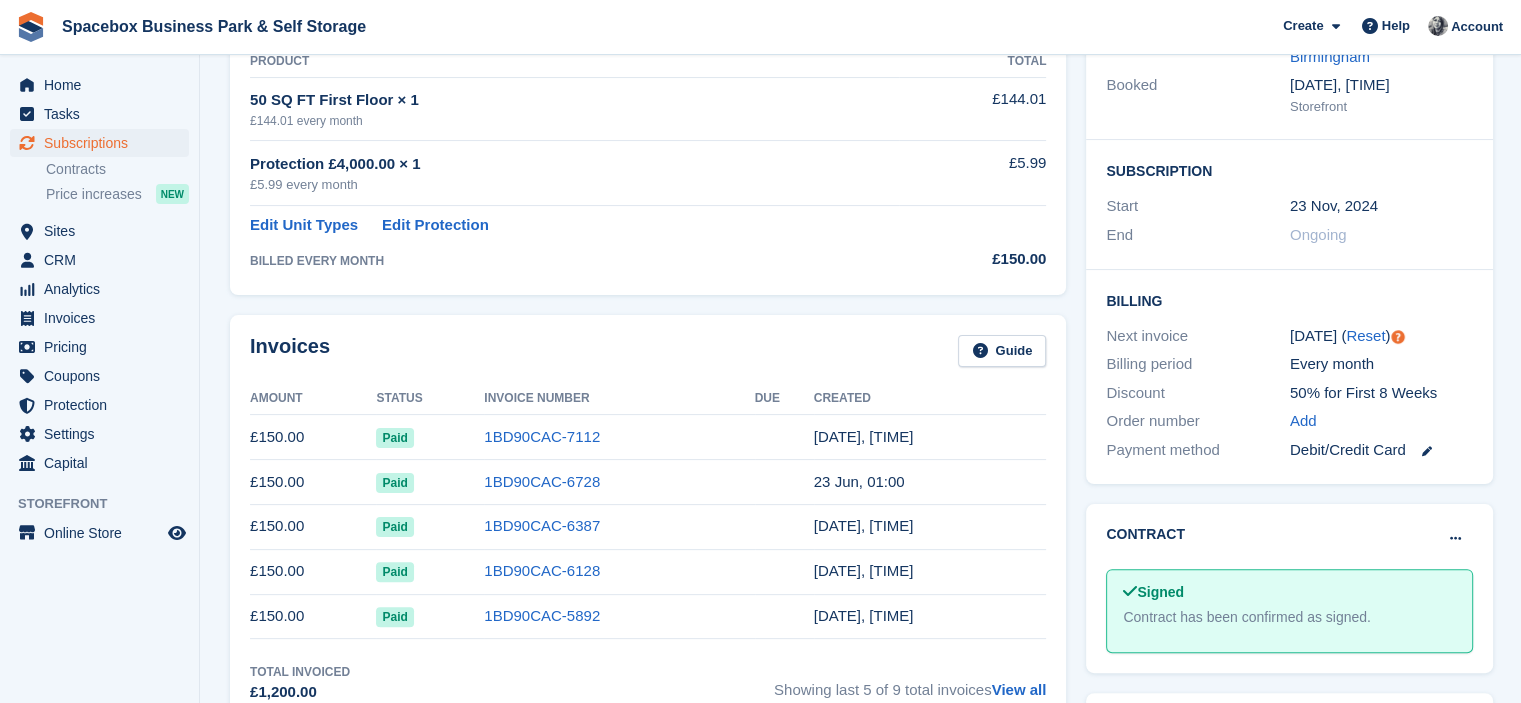 scroll, scrollTop: 360, scrollLeft: 0, axis: vertical 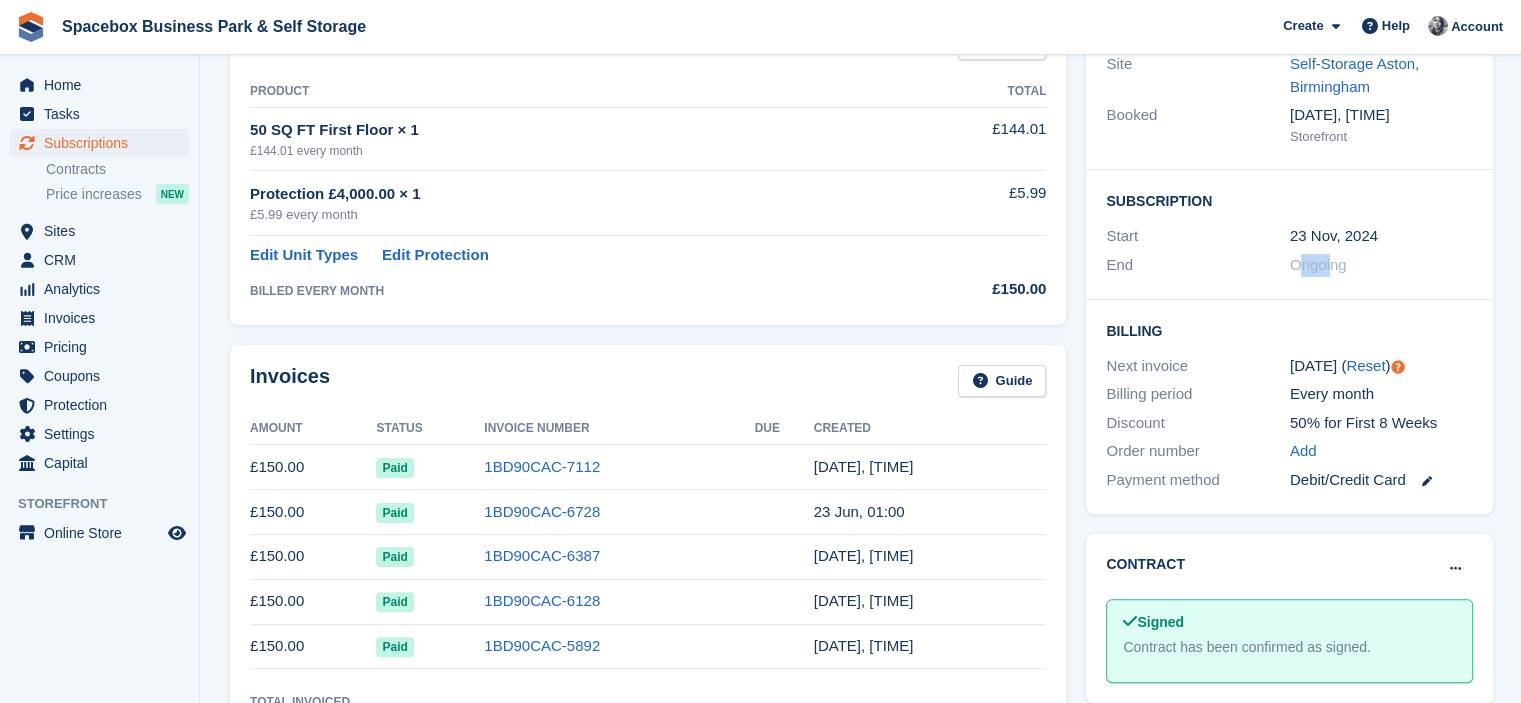 drag, startPoint x: 1301, startPoint y: 267, endPoint x: 1327, endPoint y: 271, distance: 26.305893 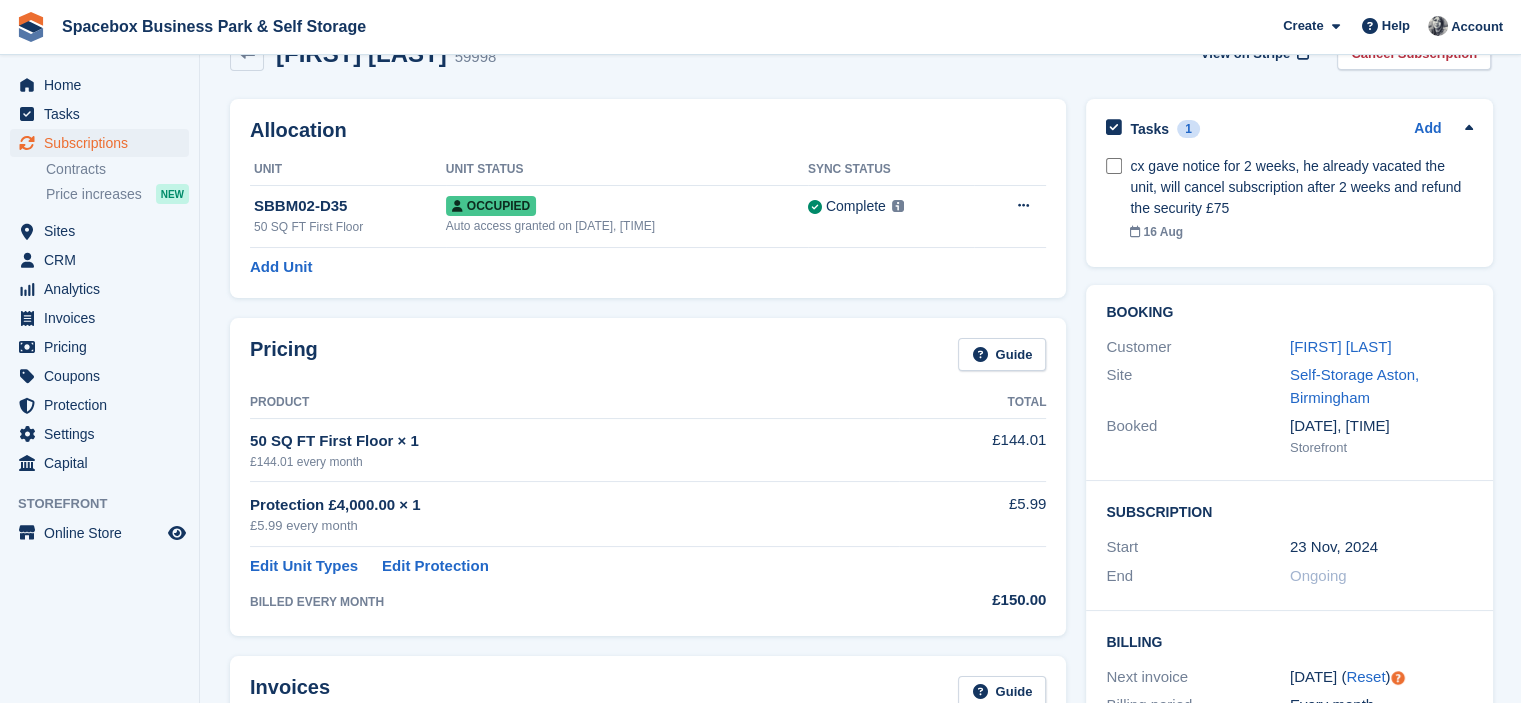 scroll, scrollTop: 0, scrollLeft: 0, axis: both 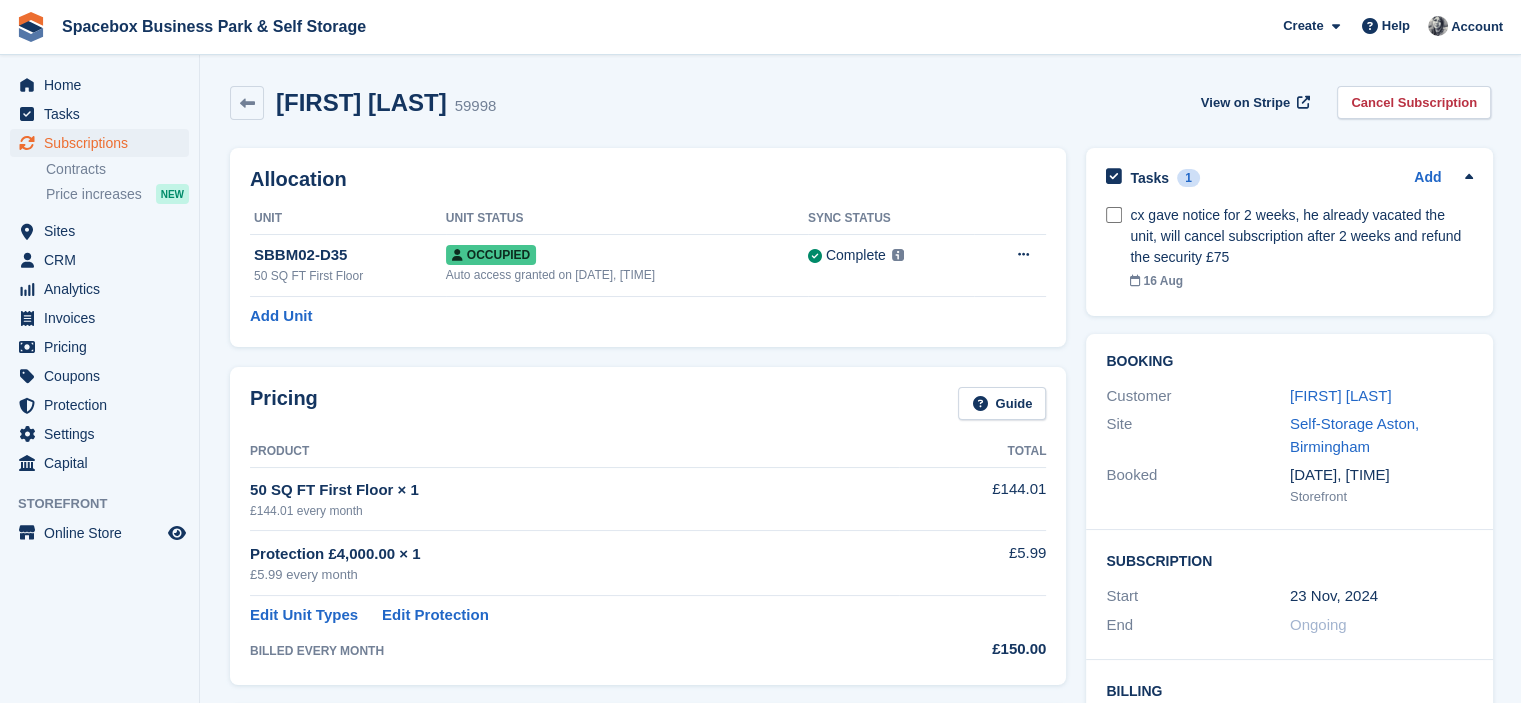 click on "Allocation
Unit
Unit Status
Sync Status
SBBM02-D35
50 SQ FT First Floor
Occupied
Auto access granted on [DATE], [TIME]
Complete
Last synced at [DATE],   [TIME]
Learn more →
Overlock
Repossess
Deallocate
Add Unit" at bounding box center (648, 247) 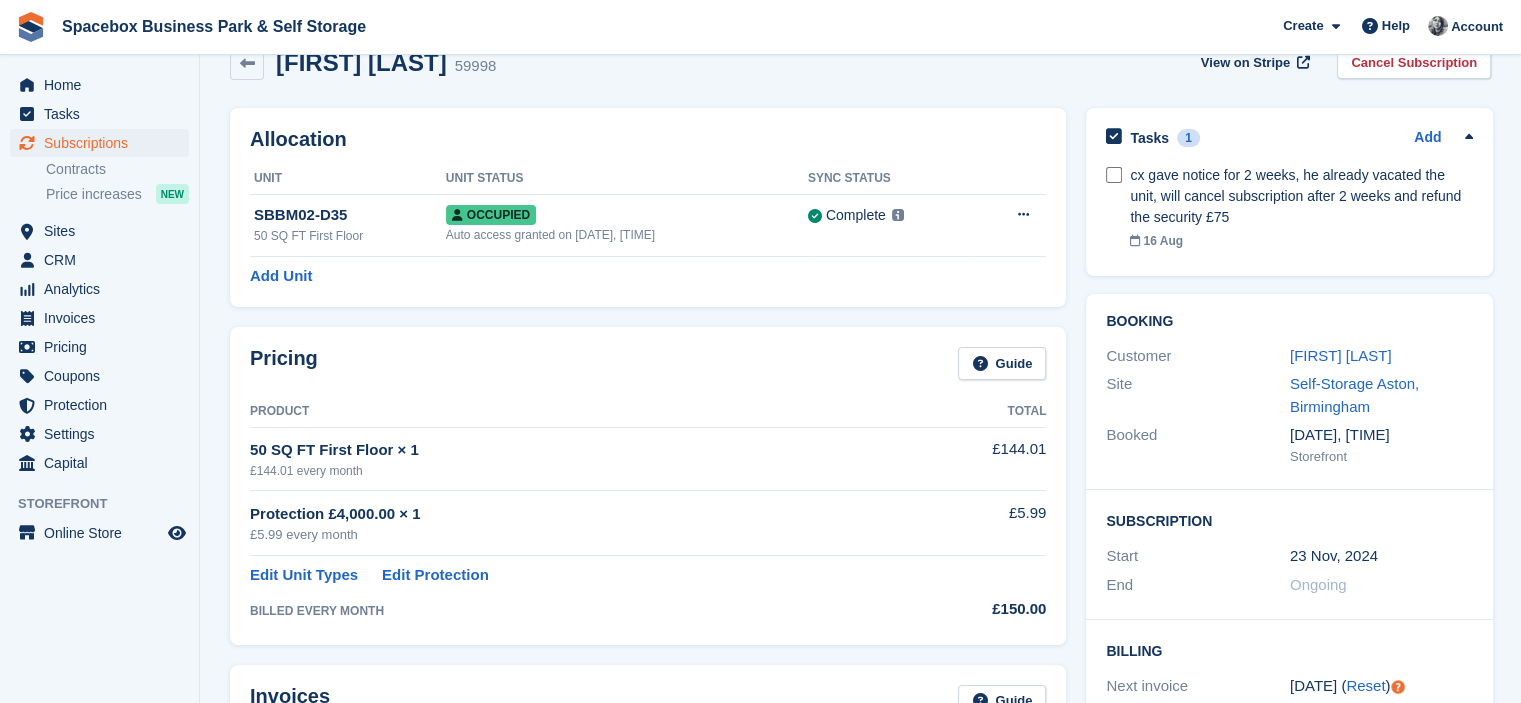 scroll, scrollTop: 0, scrollLeft: 0, axis: both 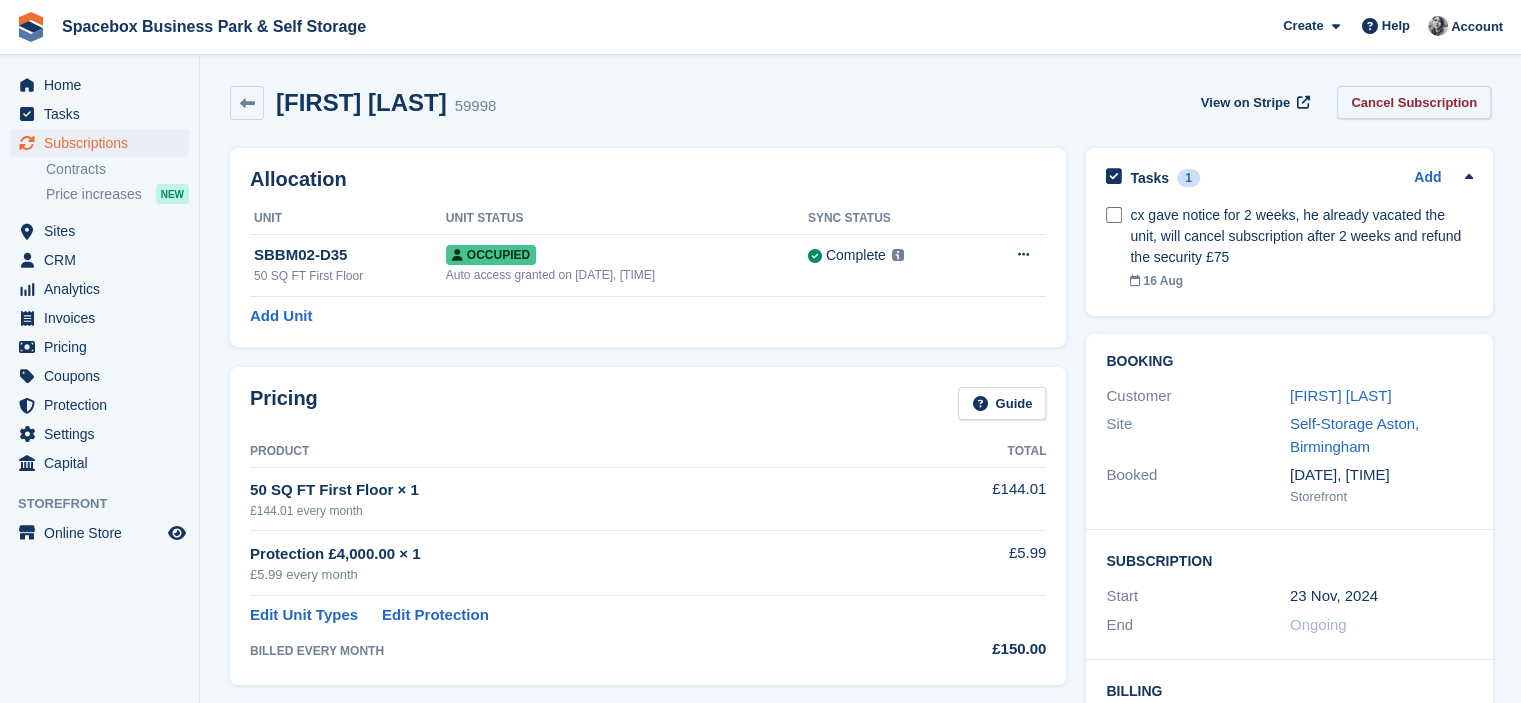 click on "Cancel Subscription" at bounding box center [1414, 102] 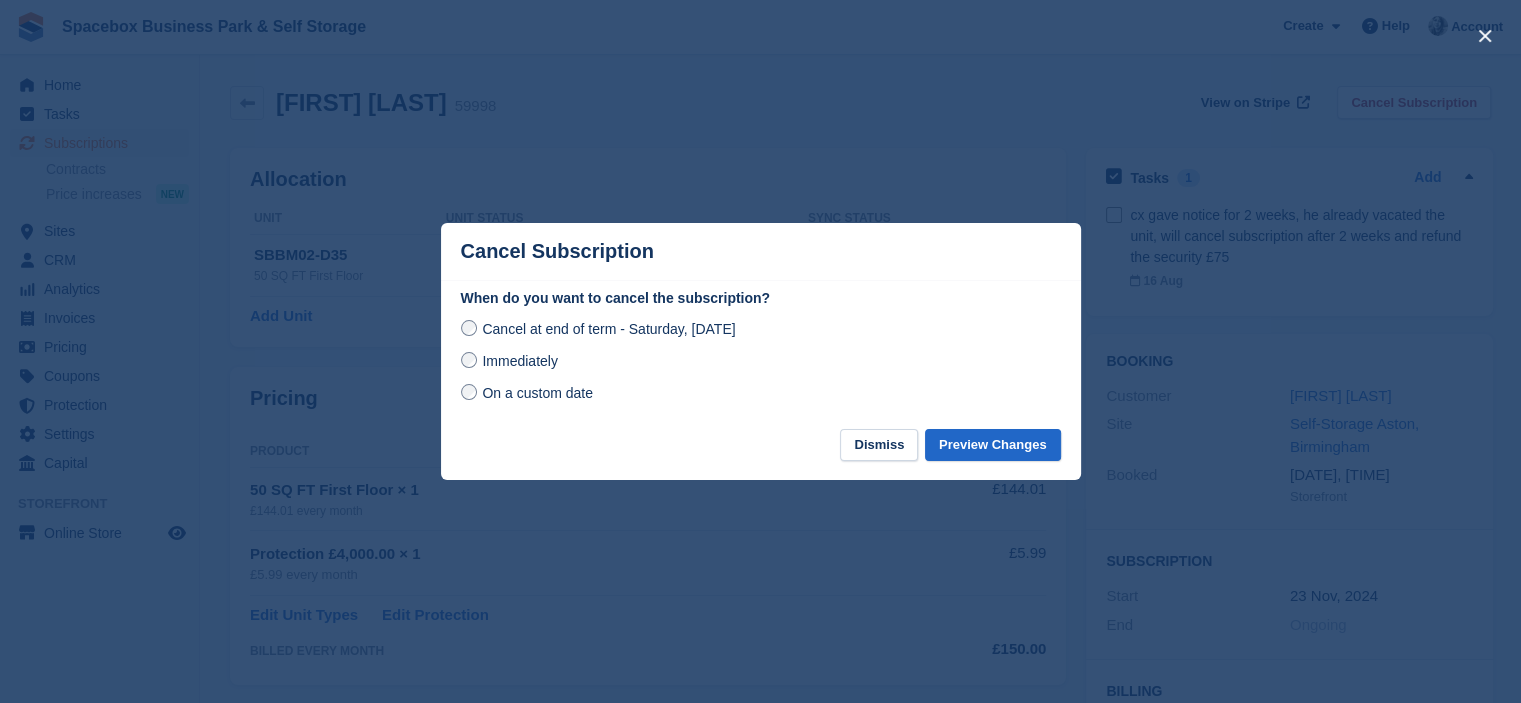 click on "On a custom date" at bounding box center (527, 392) 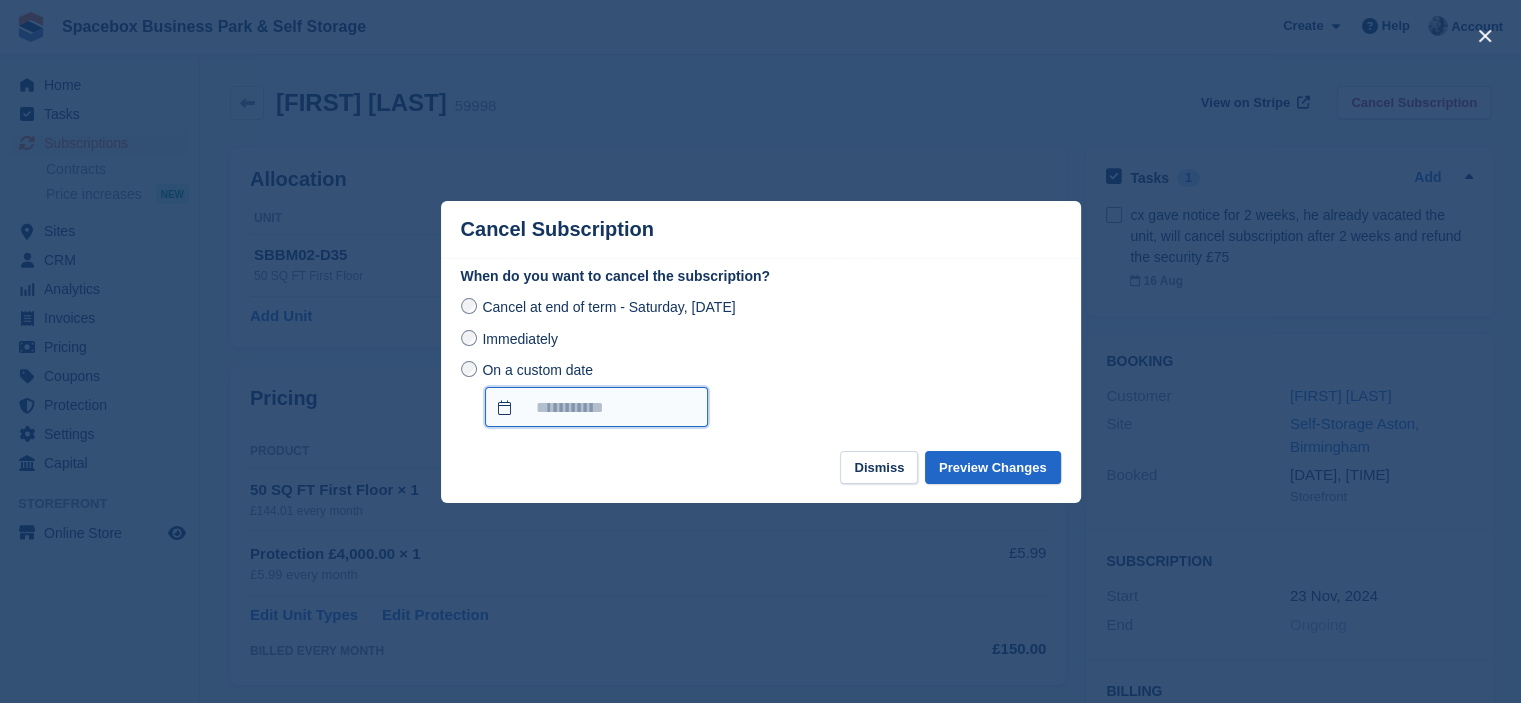click on "On a custom date" at bounding box center [596, 407] 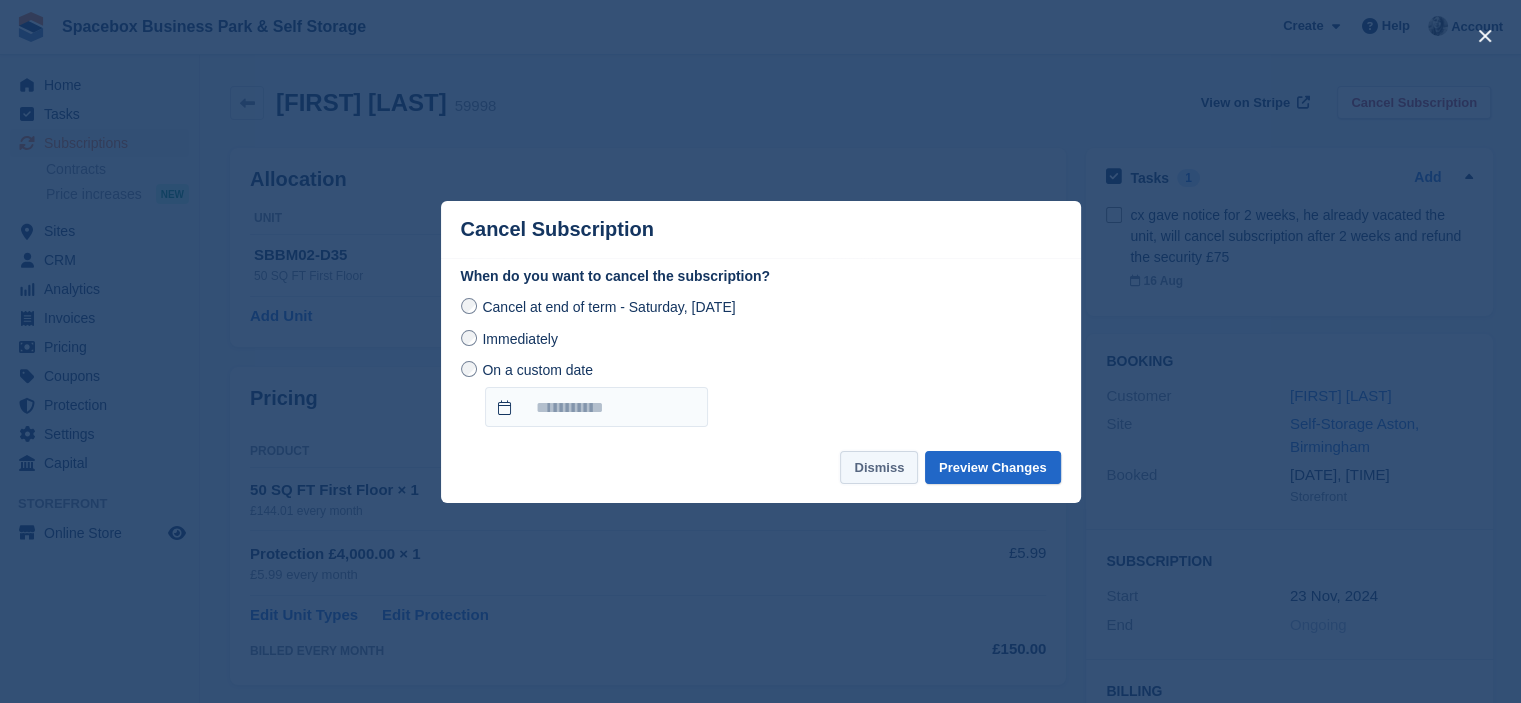 click on "Dismiss" at bounding box center [879, 467] 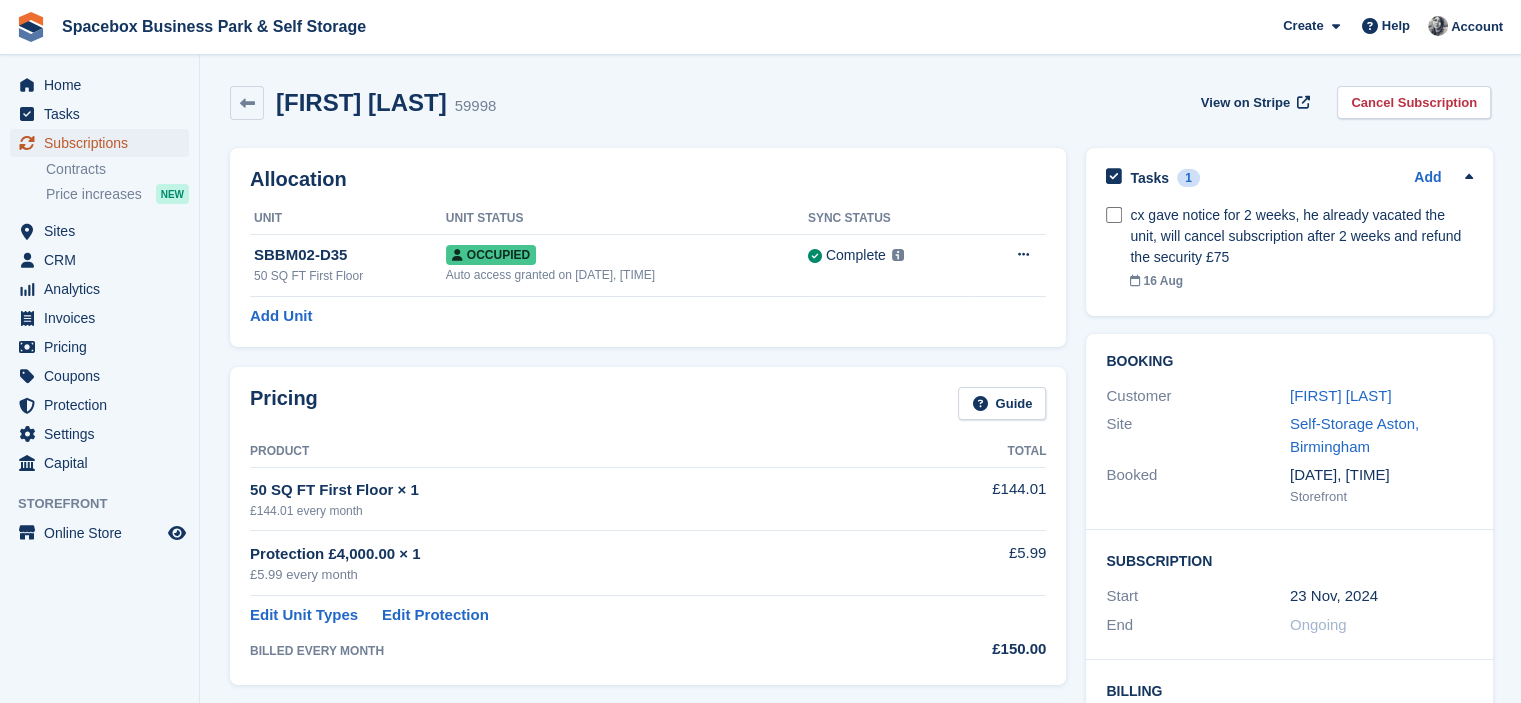click on "Subscriptions" at bounding box center [104, 143] 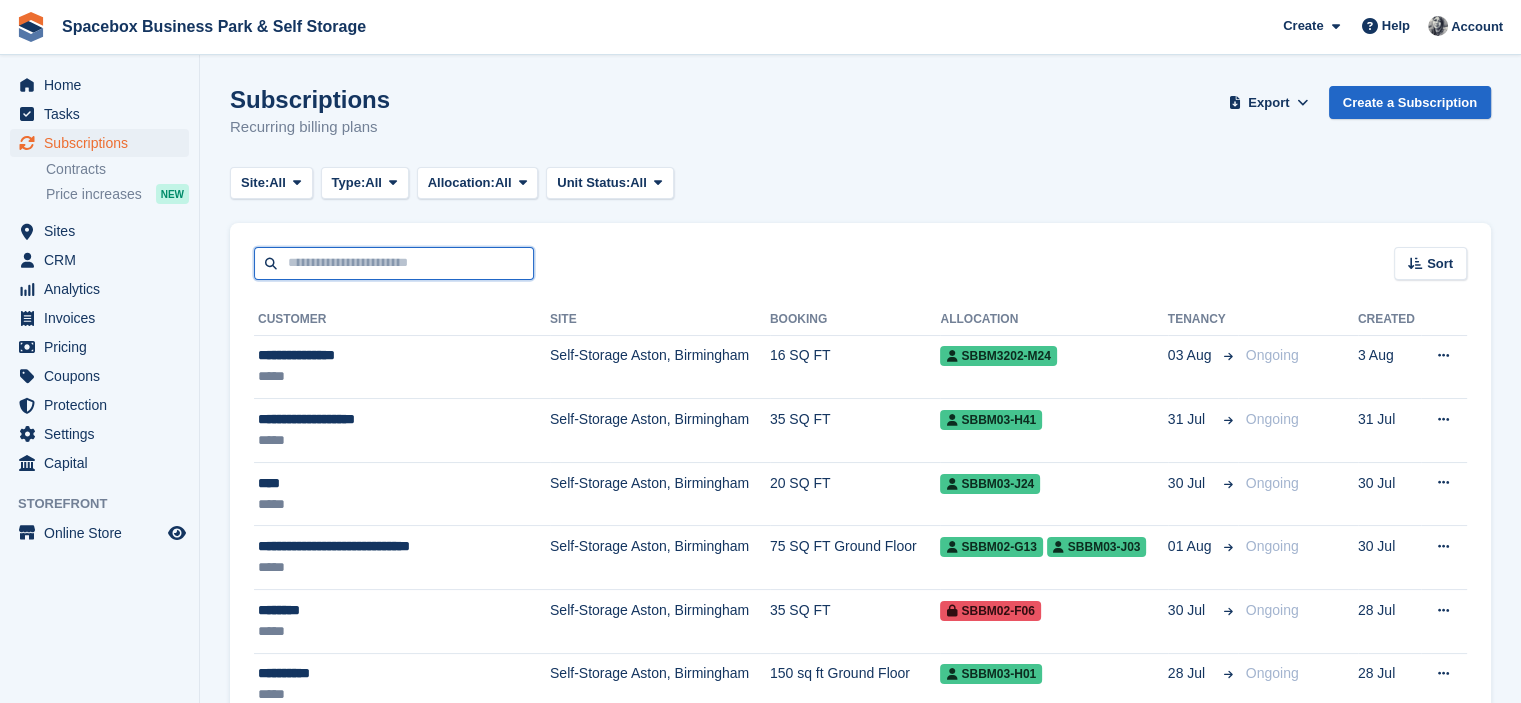 click at bounding box center (394, 263) 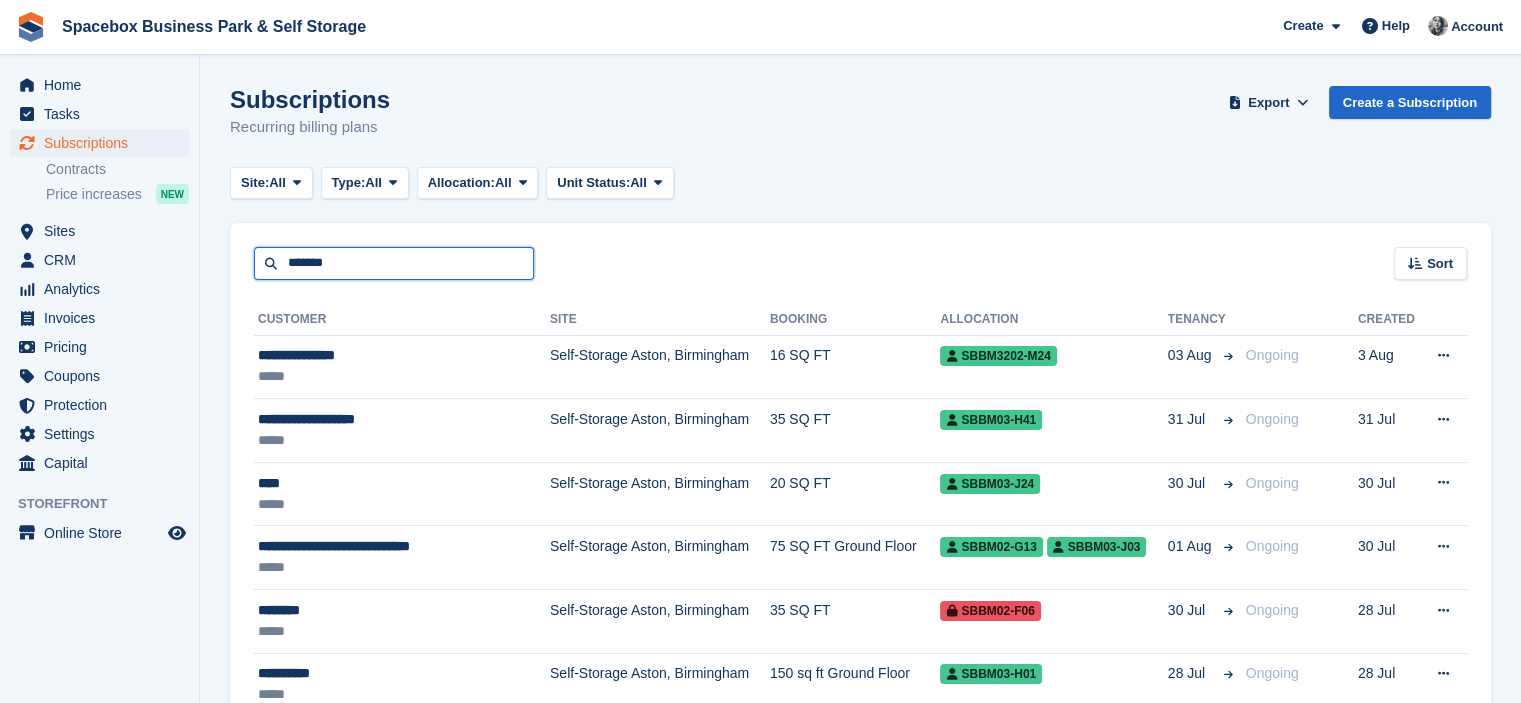 type on "*******" 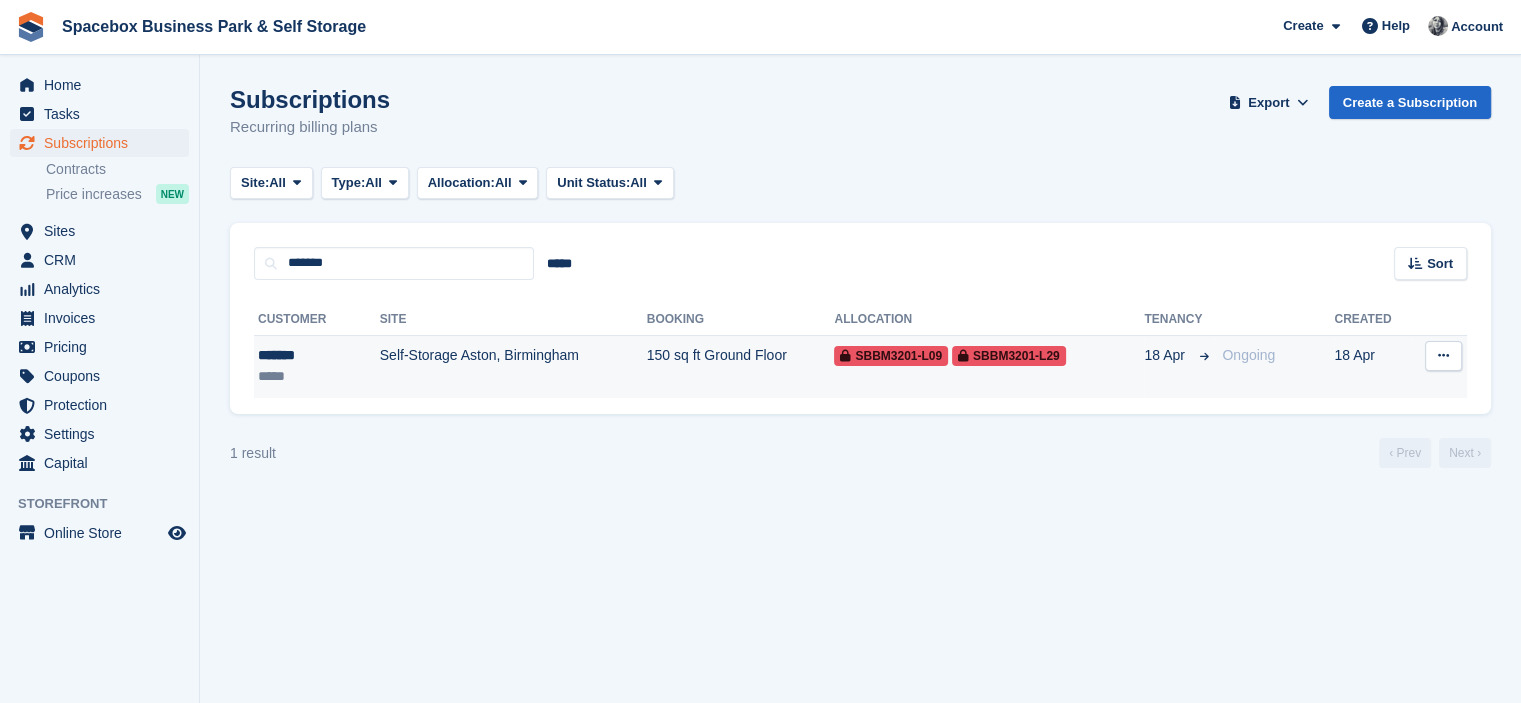 click on "Self-Storage Aston, Birmingham" at bounding box center (513, 366) 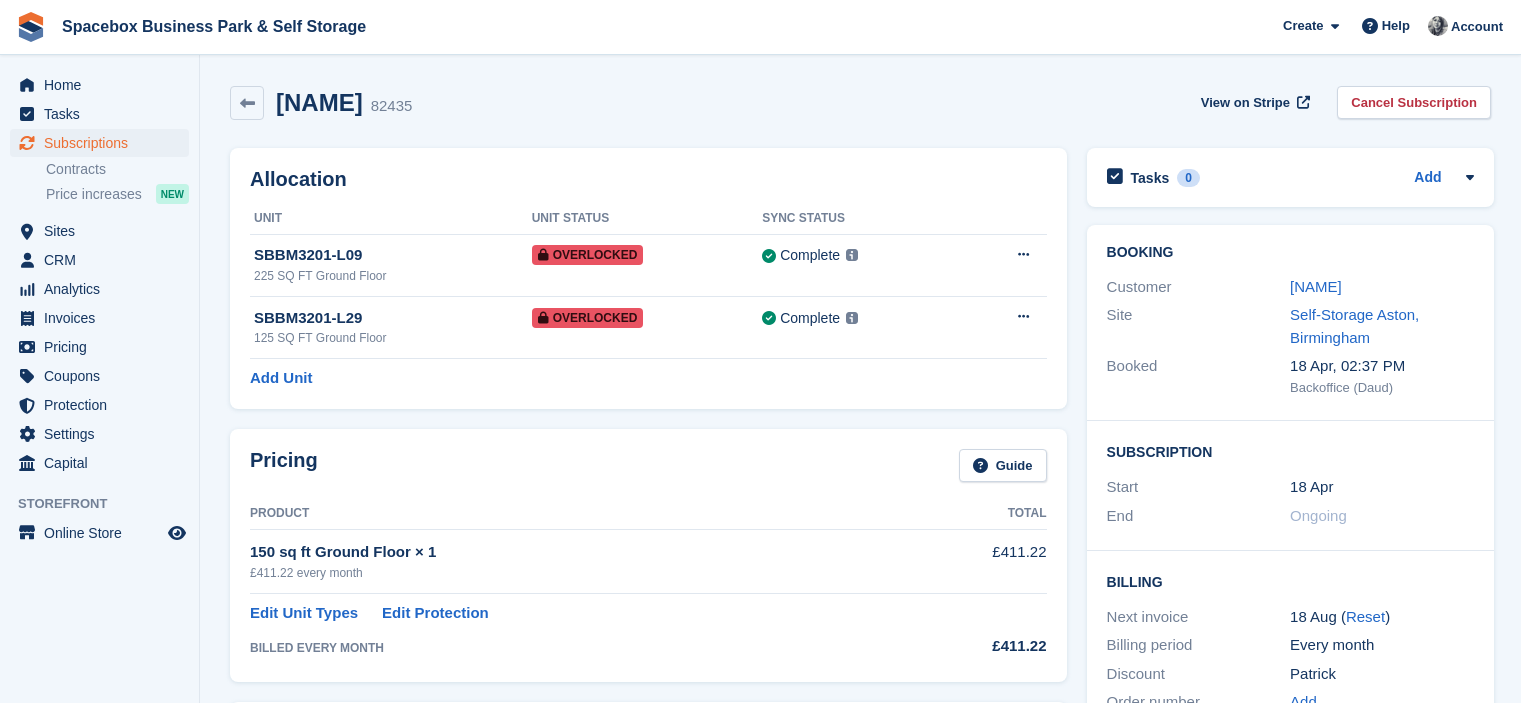 scroll, scrollTop: 0, scrollLeft: 0, axis: both 